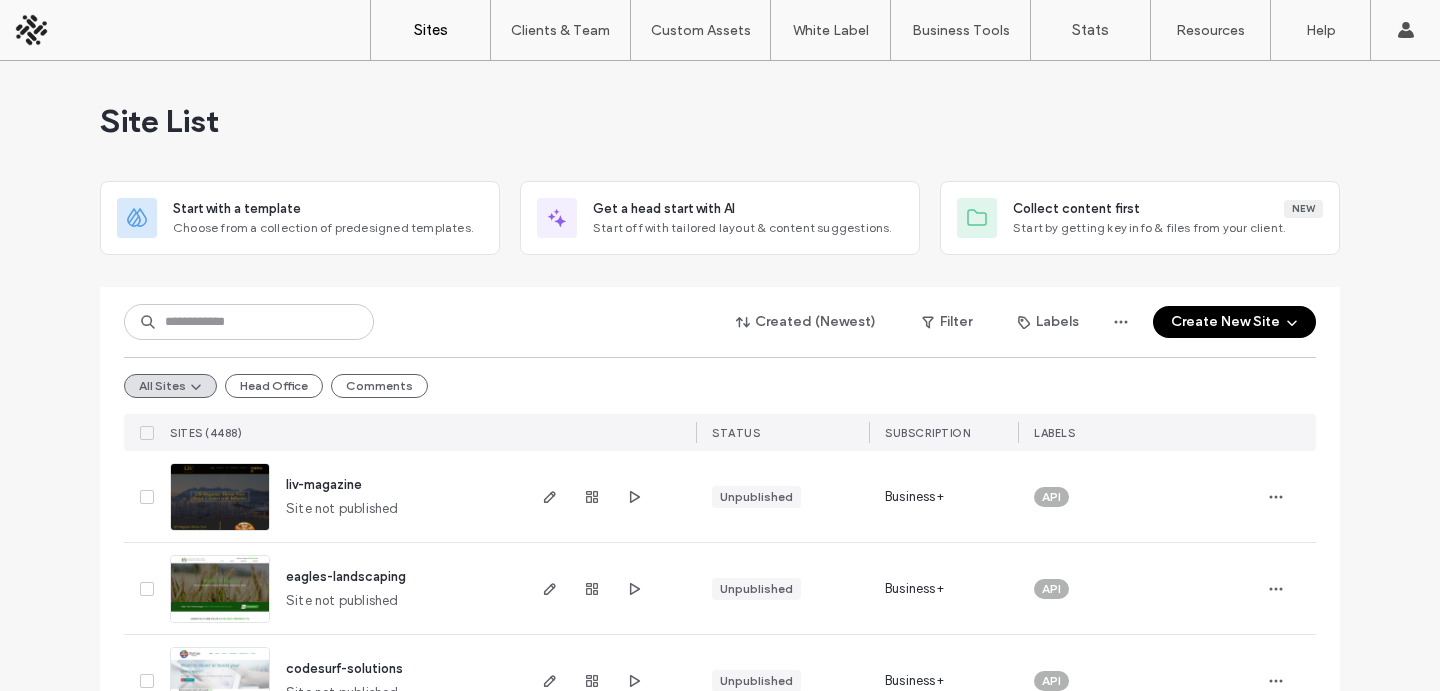 scroll, scrollTop: 0, scrollLeft: 0, axis: both 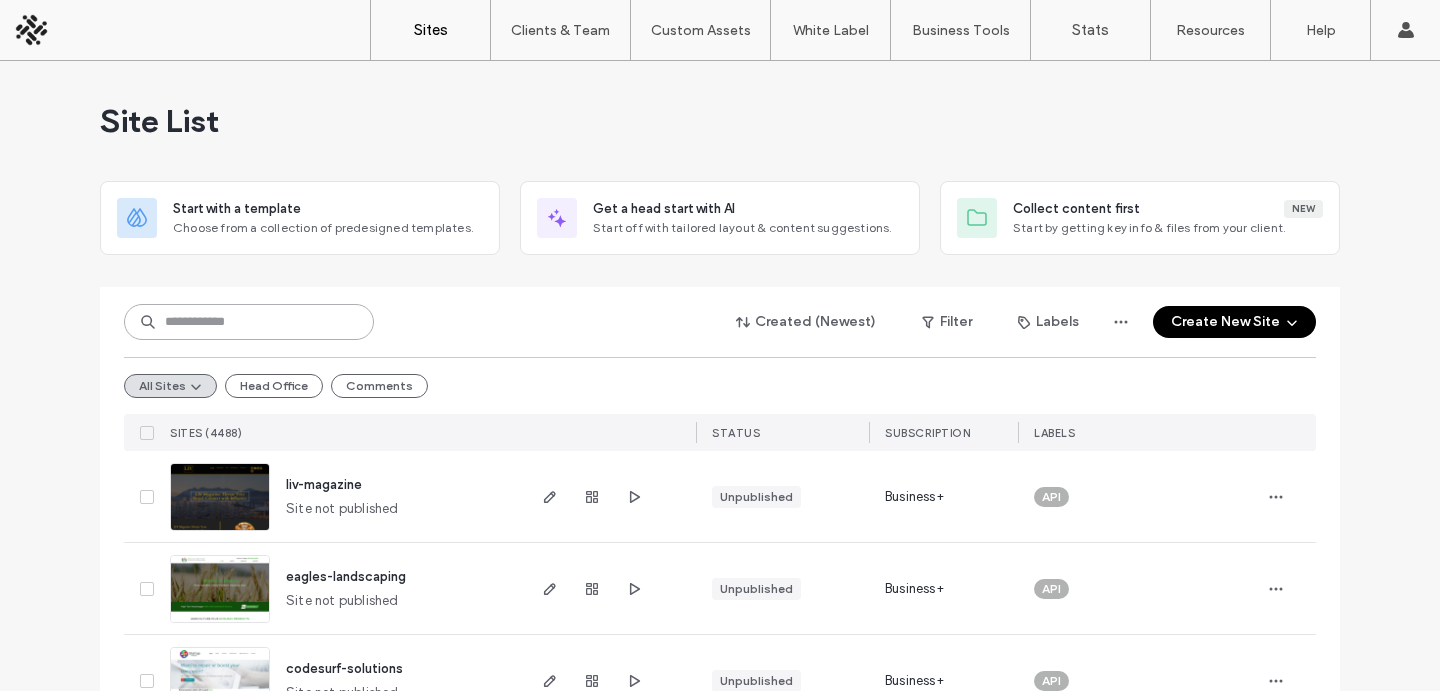 click at bounding box center [249, 322] 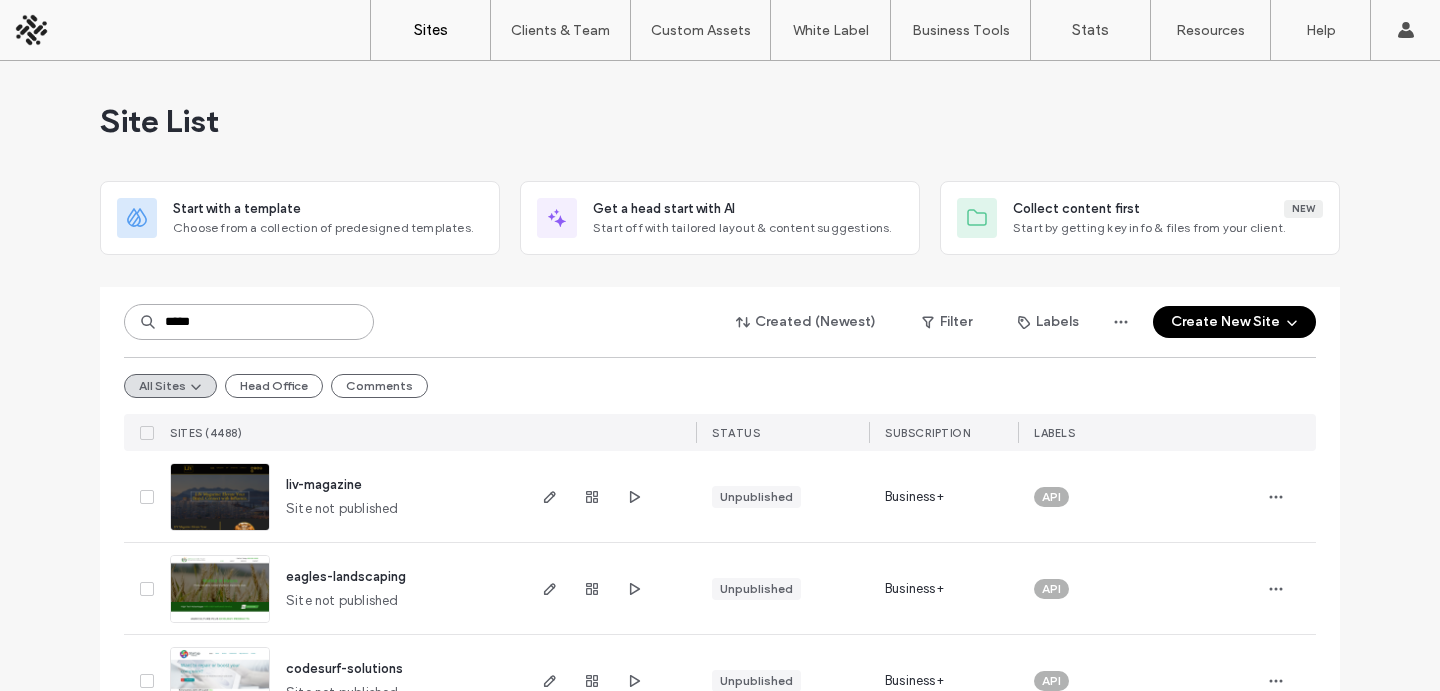 type on "*****" 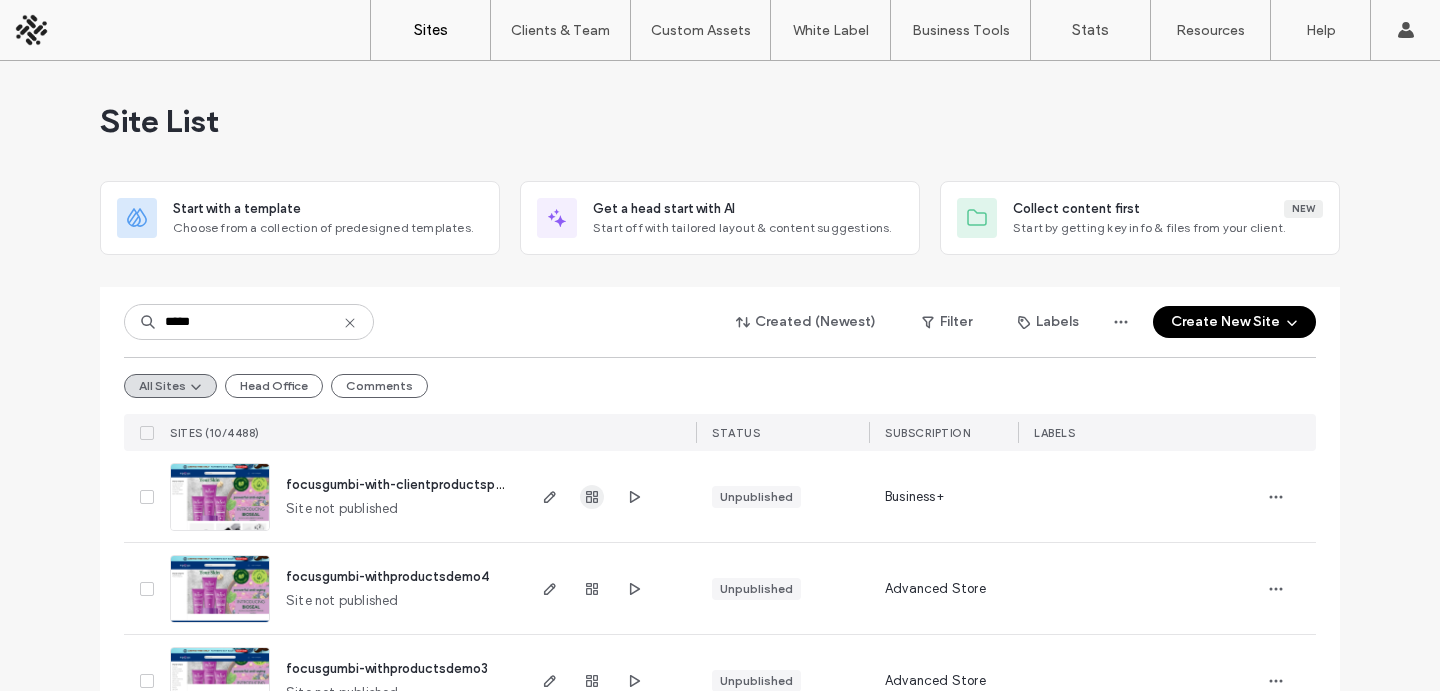 click 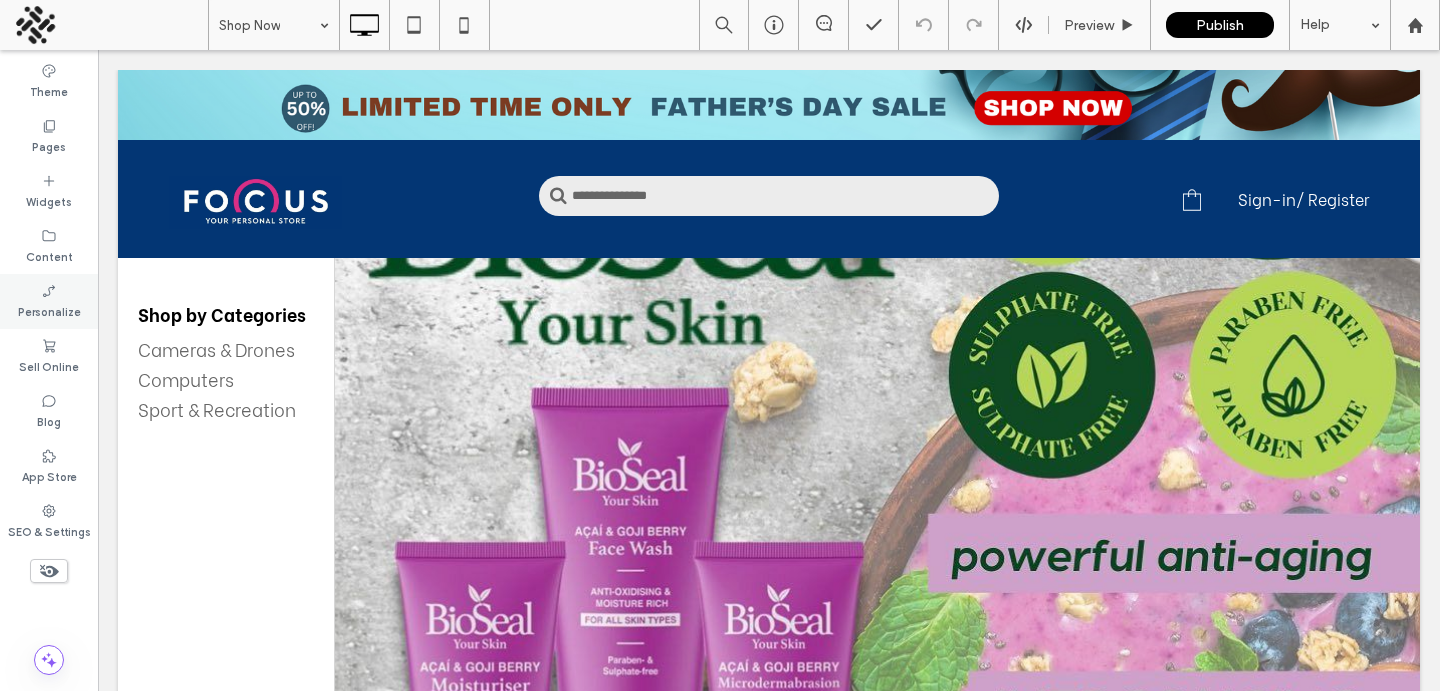 scroll, scrollTop: 0, scrollLeft: 0, axis: both 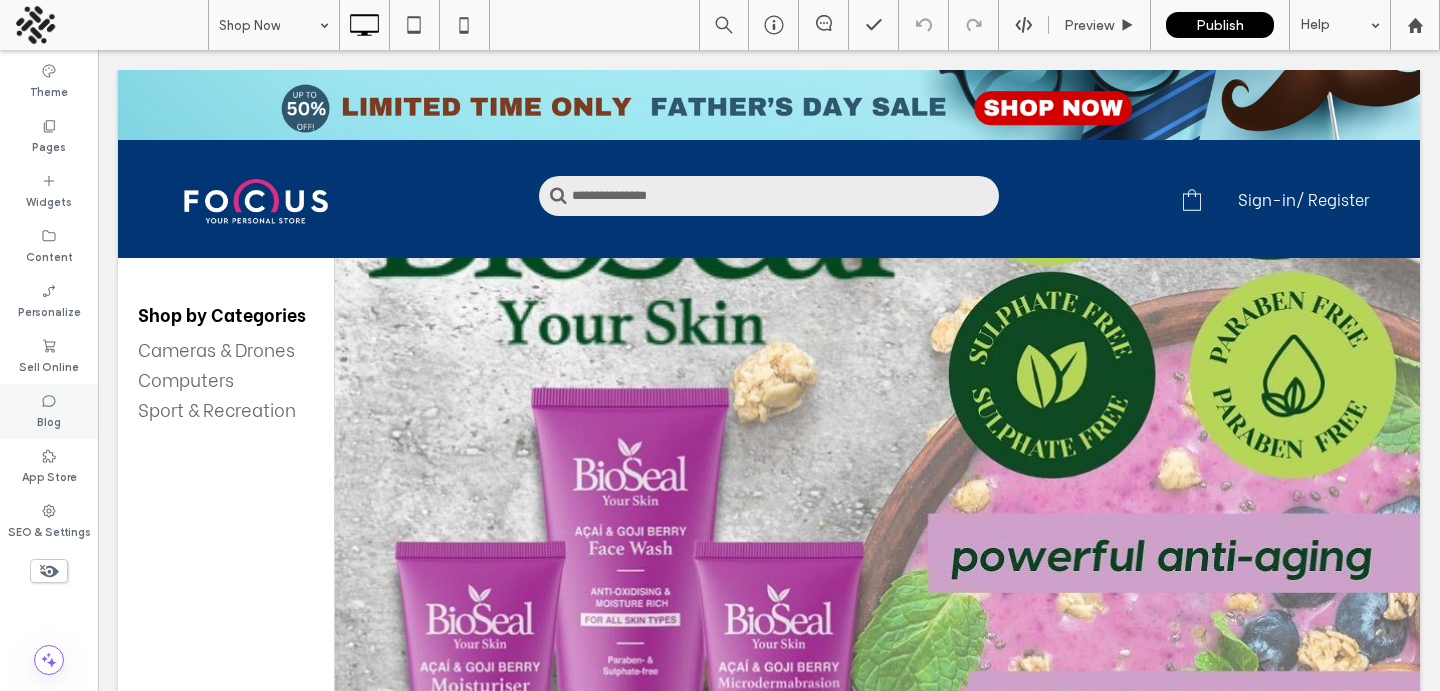 click on "Blog" at bounding box center (49, 420) 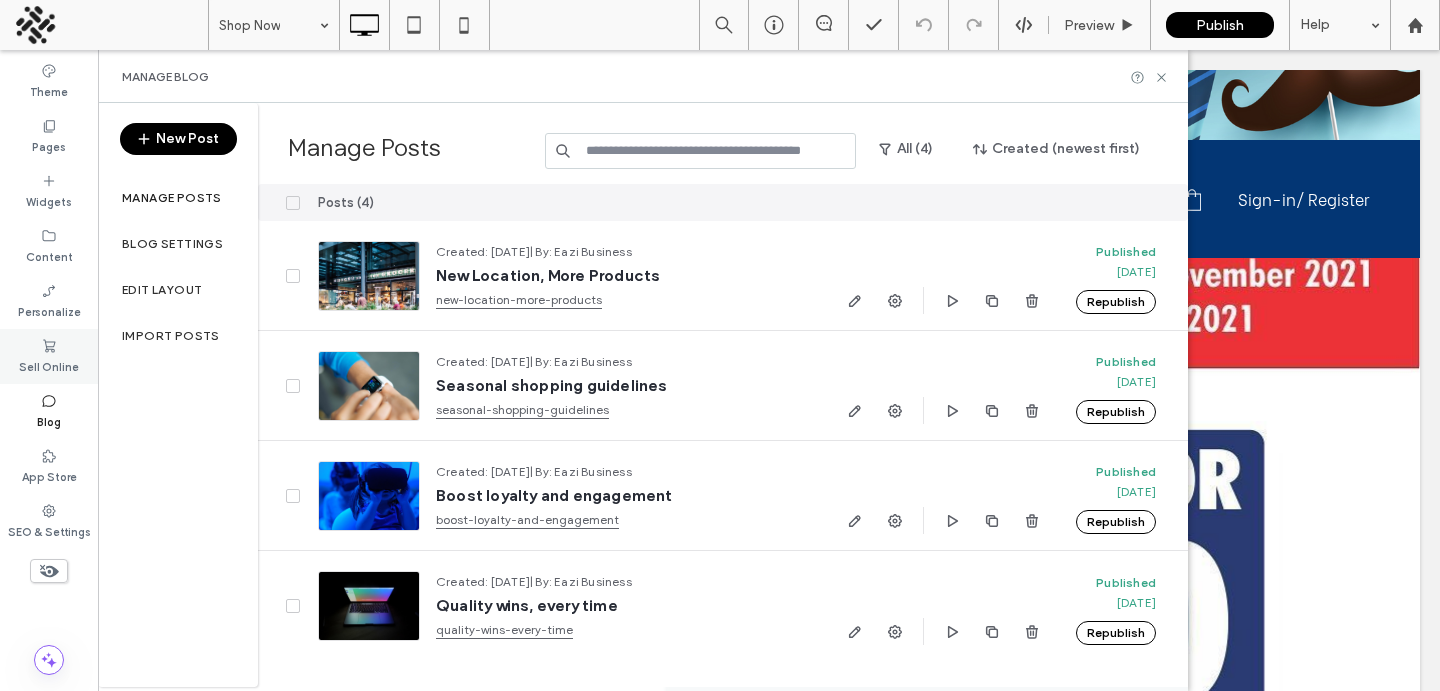 click on "Sell Online" at bounding box center [49, 365] 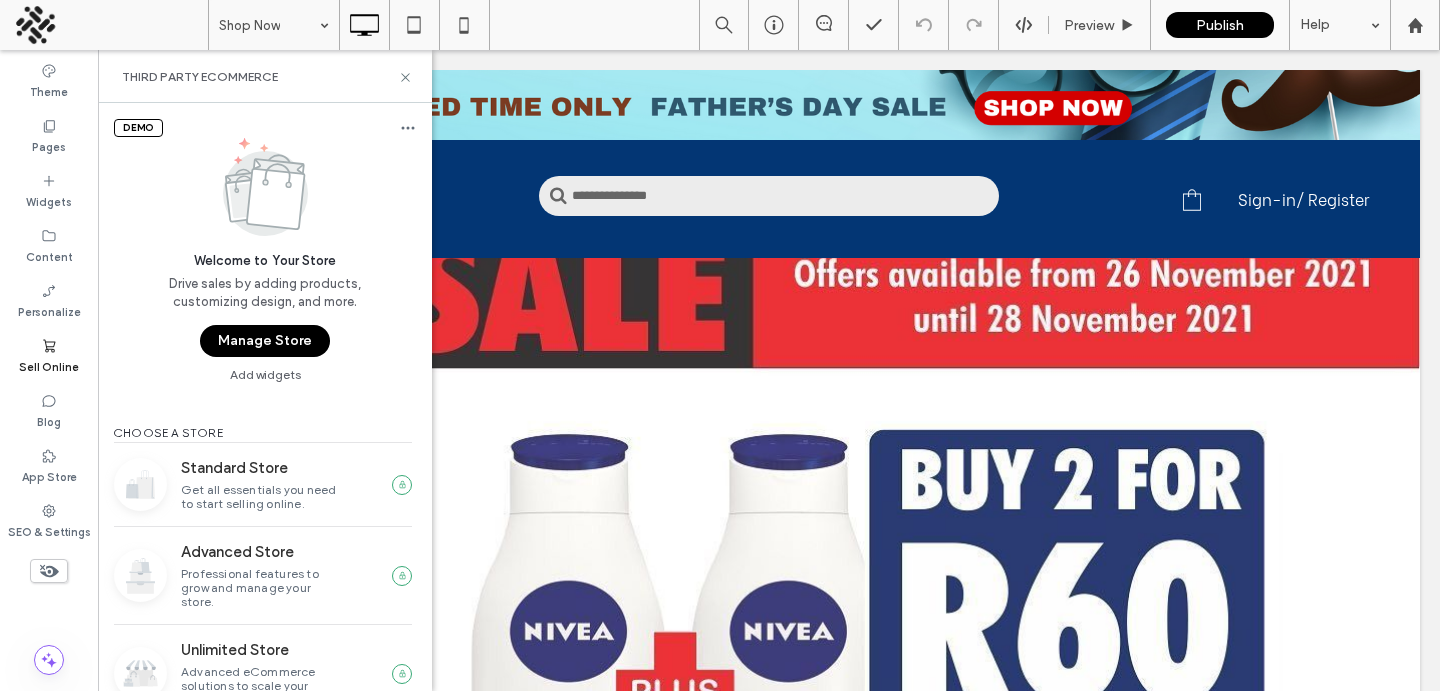 click on "Manage Store" at bounding box center (265, 341) 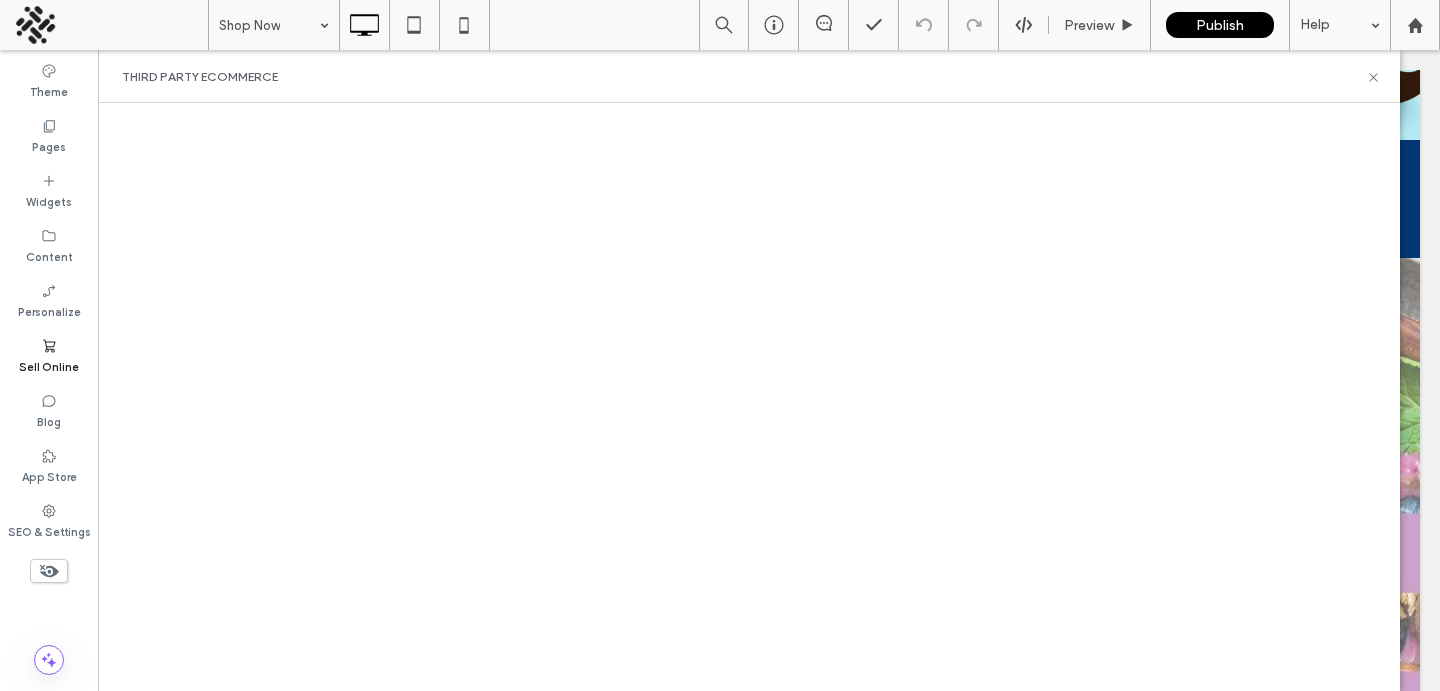 click on "Sell Online" at bounding box center (49, 365) 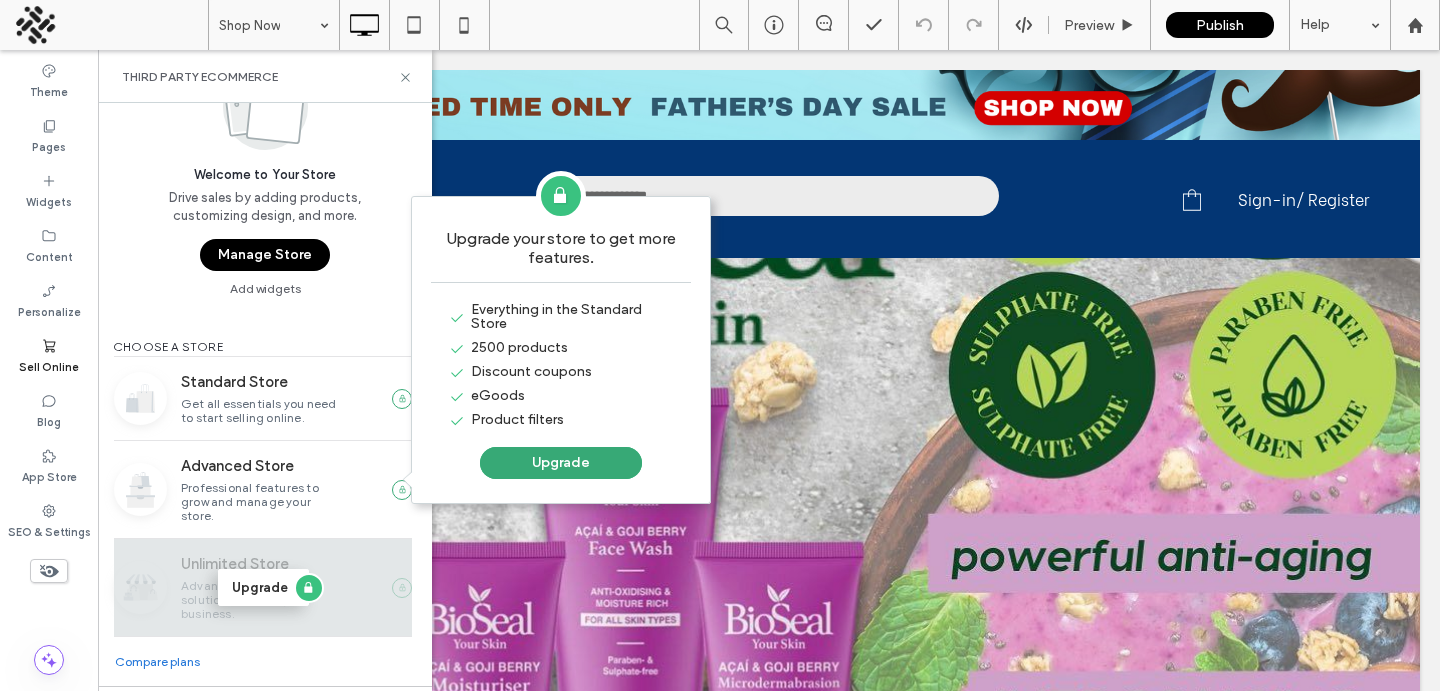 scroll, scrollTop: 91, scrollLeft: 0, axis: vertical 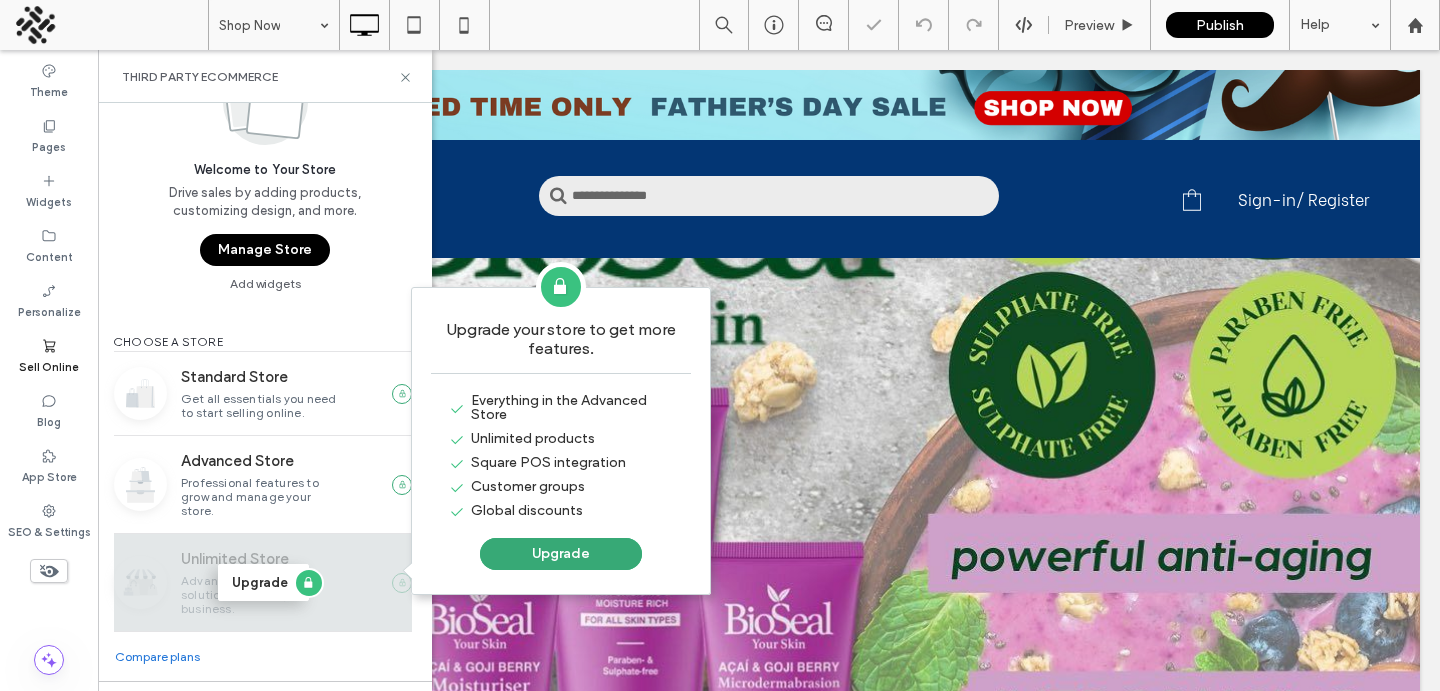 click on "Upgrade" at bounding box center (263, 582) 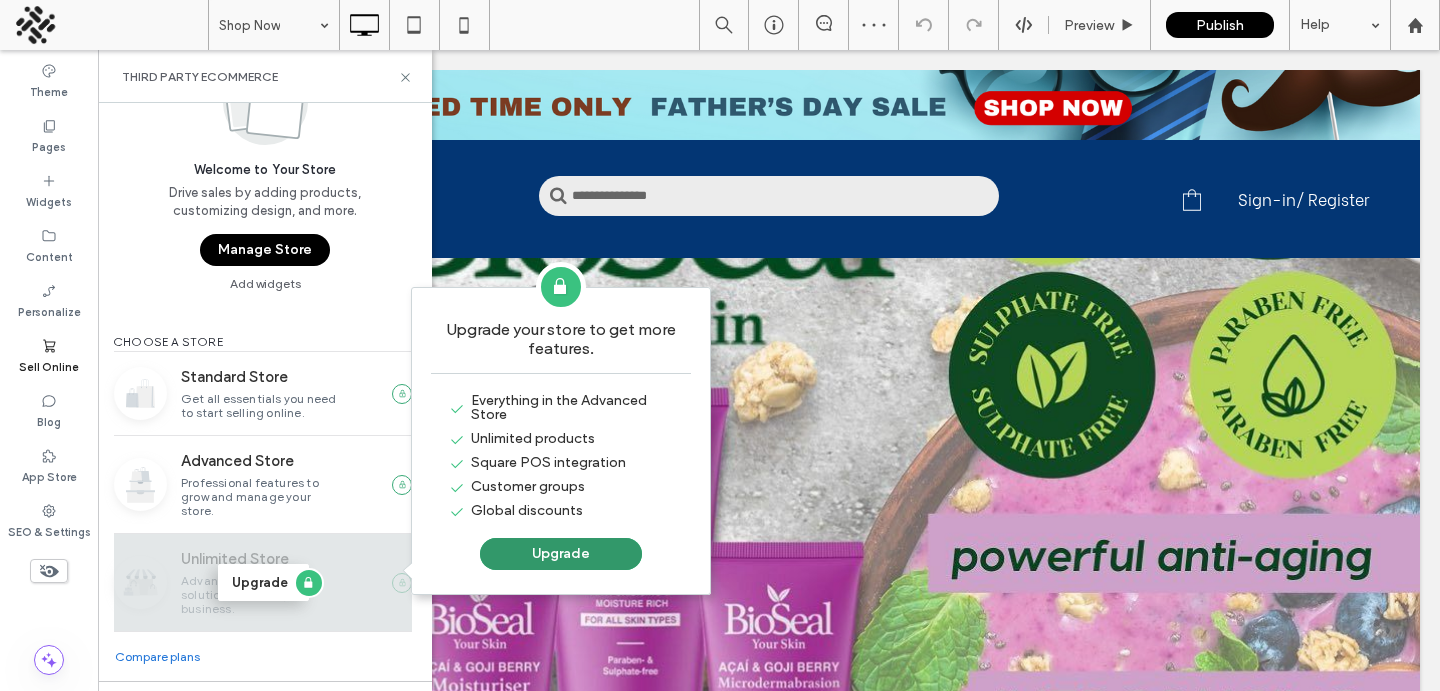 click on "Upgrade" at bounding box center (561, 554) 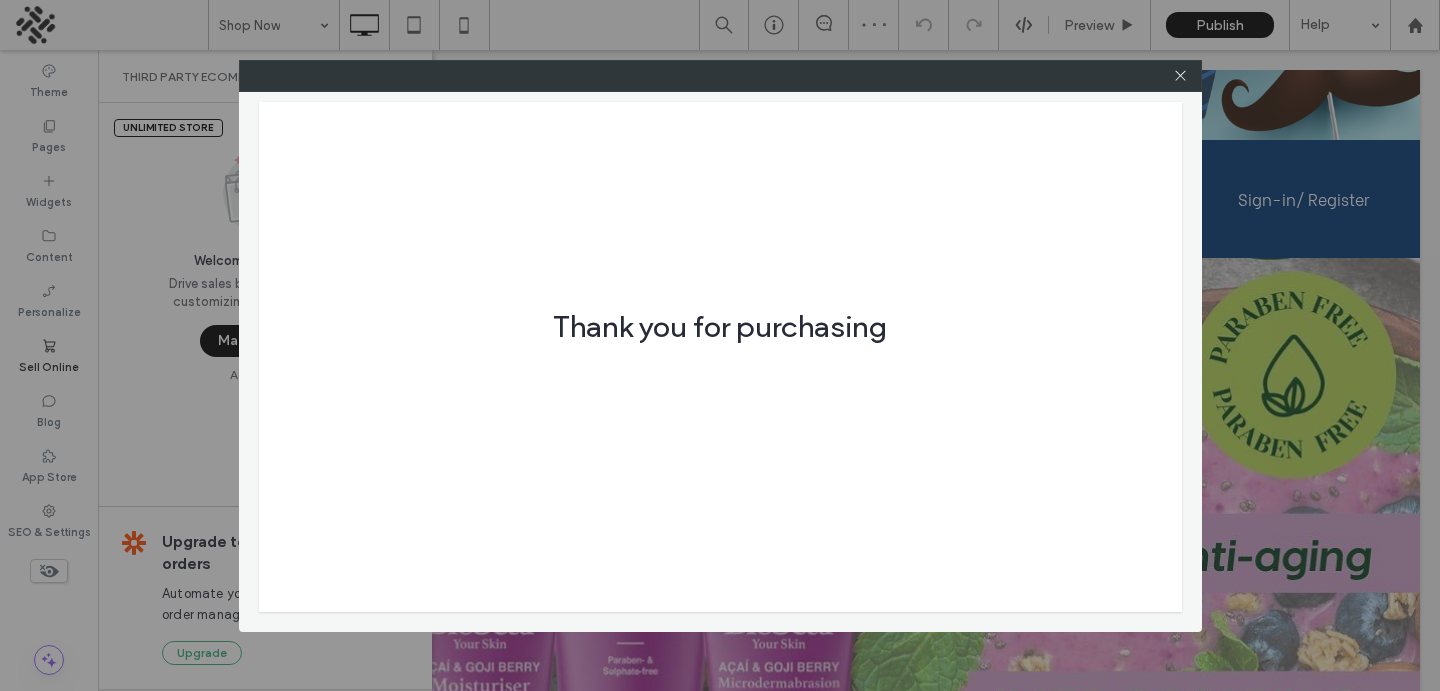 scroll, scrollTop: 0, scrollLeft: 0, axis: both 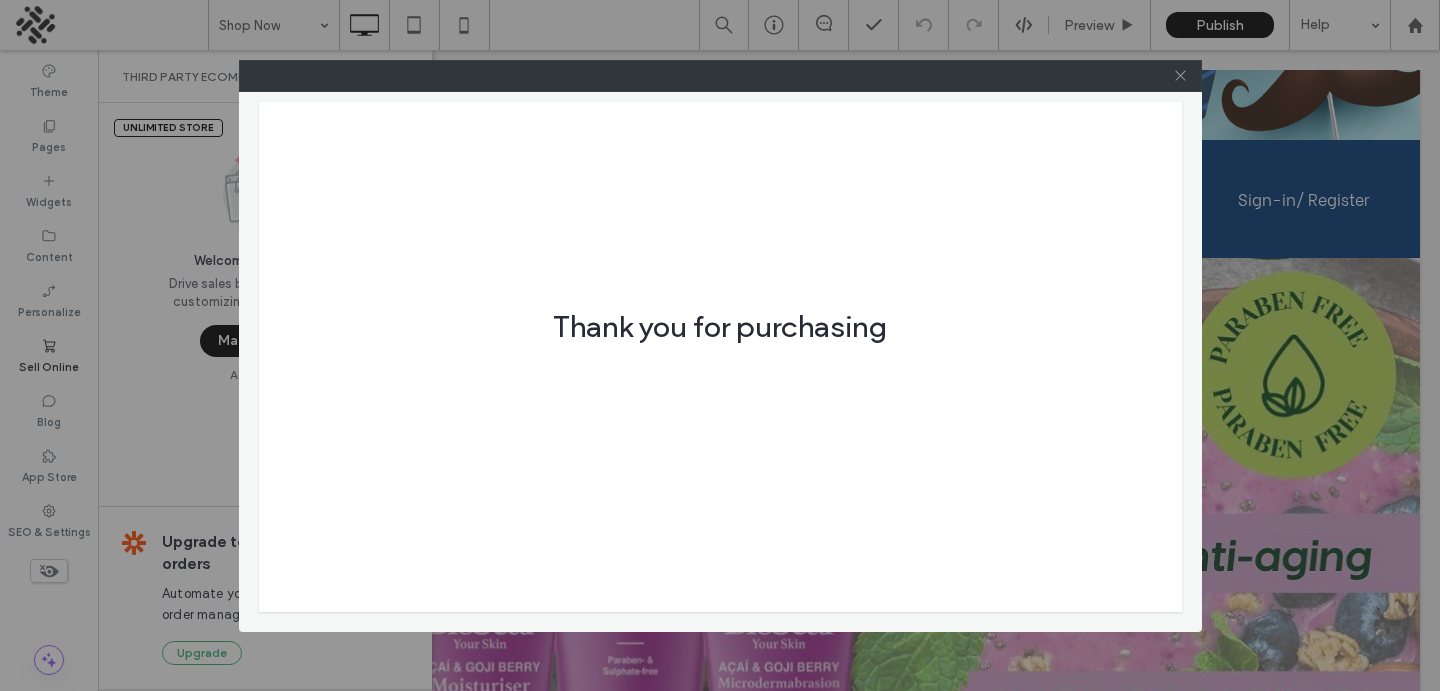 click 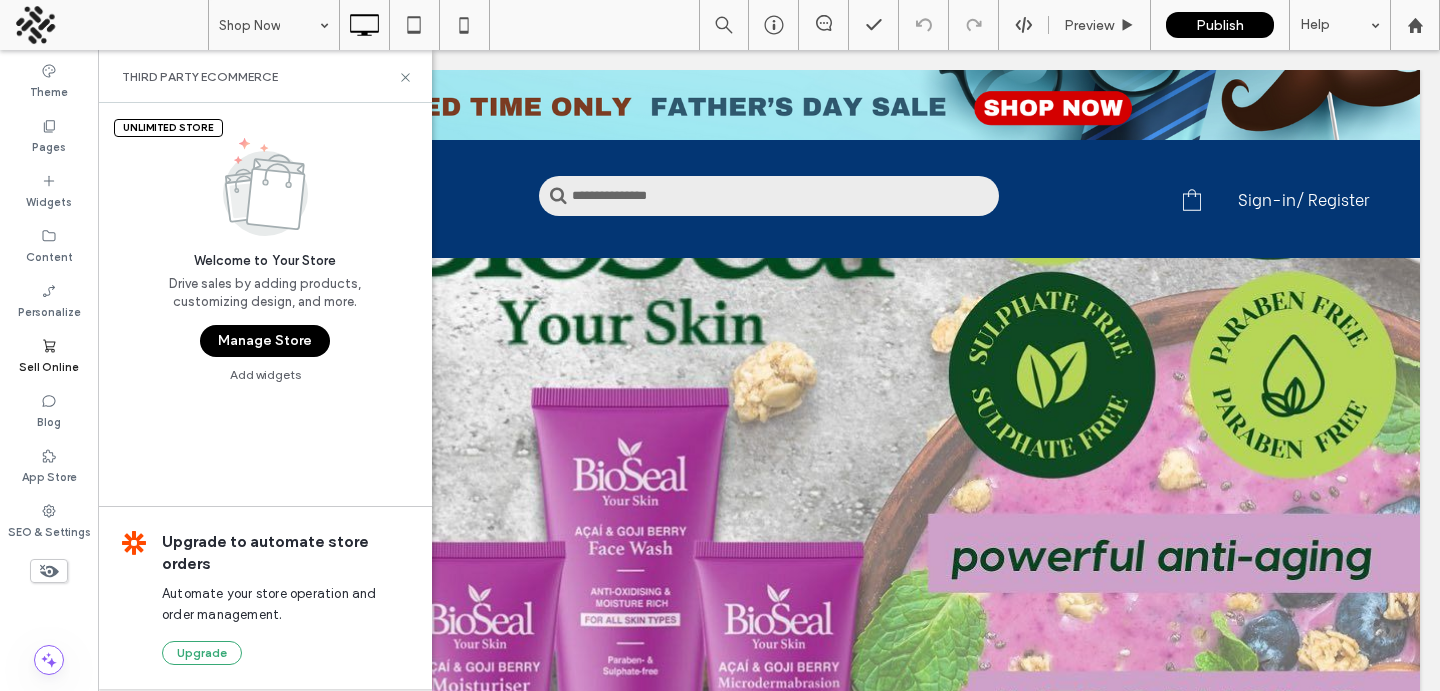 click on "Manage Store" at bounding box center [265, 341] 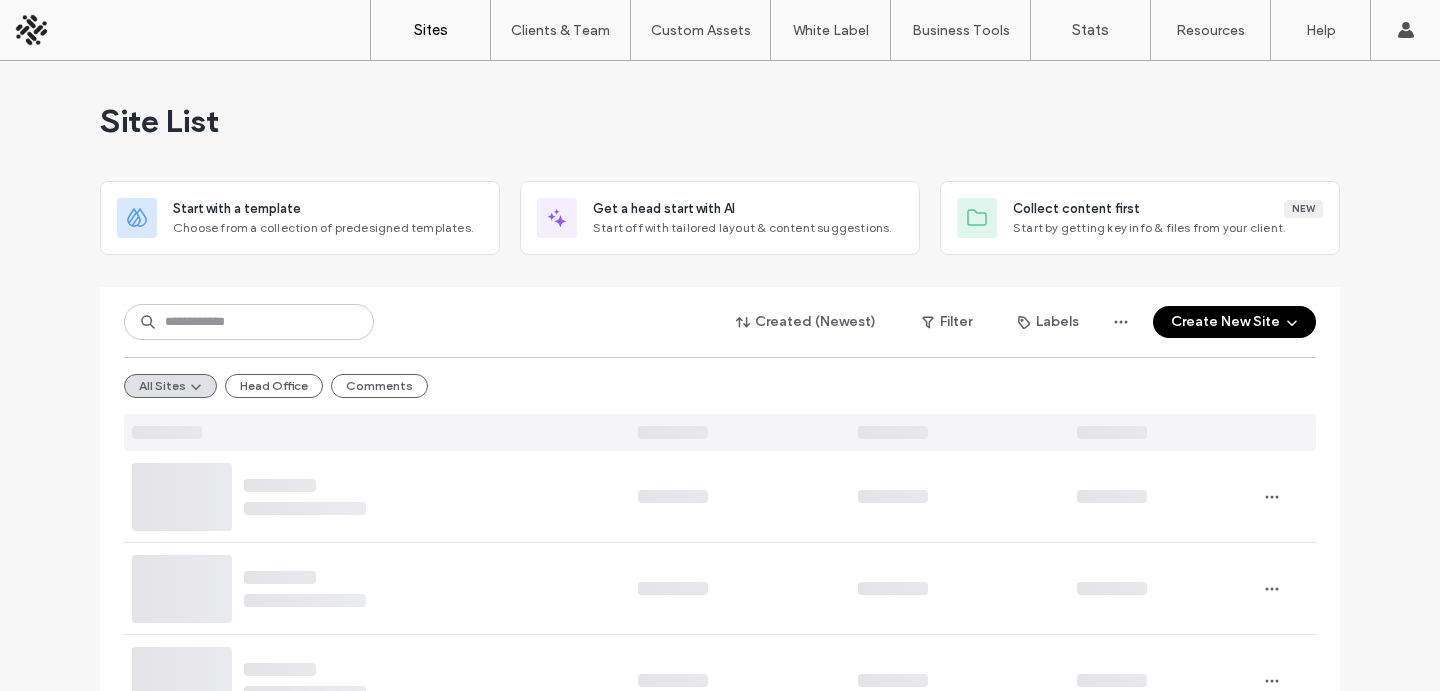 scroll, scrollTop: 0, scrollLeft: 0, axis: both 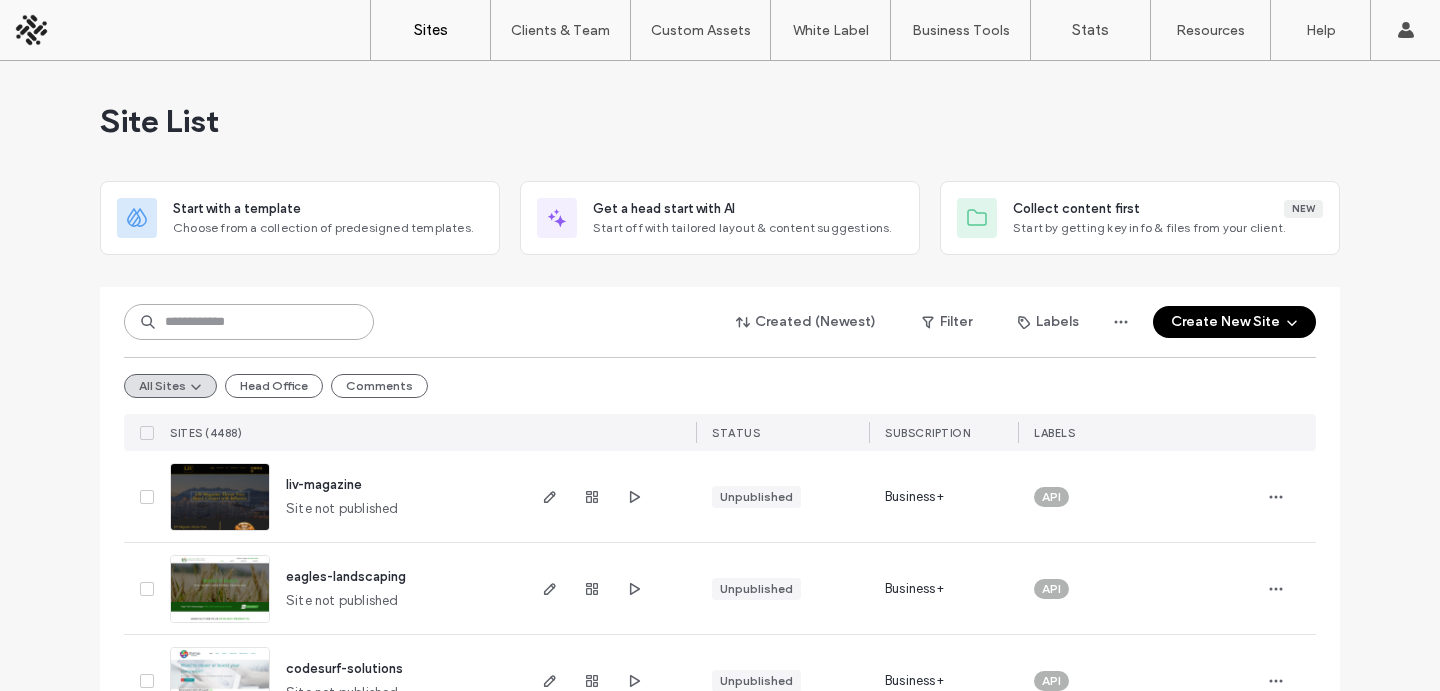 click at bounding box center [249, 322] 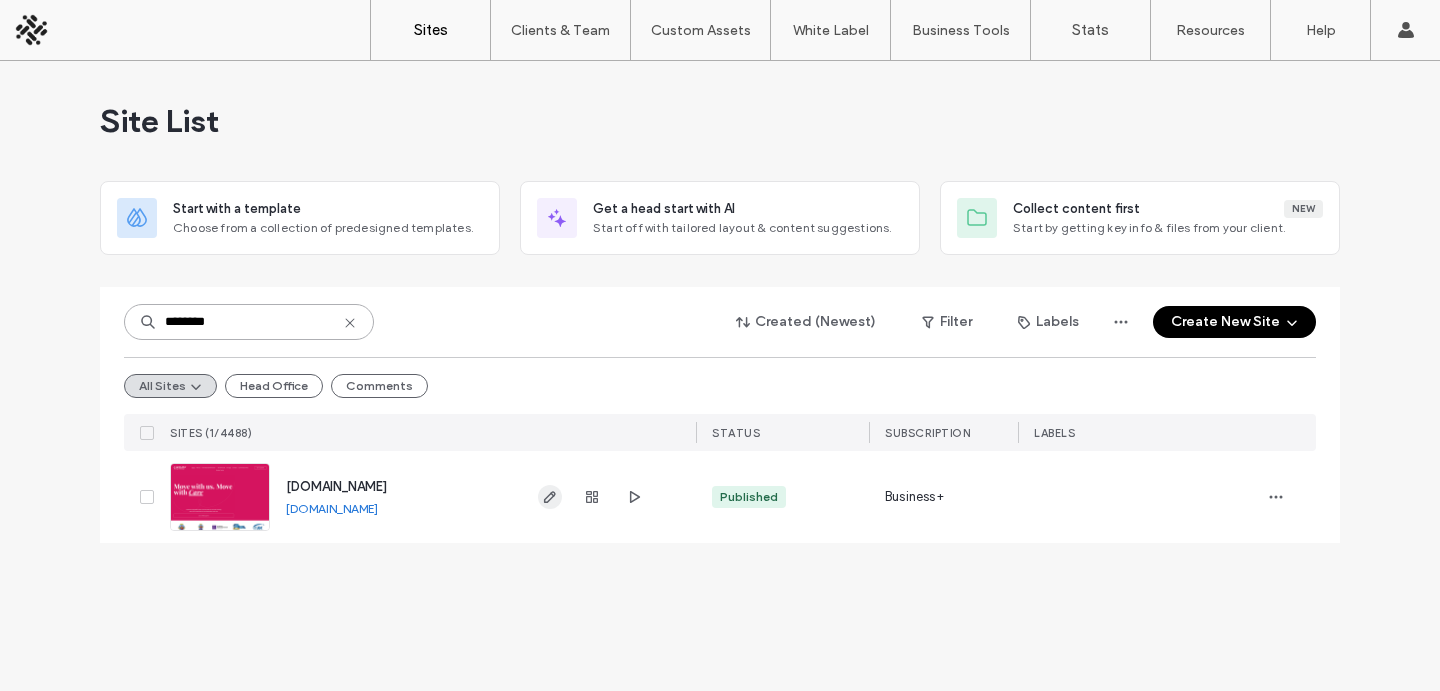 type on "********" 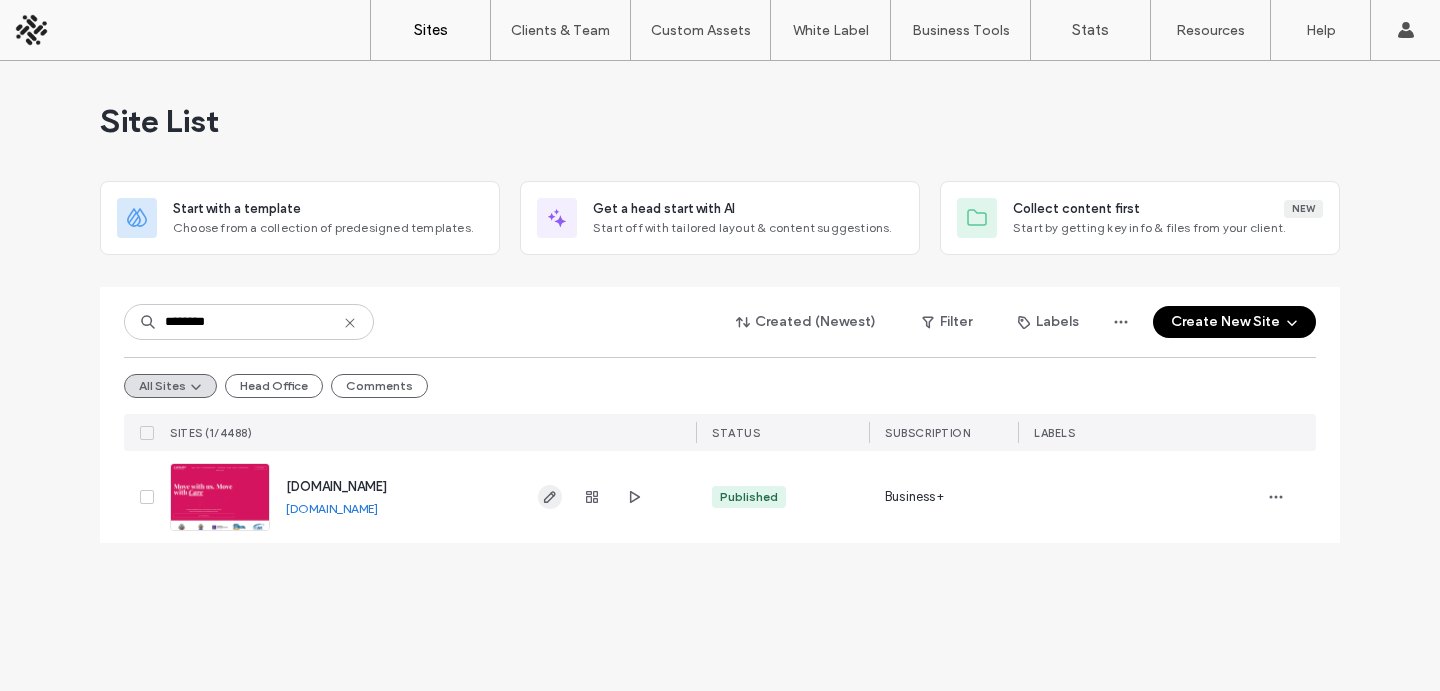 click at bounding box center [550, 497] 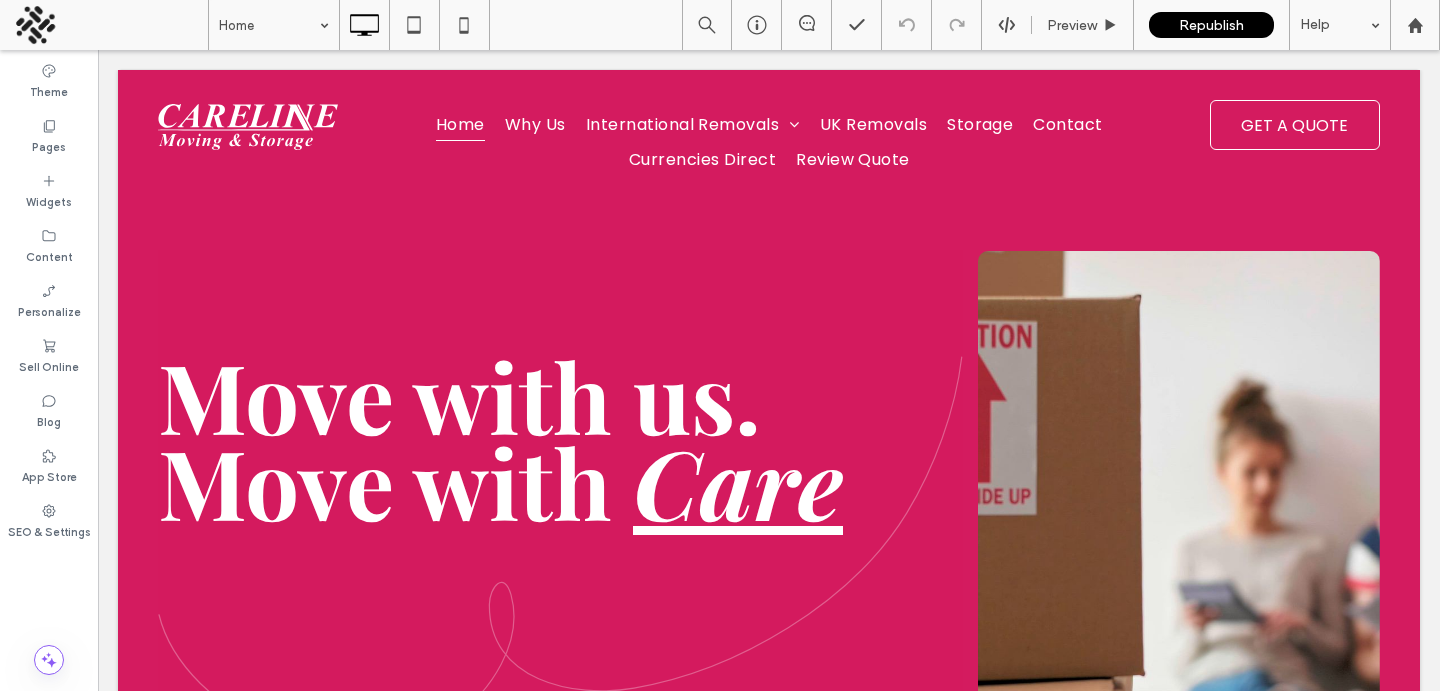 scroll, scrollTop: 0, scrollLeft: 0, axis: both 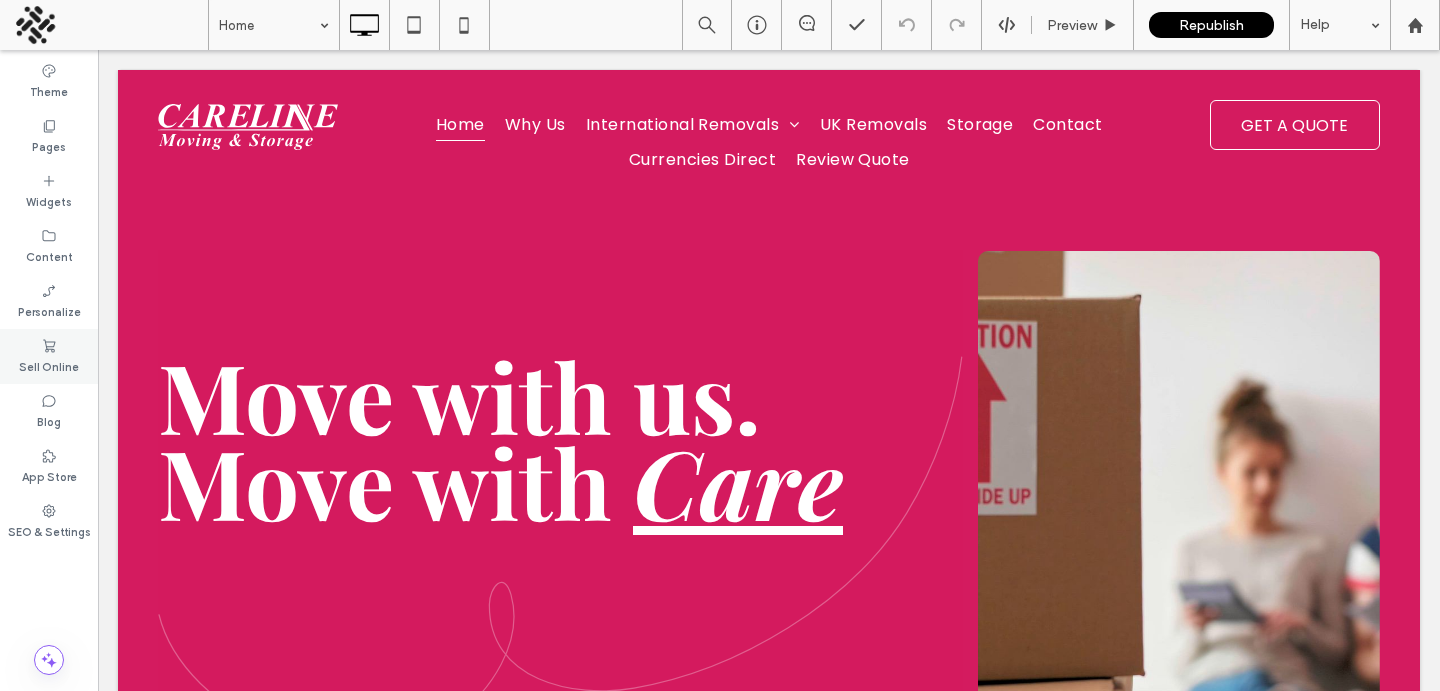 click on "Sell Online" at bounding box center (49, 365) 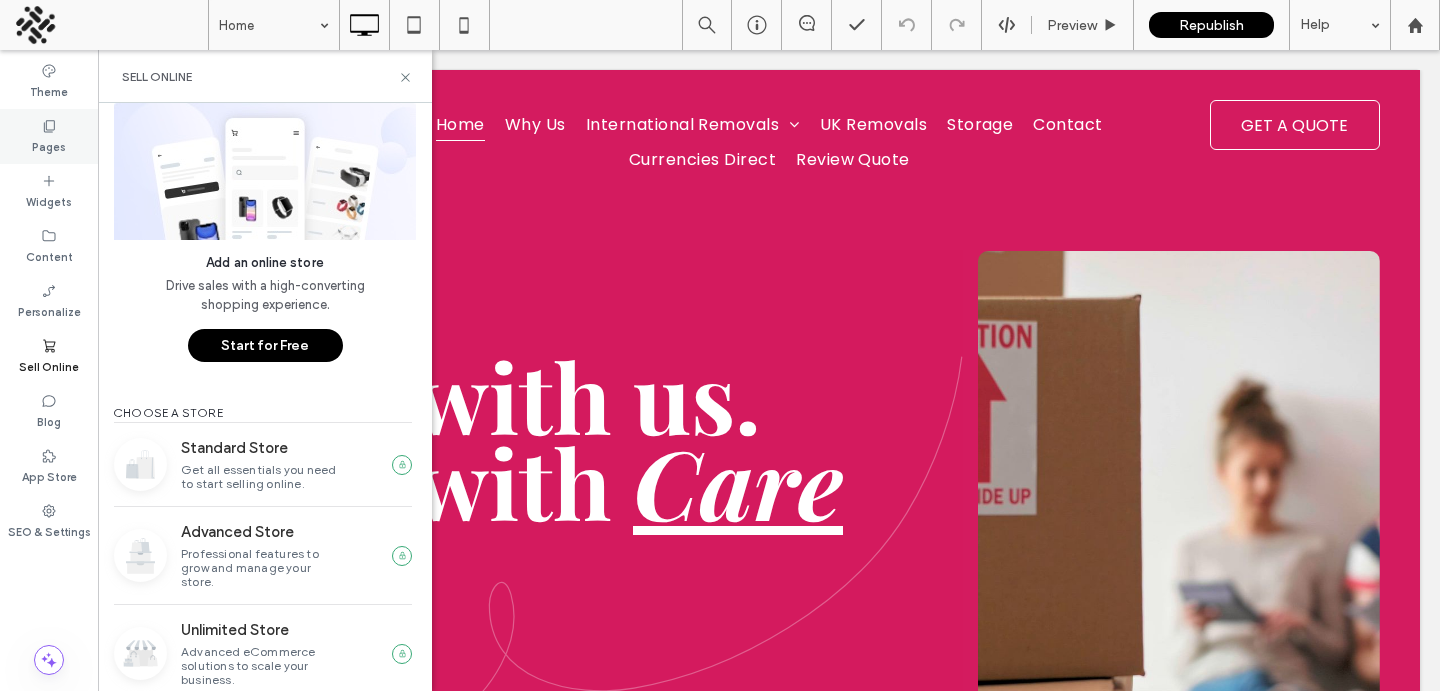 click on "Pages" at bounding box center (49, 145) 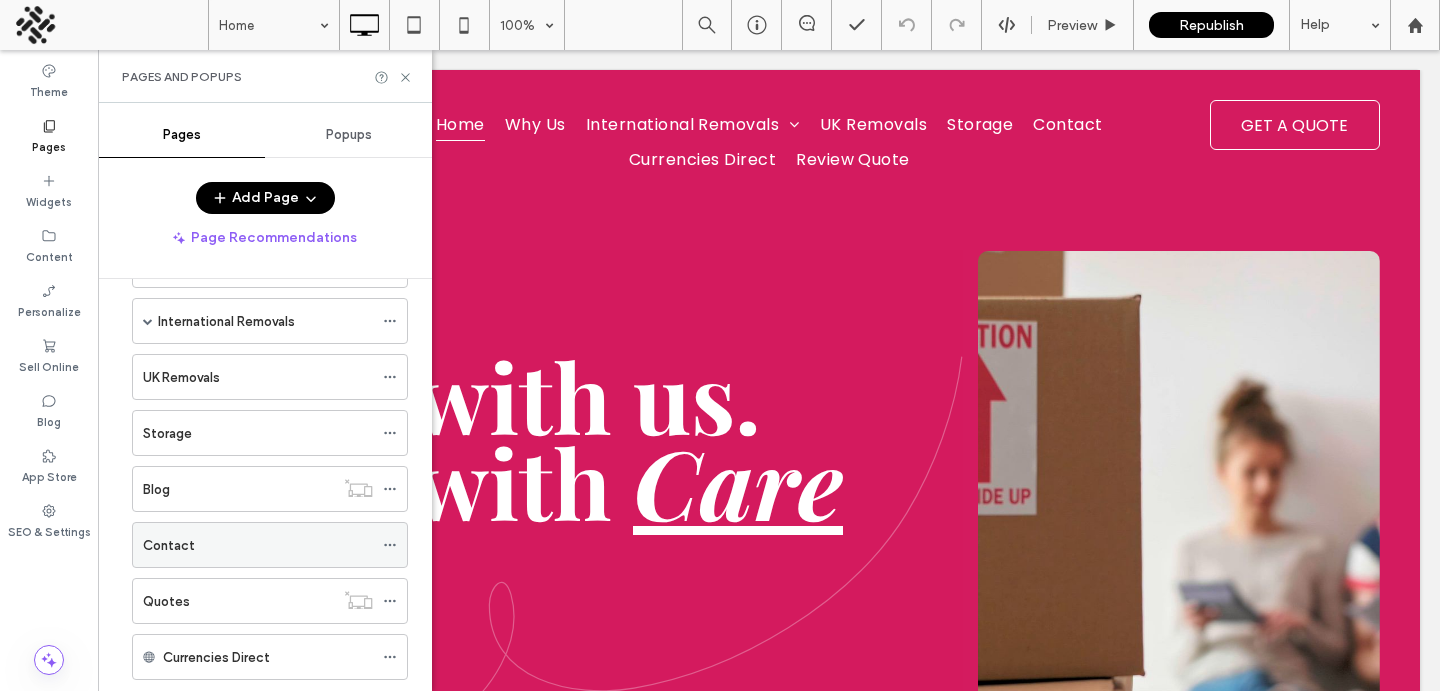 scroll, scrollTop: 288, scrollLeft: 0, axis: vertical 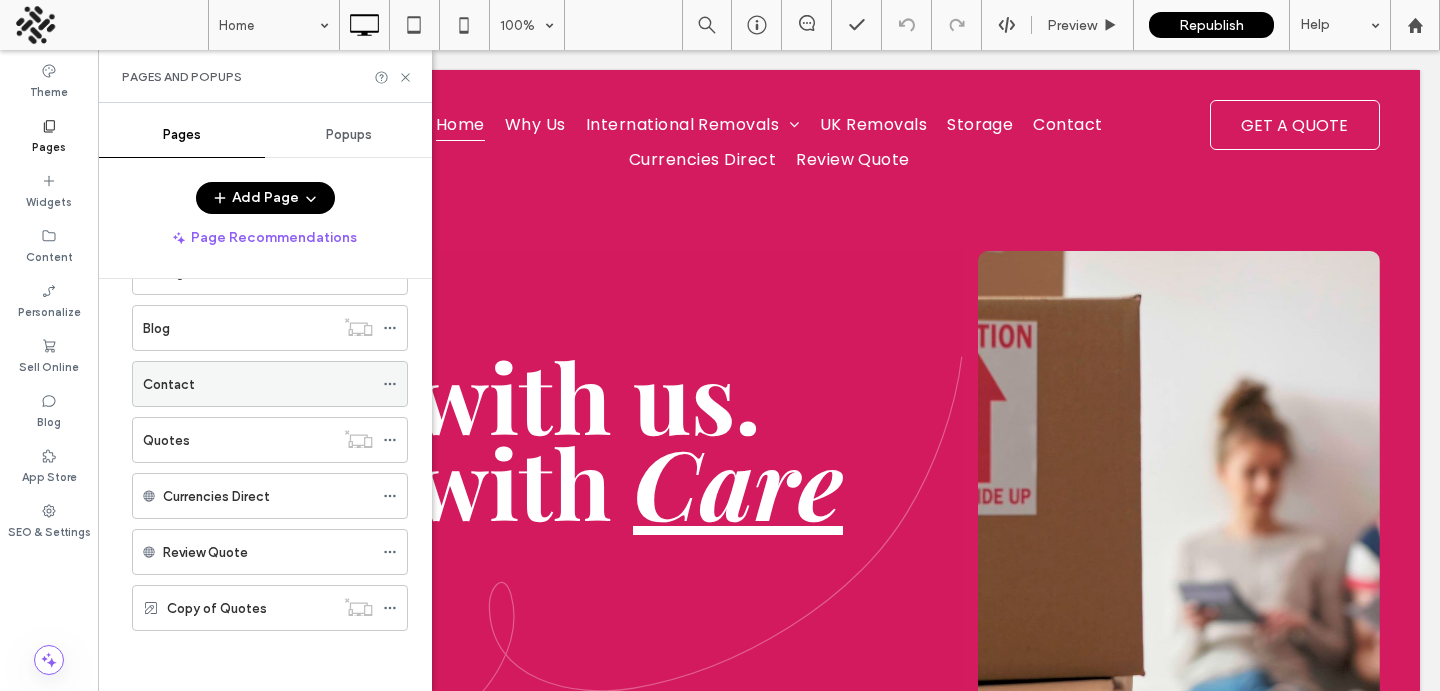 click on "Contact" at bounding box center [258, 384] 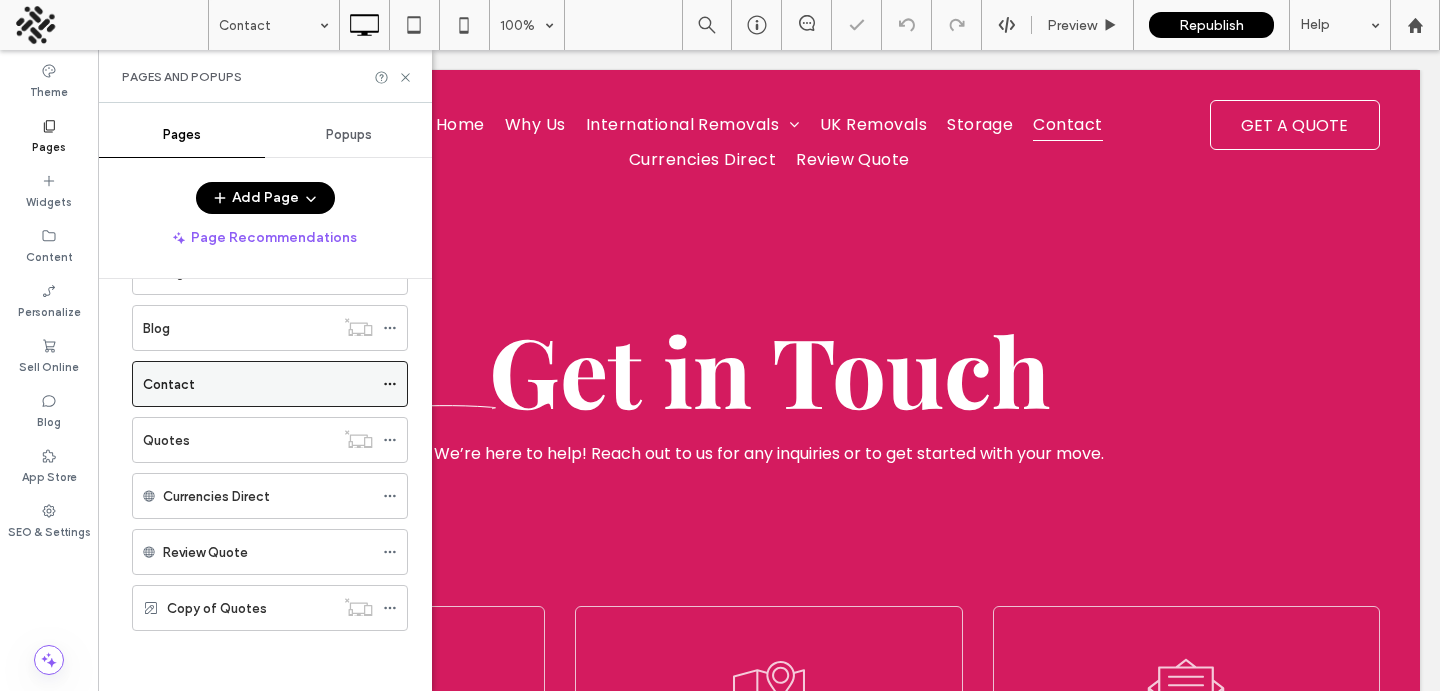 scroll, scrollTop: 0, scrollLeft: 0, axis: both 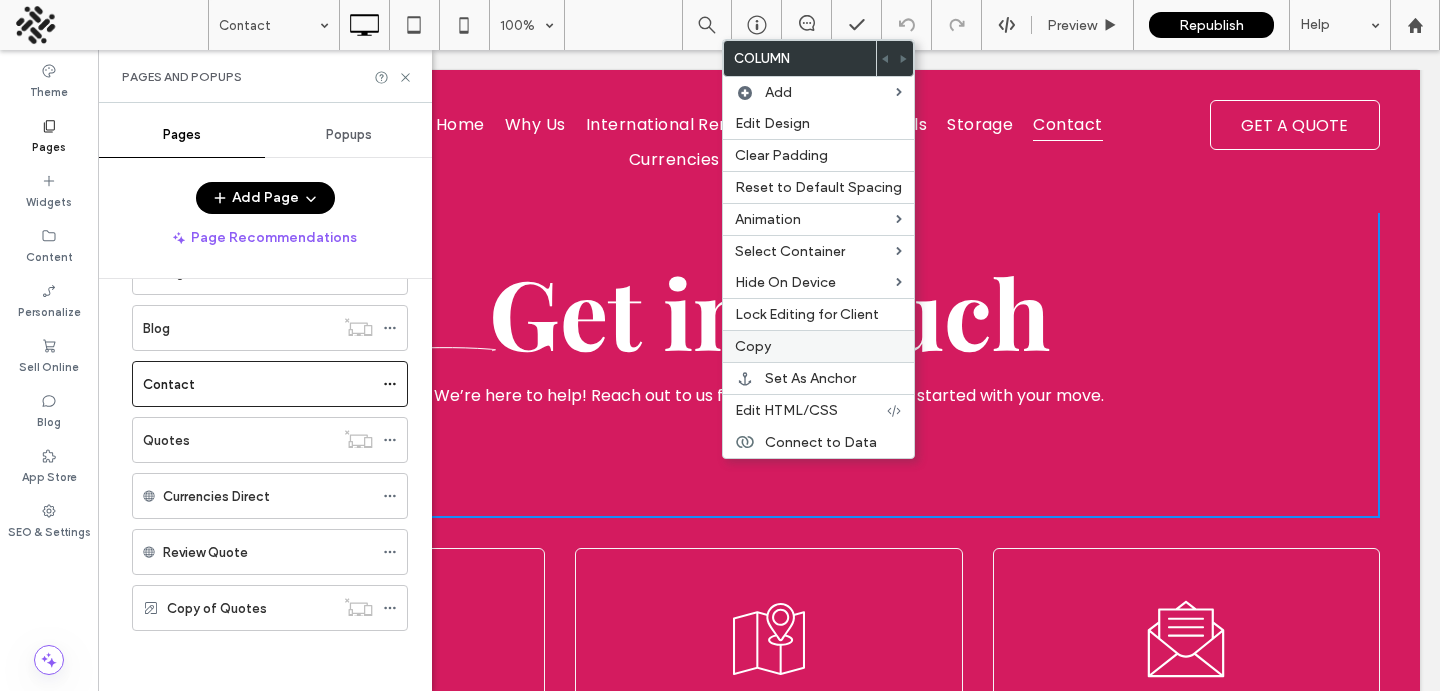 click on "Copy" at bounding box center (753, 346) 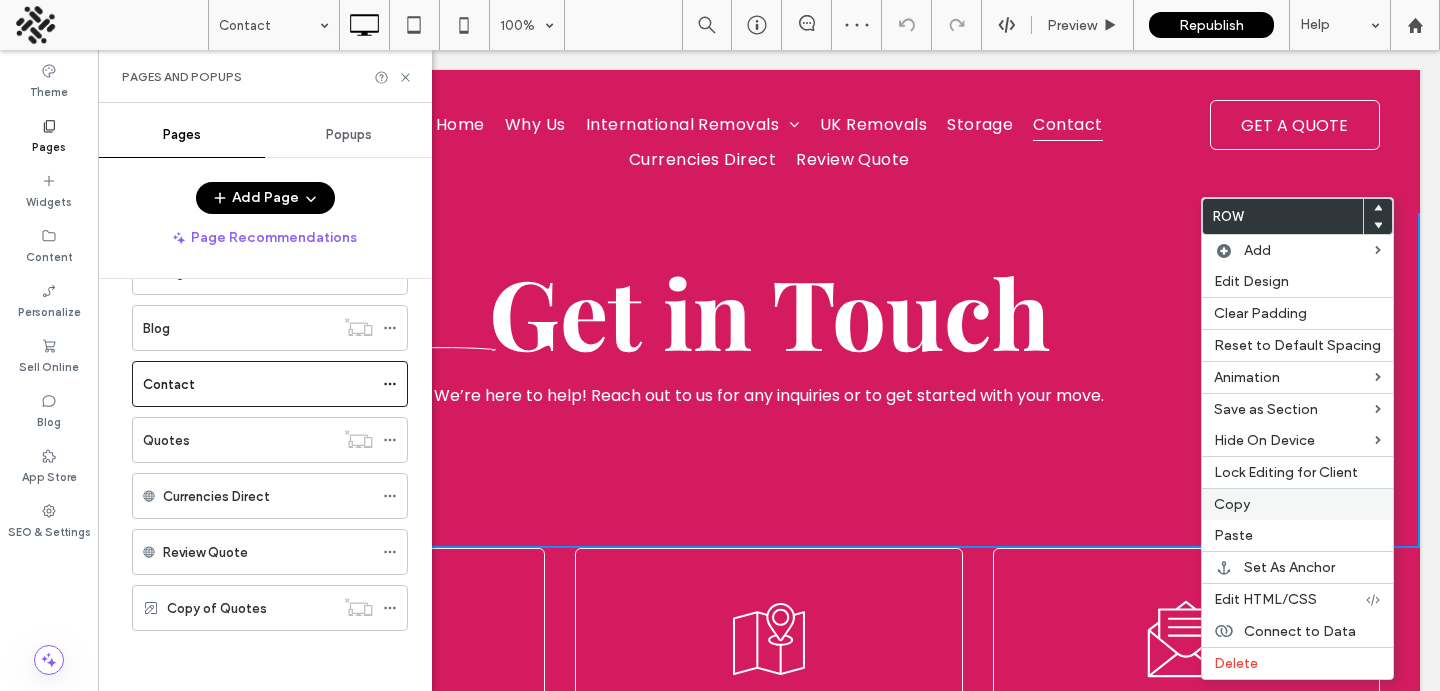 click on "Copy" at bounding box center [1232, 504] 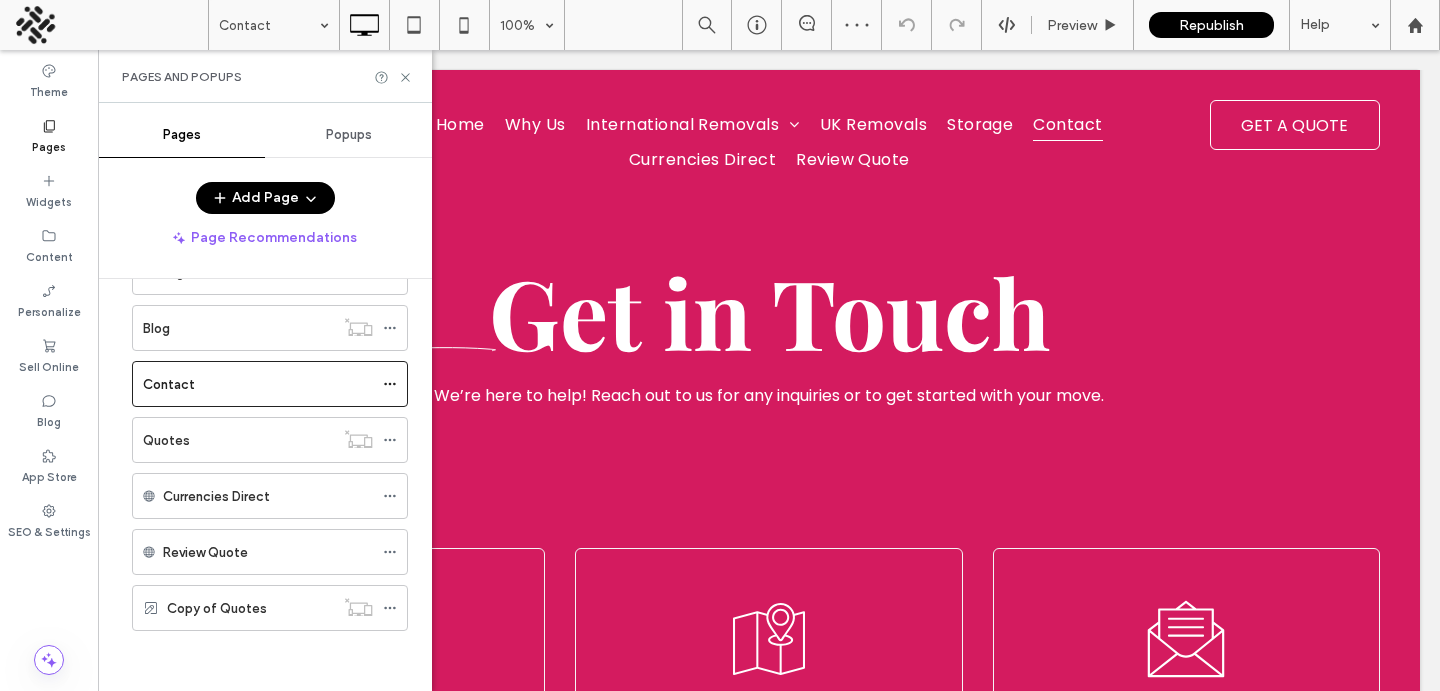 click on "Add Page" at bounding box center (265, 198) 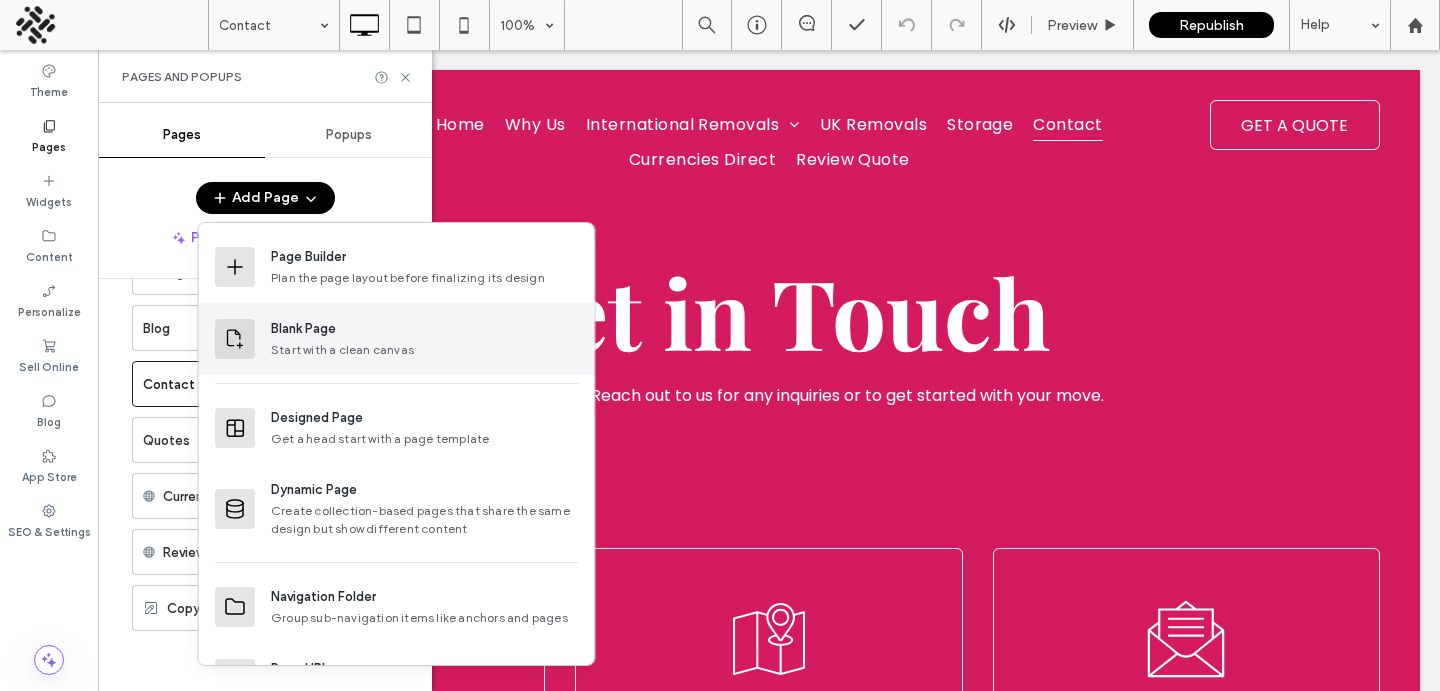click on "Blank Page" at bounding box center (303, 329) 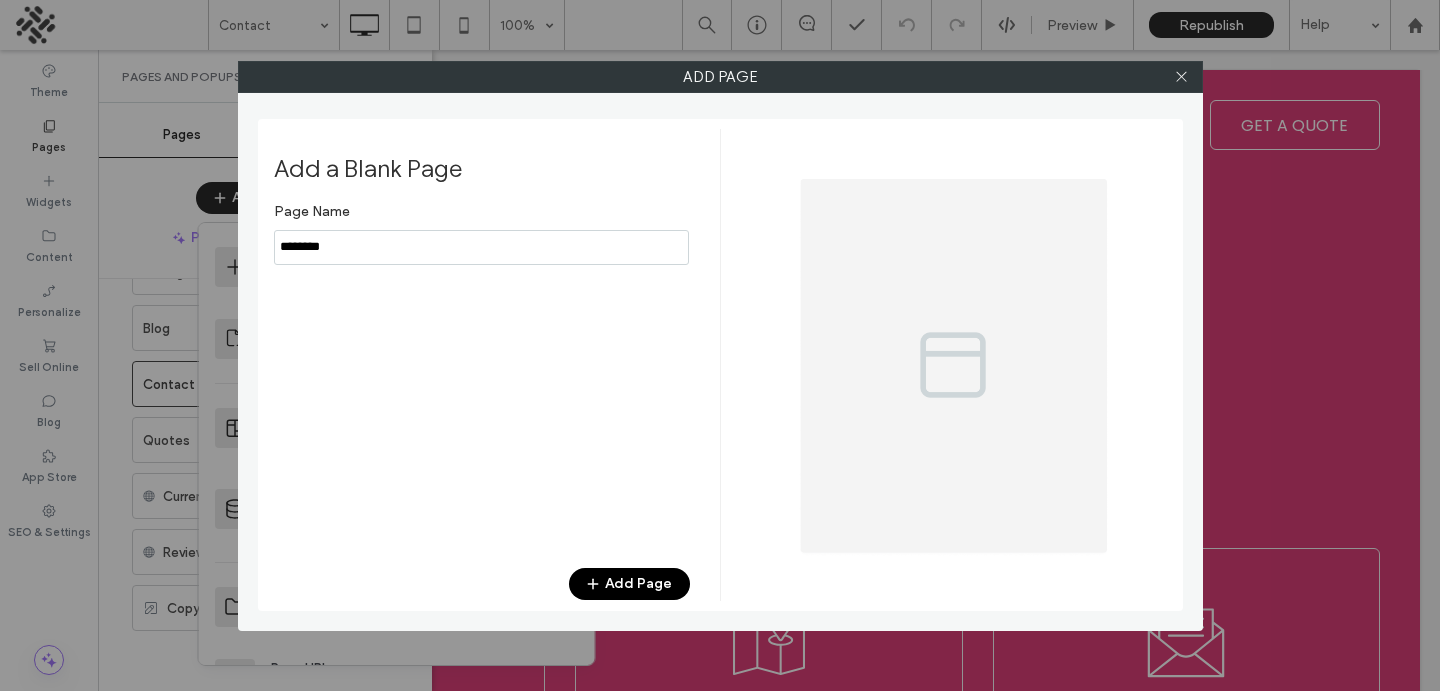 type on "********" 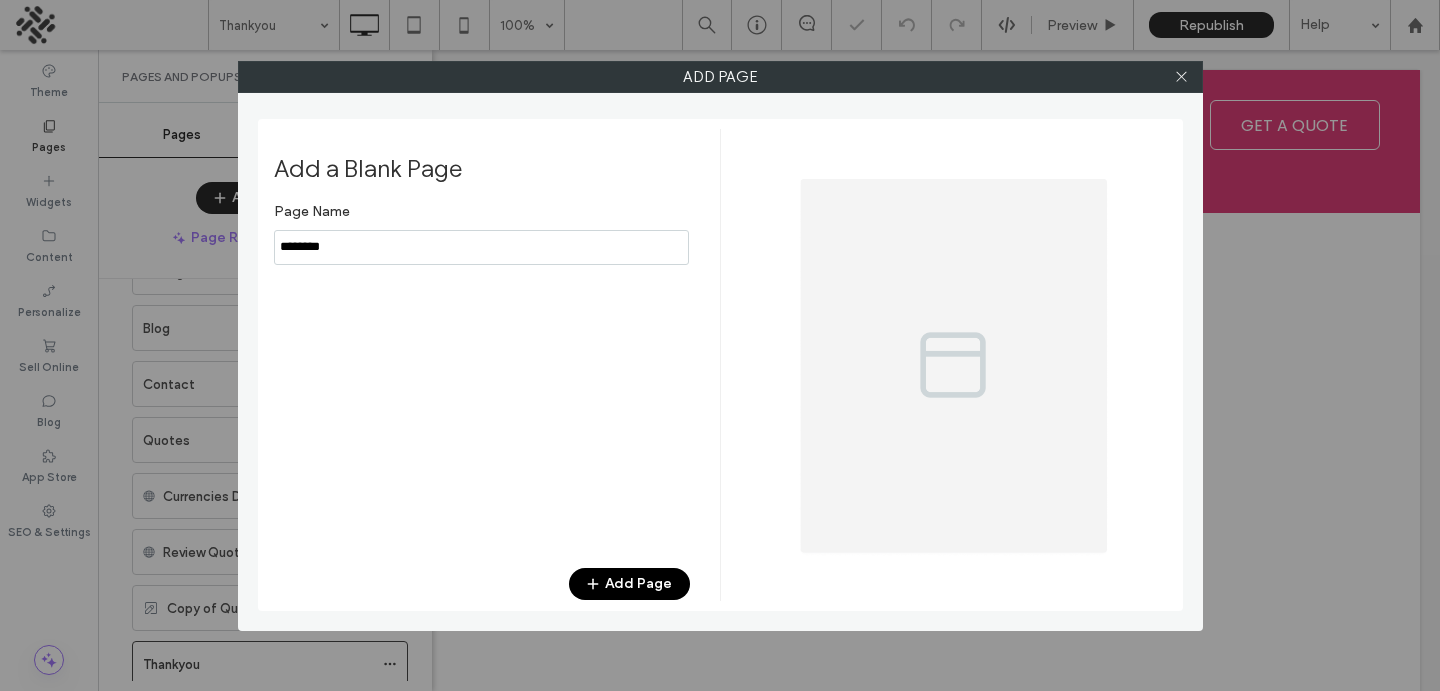 scroll, scrollTop: 0, scrollLeft: 0, axis: both 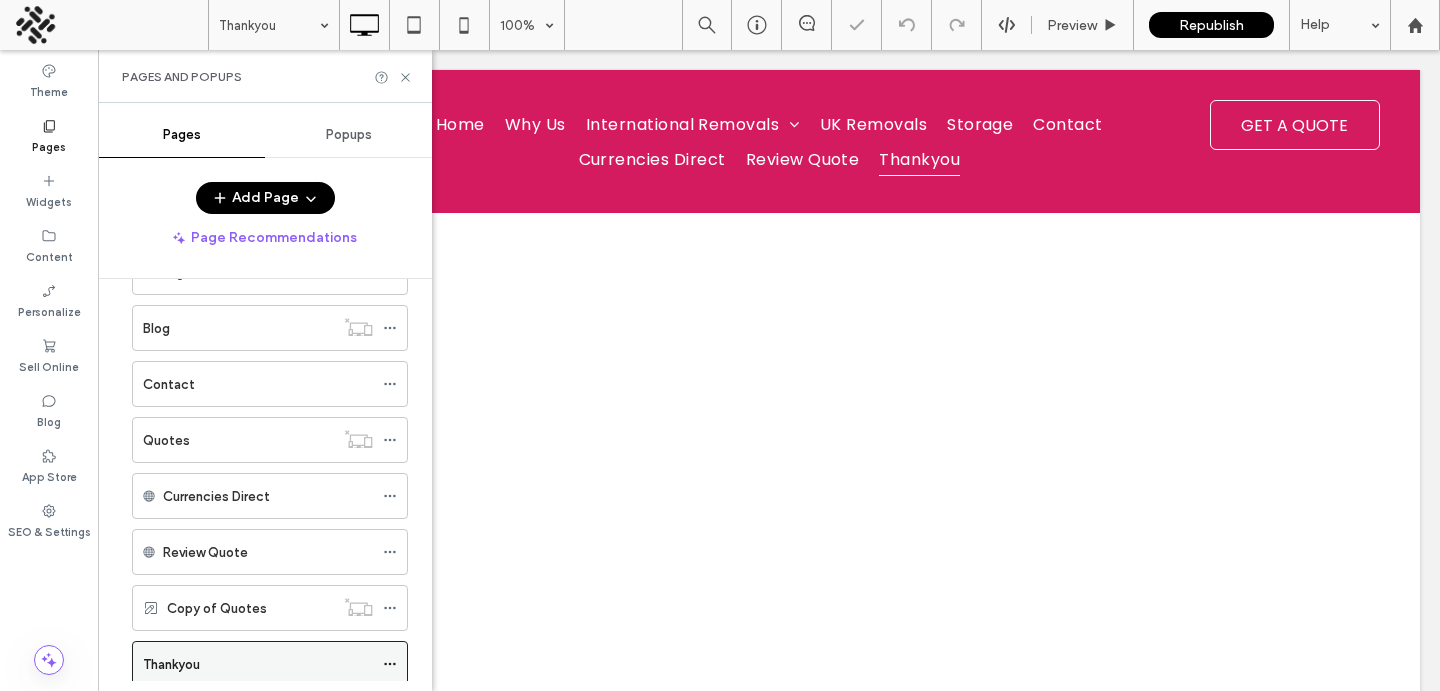 click 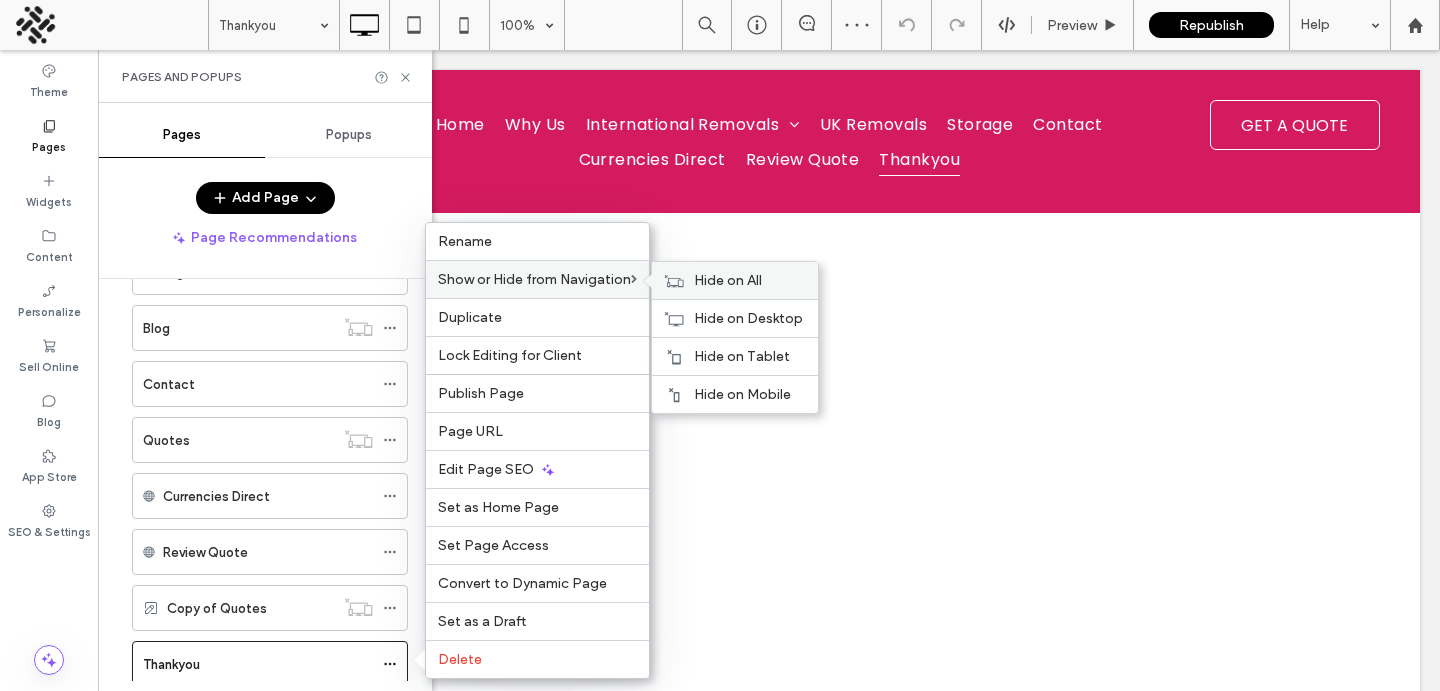 click on "Hide on All" at bounding box center (735, 280) 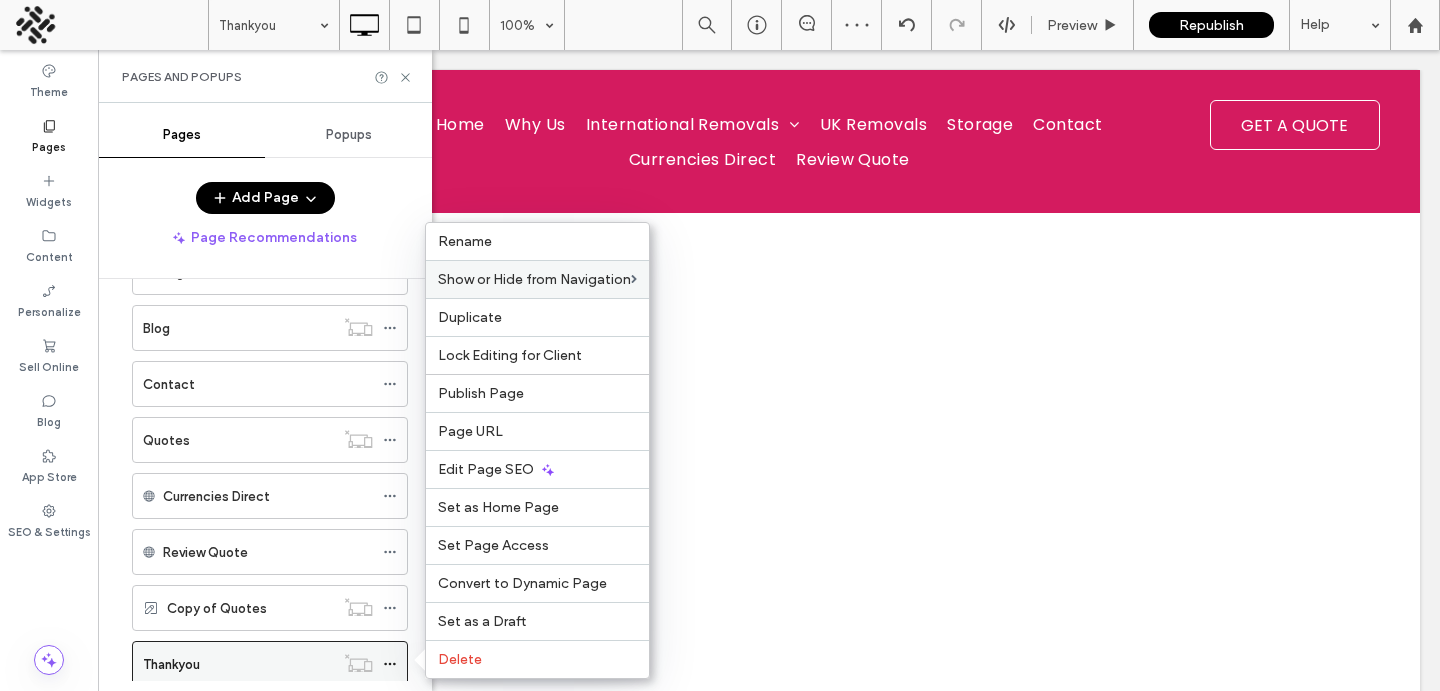 click on "Thankyou" at bounding box center (171, 664) 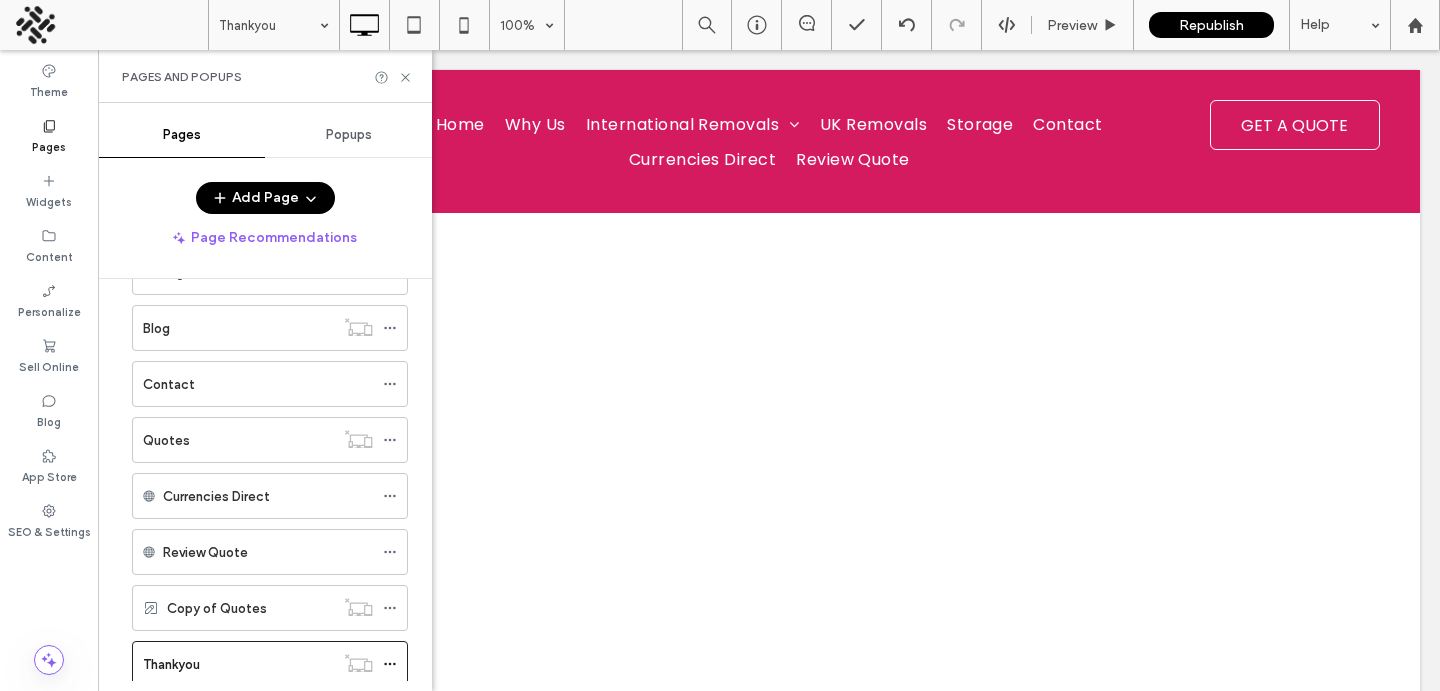 click on "Thankyou 100% Preview Republish Help
Site Comments Team & Clients Automate new comments Instantly notify your team when someone adds or updates a comment on a site. See Zap Examples
Theme Pages Widgets Content Personalize Sell Online Blog App Store SEO & Settings Pages and Popups Pages Popups Add Page Page Recommendations Home Why Us International Removals Ireland Australia USA United Arab Emirates Canada New Zealand Singapore UK Removals Storage Blog Contact Quotes Currencies Direct Review Quote Copy of Quotes Thankyou" at bounding box center (720, 345) 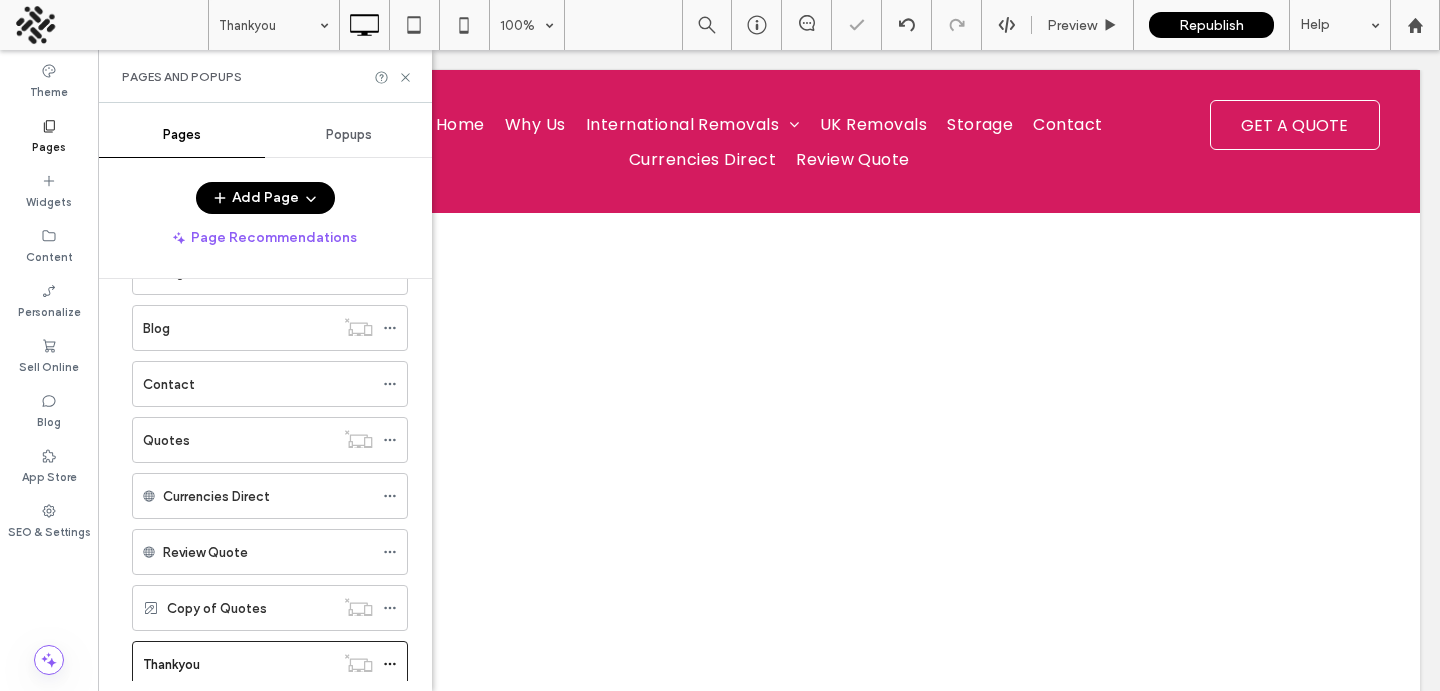 scroll, scrollTop: 0, scrollLeft: 0, axis: both 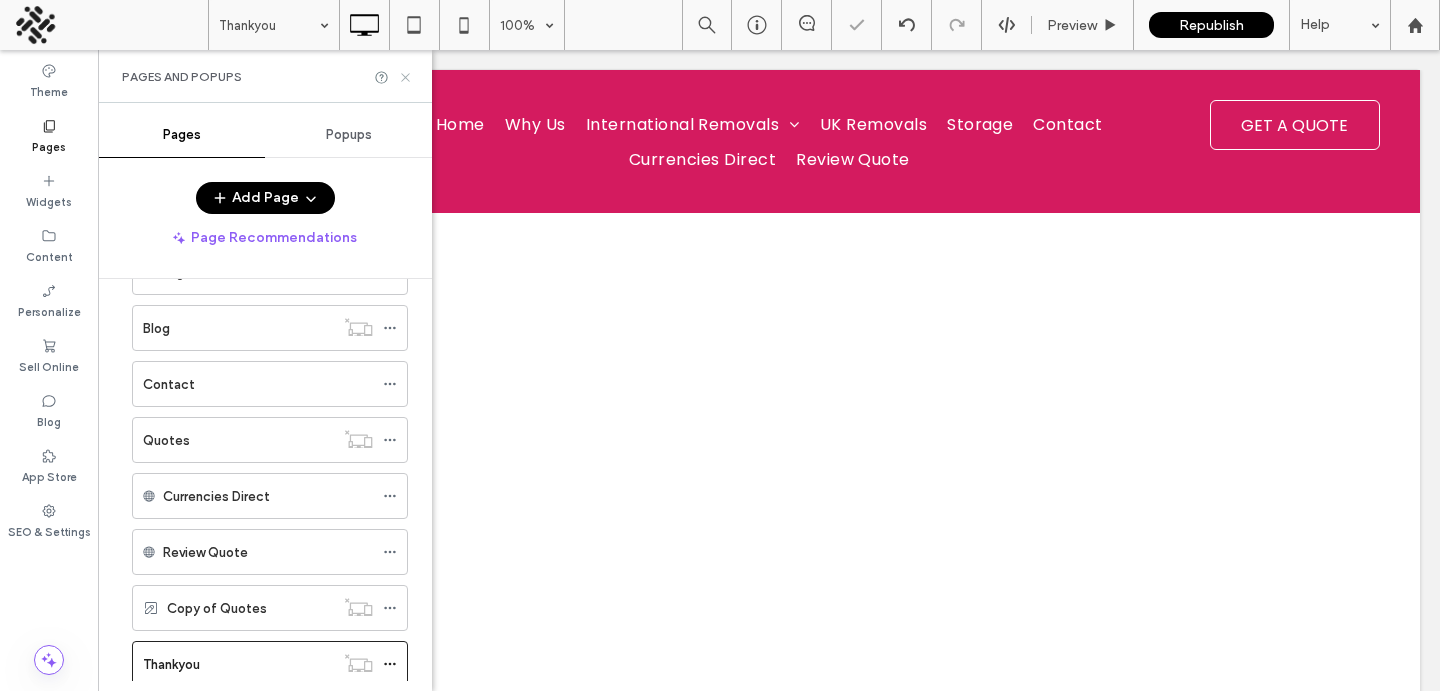 click 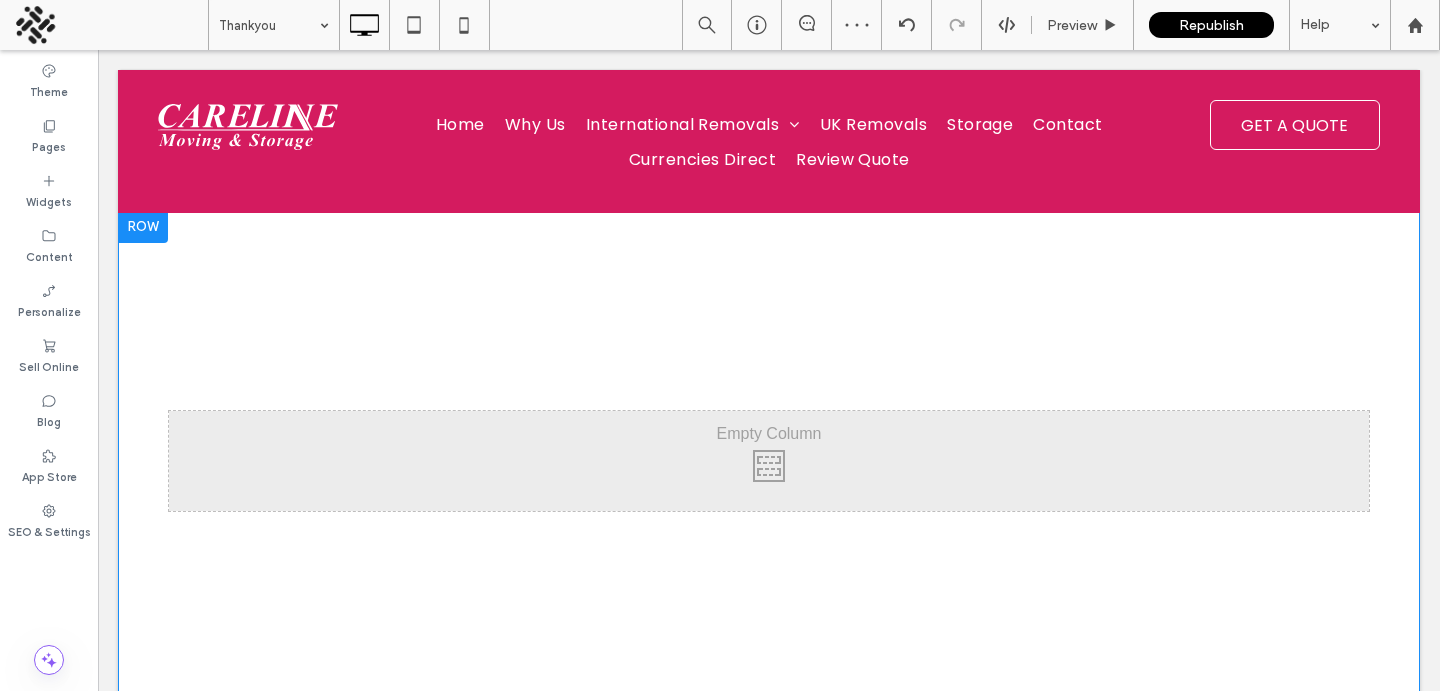 click at bounding box center (143, 227) 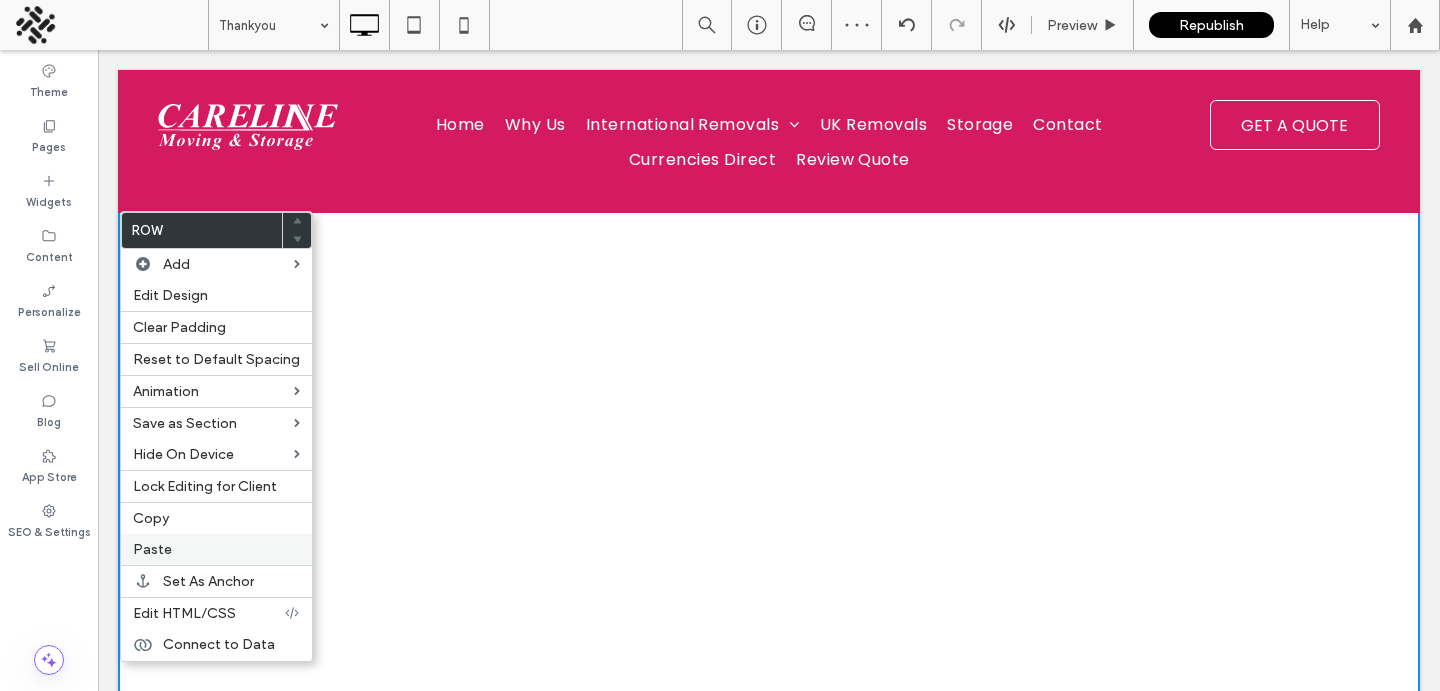click on "Paste" at bounding box center (216, 549) 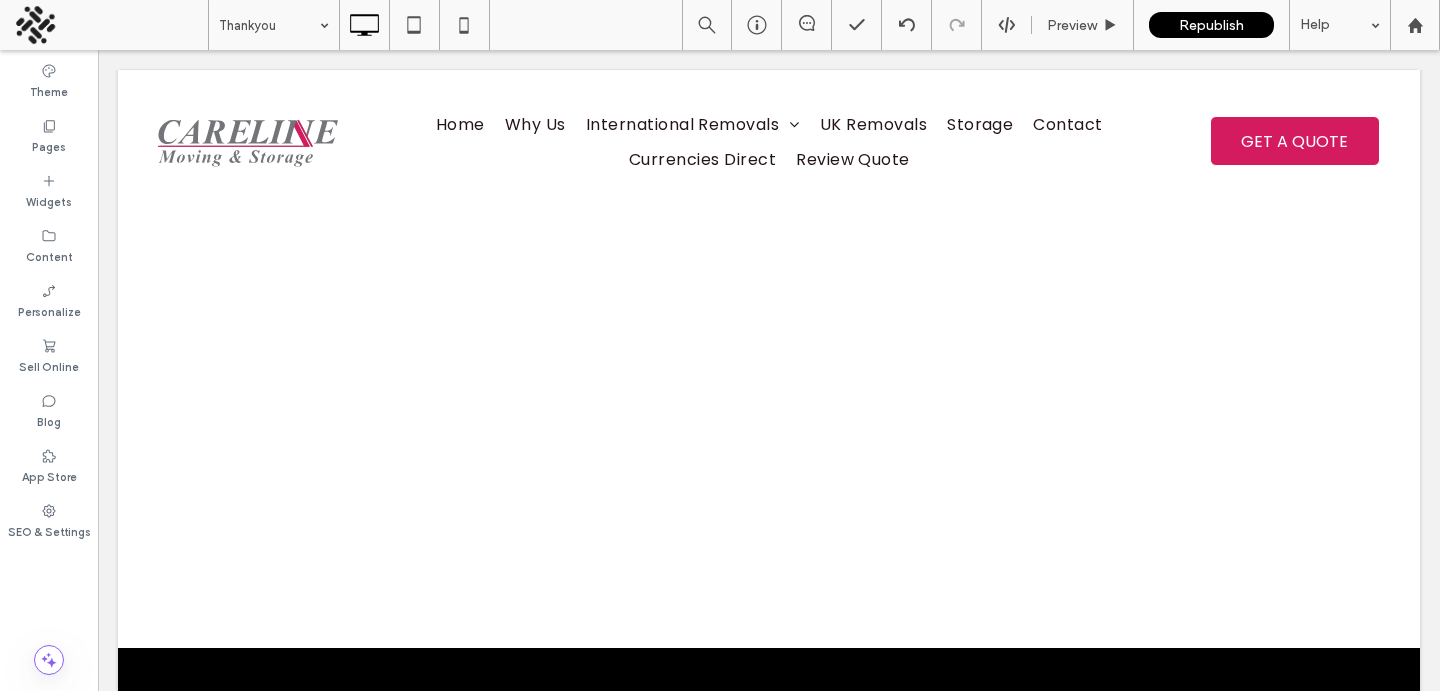 scroll, scrollTop: 347, scrollLeft: 0, axis: vertical 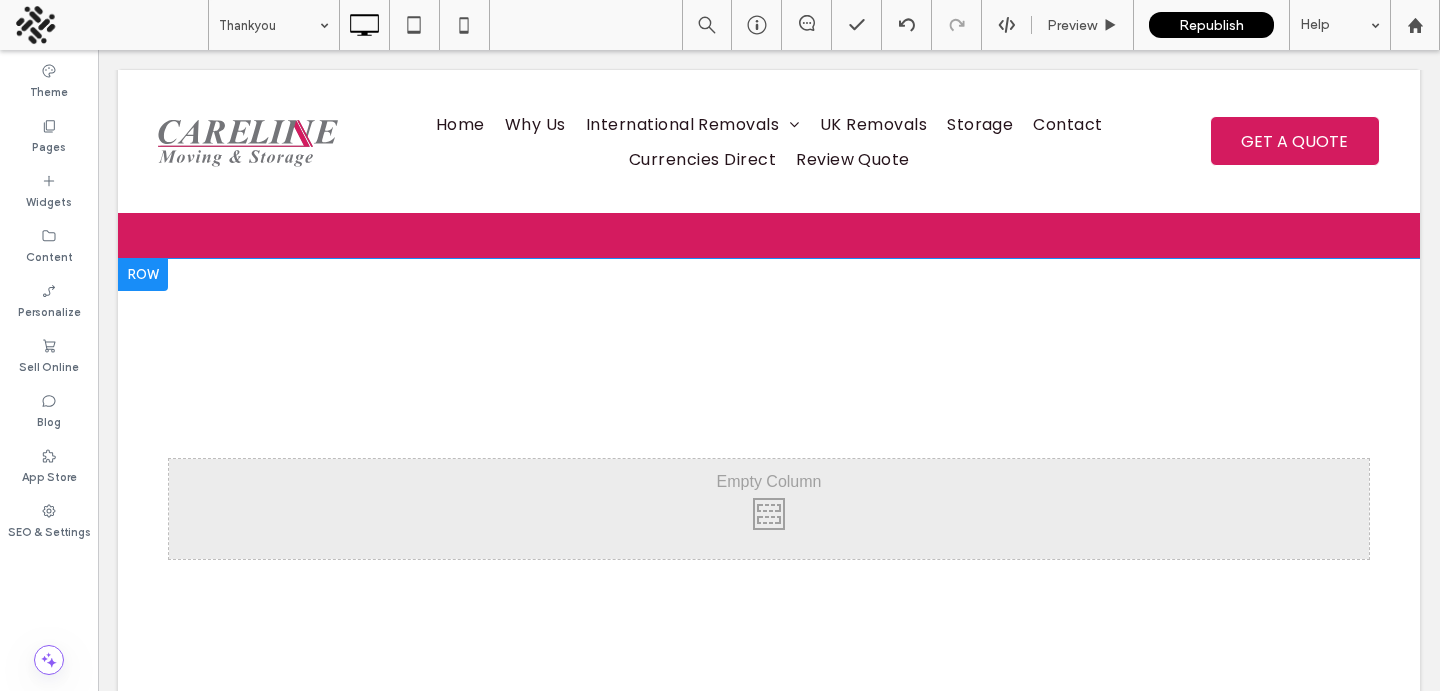 click at bounding box center (143, 275) 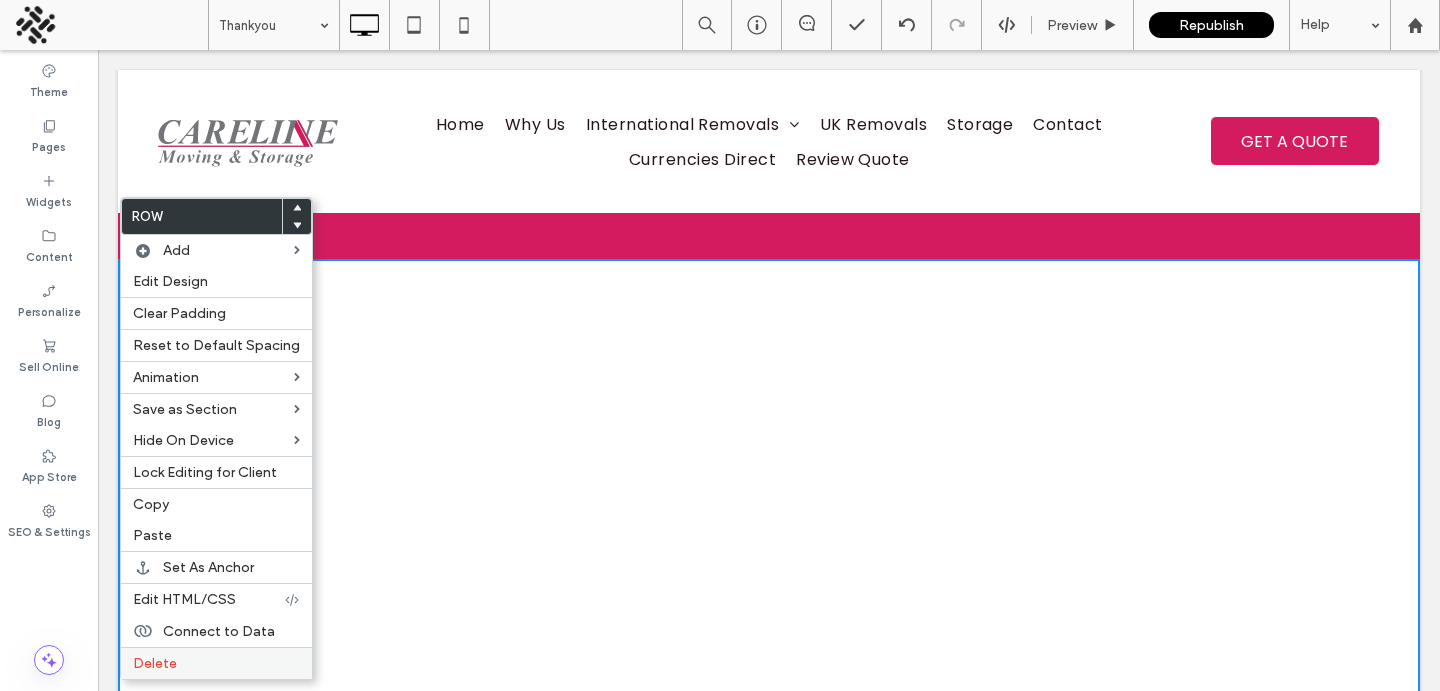 click on "Delete" at bounding box center [216, 663] 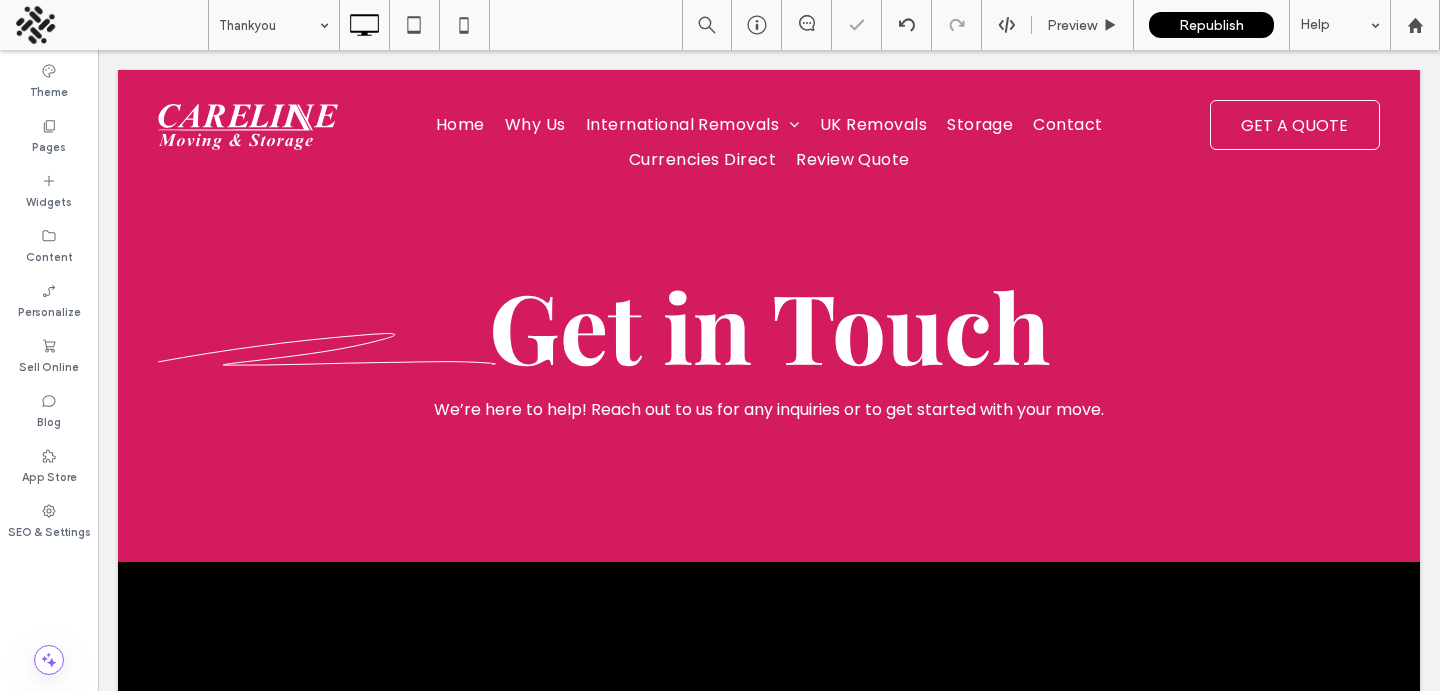 scroll, scrollTop: 0, scrollLeft: 0, axis: both 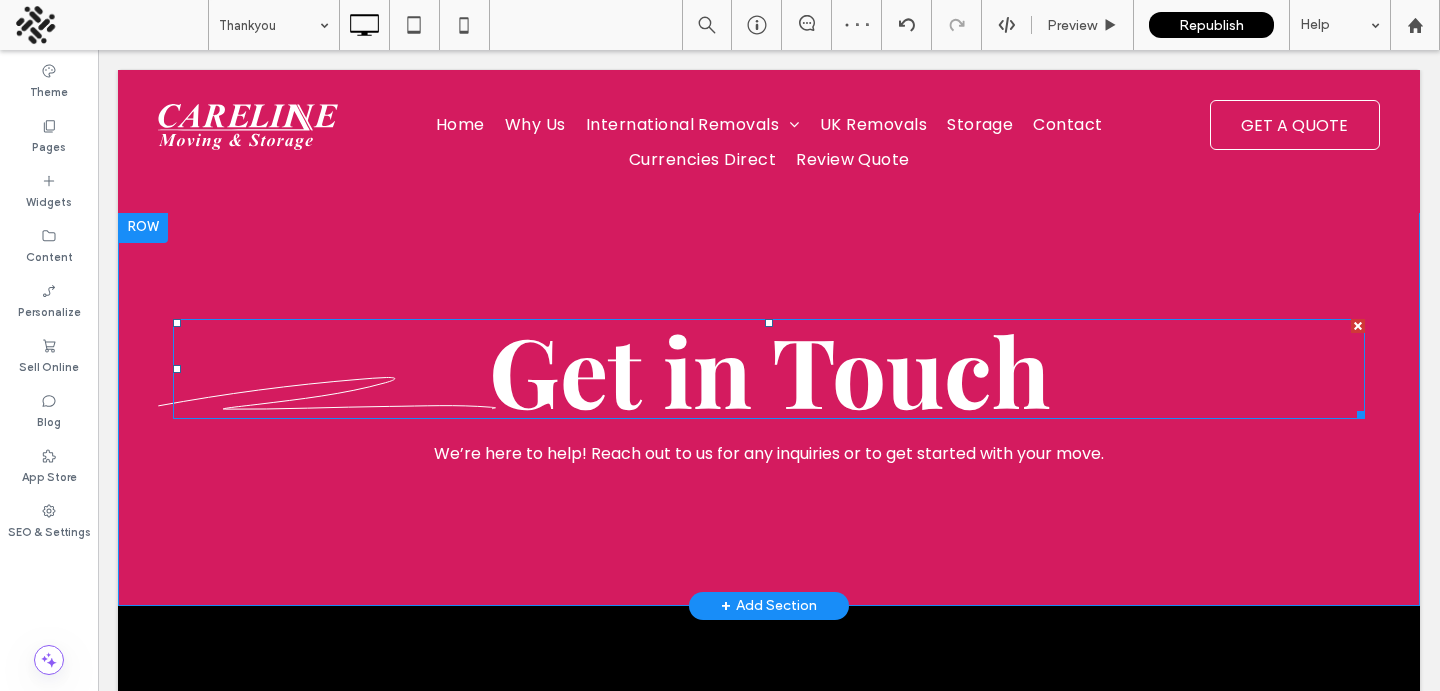 click on "Get in Touch" at bounding box center [769, 369] 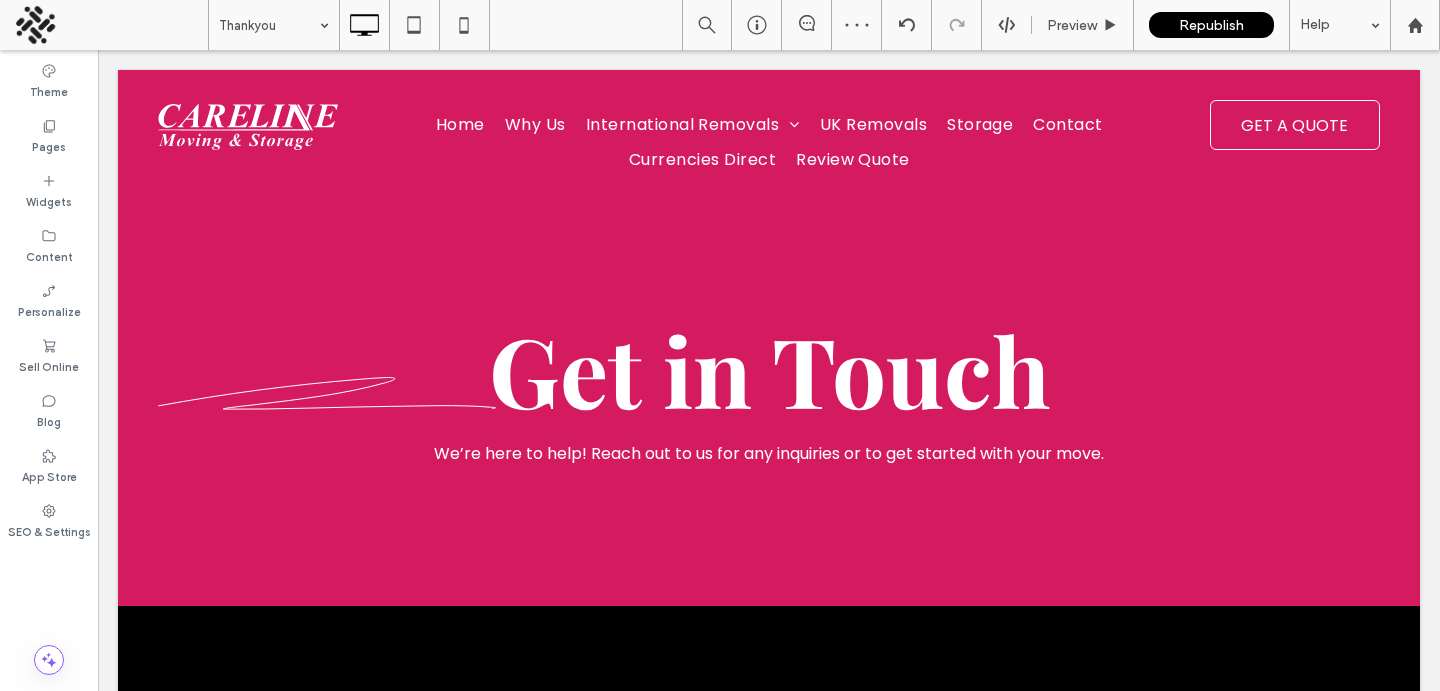 click on "Get in Touch" at bounding box center (769, 369) 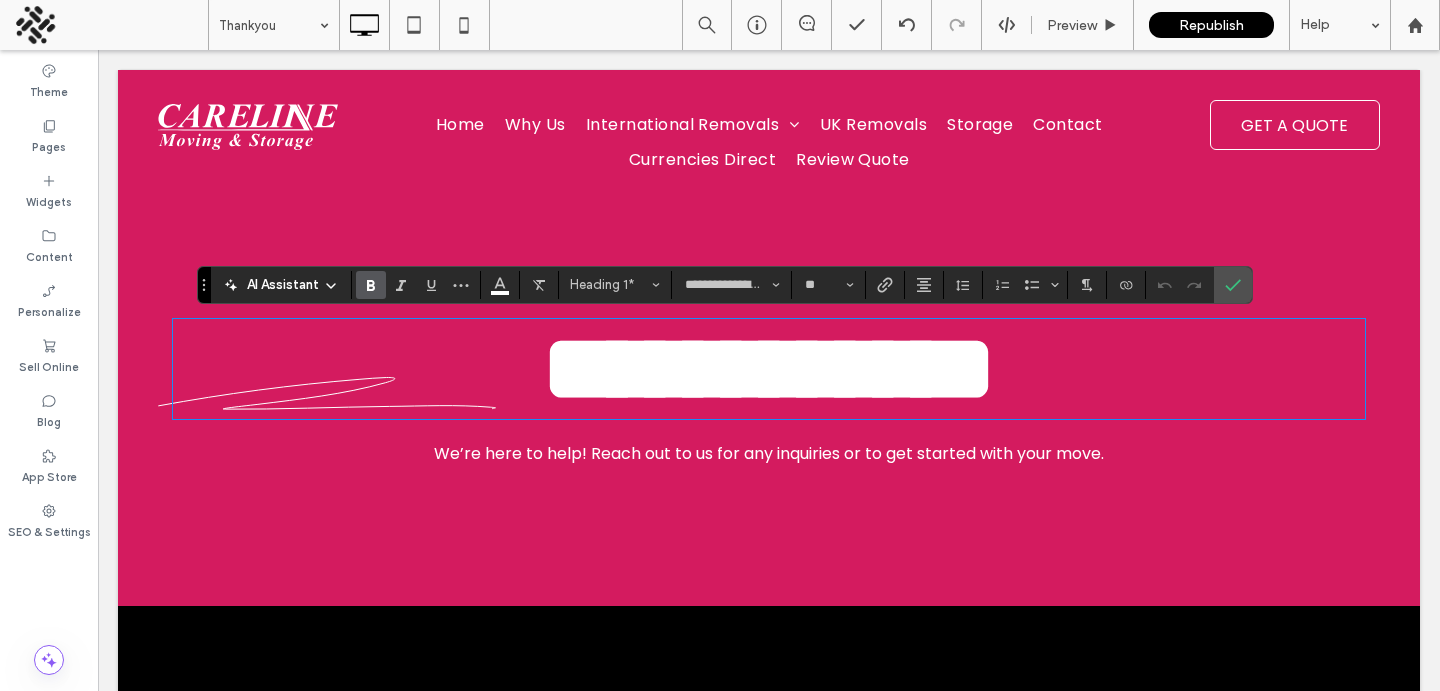type 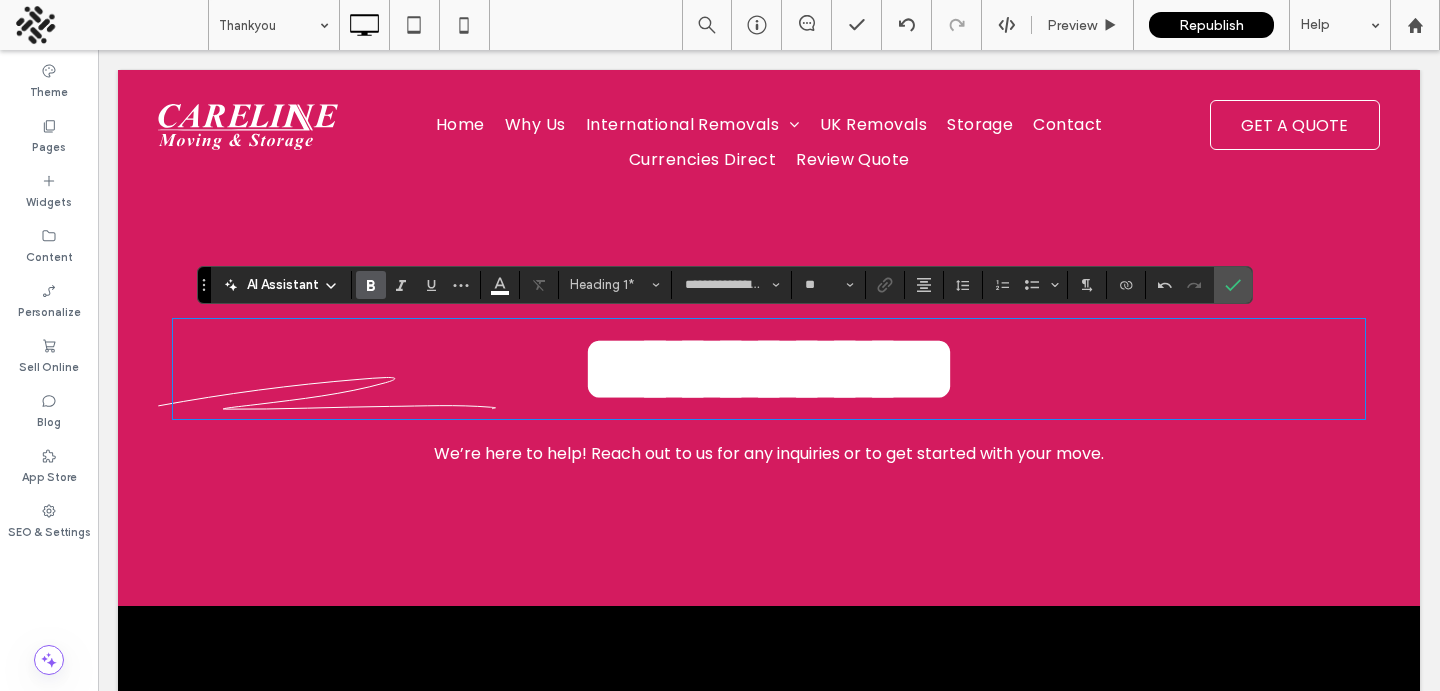 click on "We’re here to help! Reach out to us for any inquiries or to get started with your move." at bounding box center (769, 453) 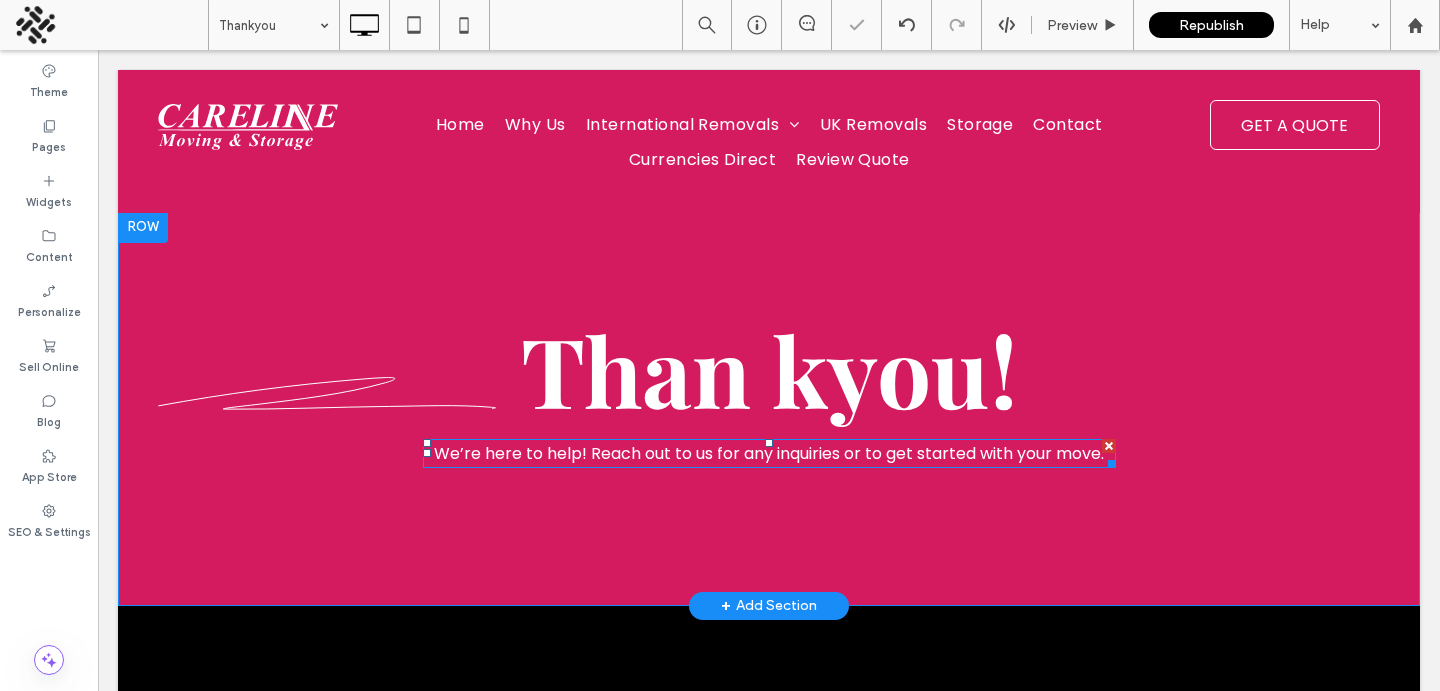 click on "We’re here to help! Reach out to us for any inquiries or to get started with your move." at bounding box center [769, 453] 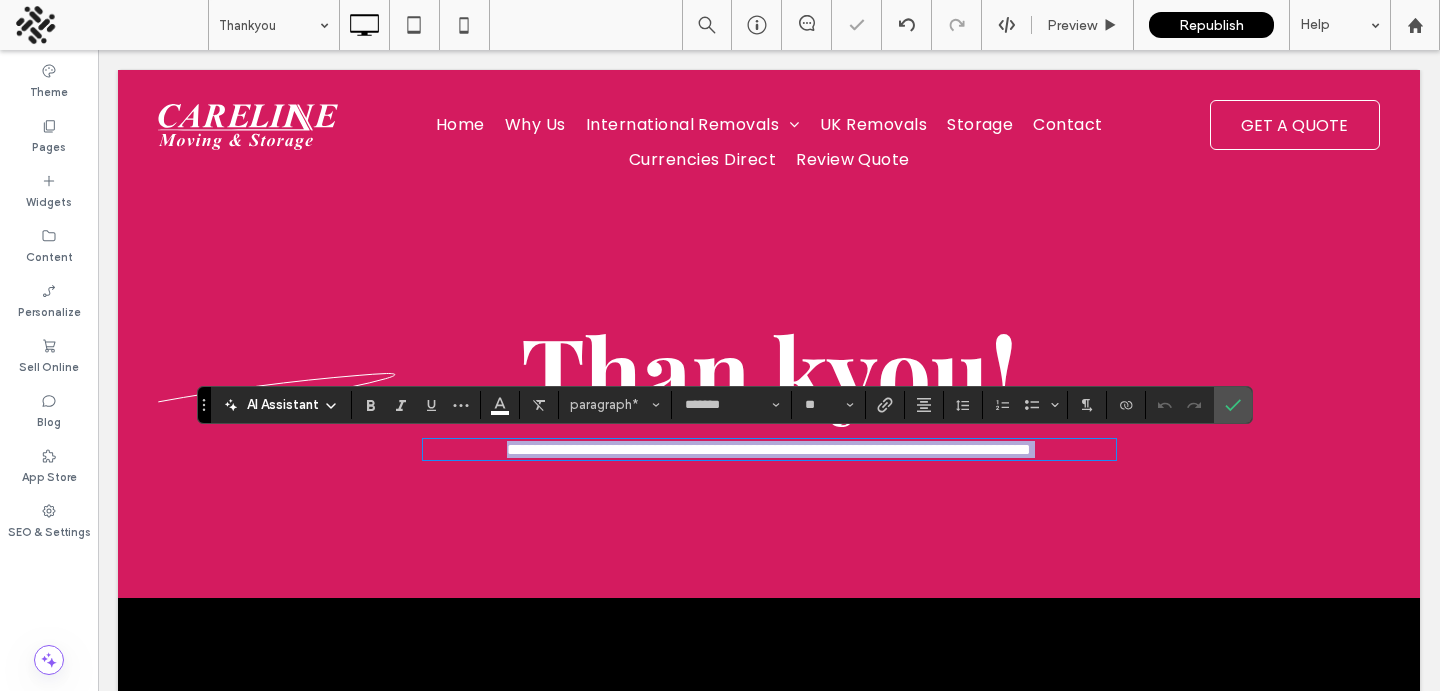 type 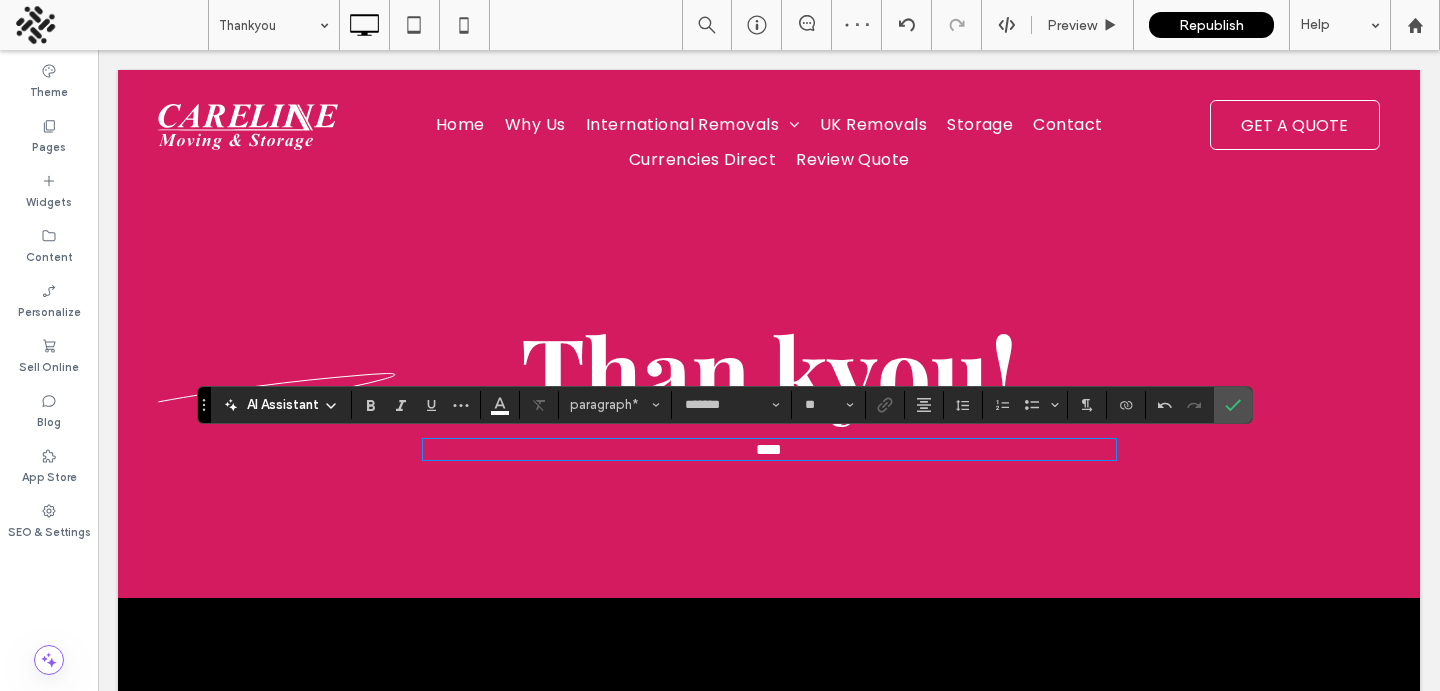 click on "AI Assistant" at bounding box center [283, 405] 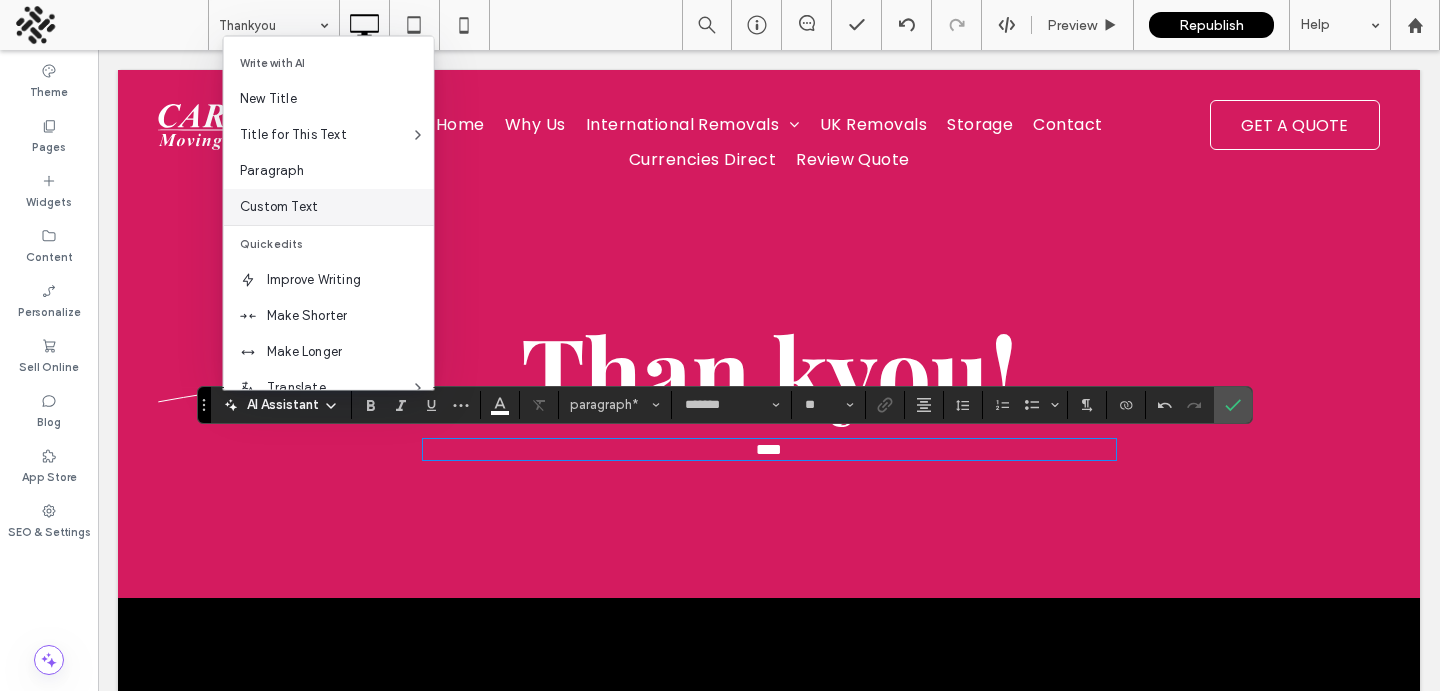 click on "Custom Text" at bounding box center [337, 207] 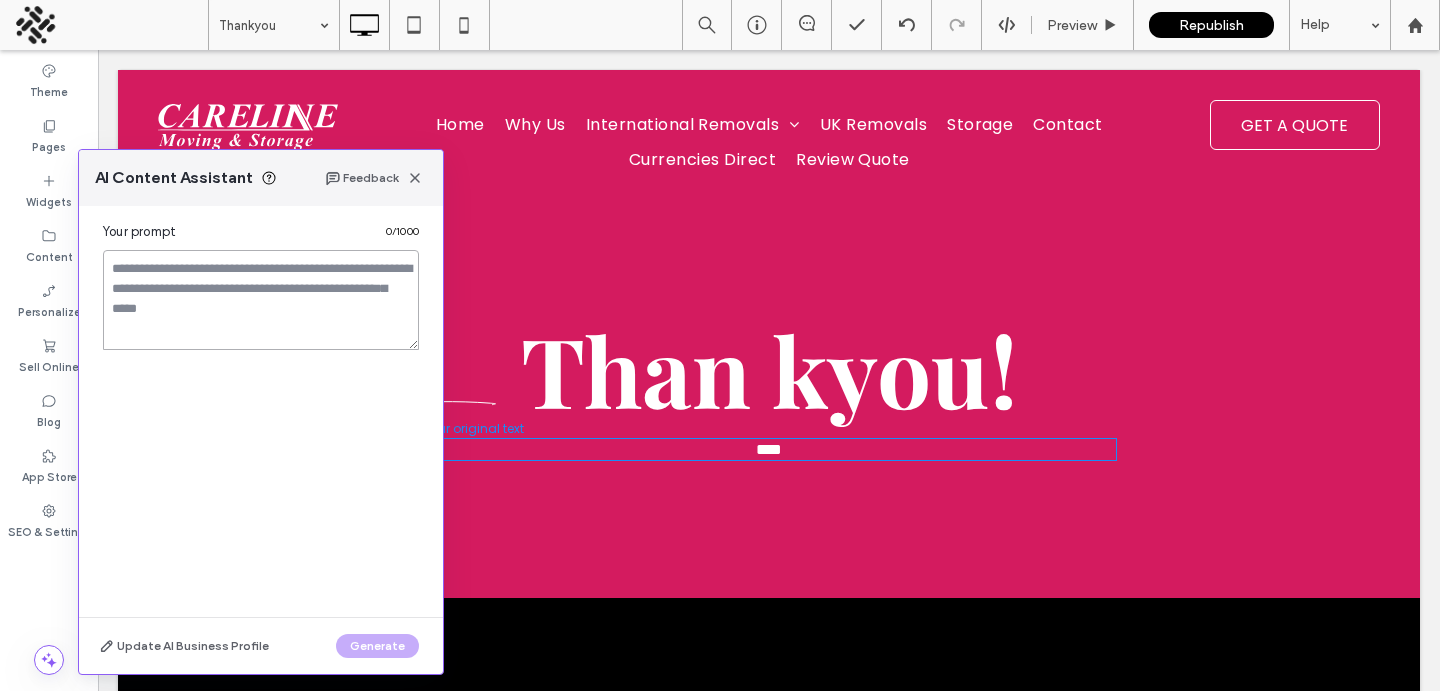 click at bounding box center [261, 300] 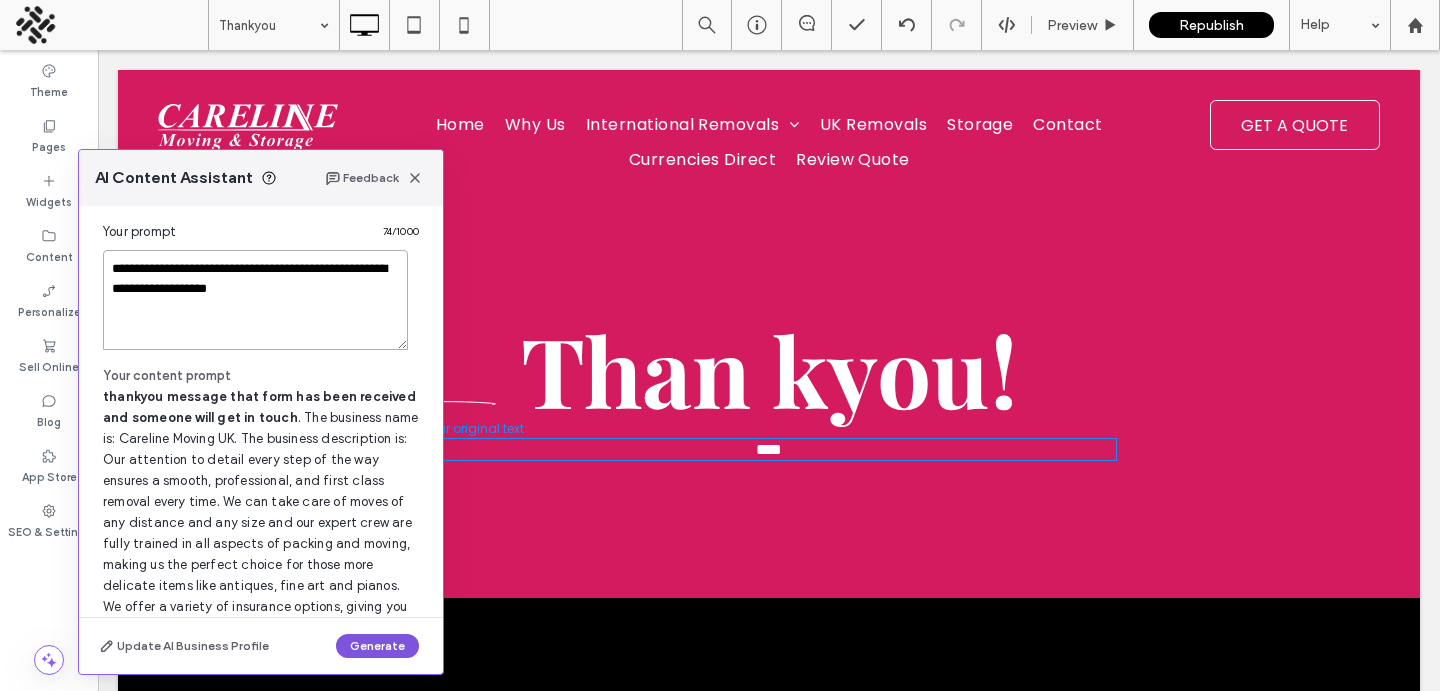 type on "**********" 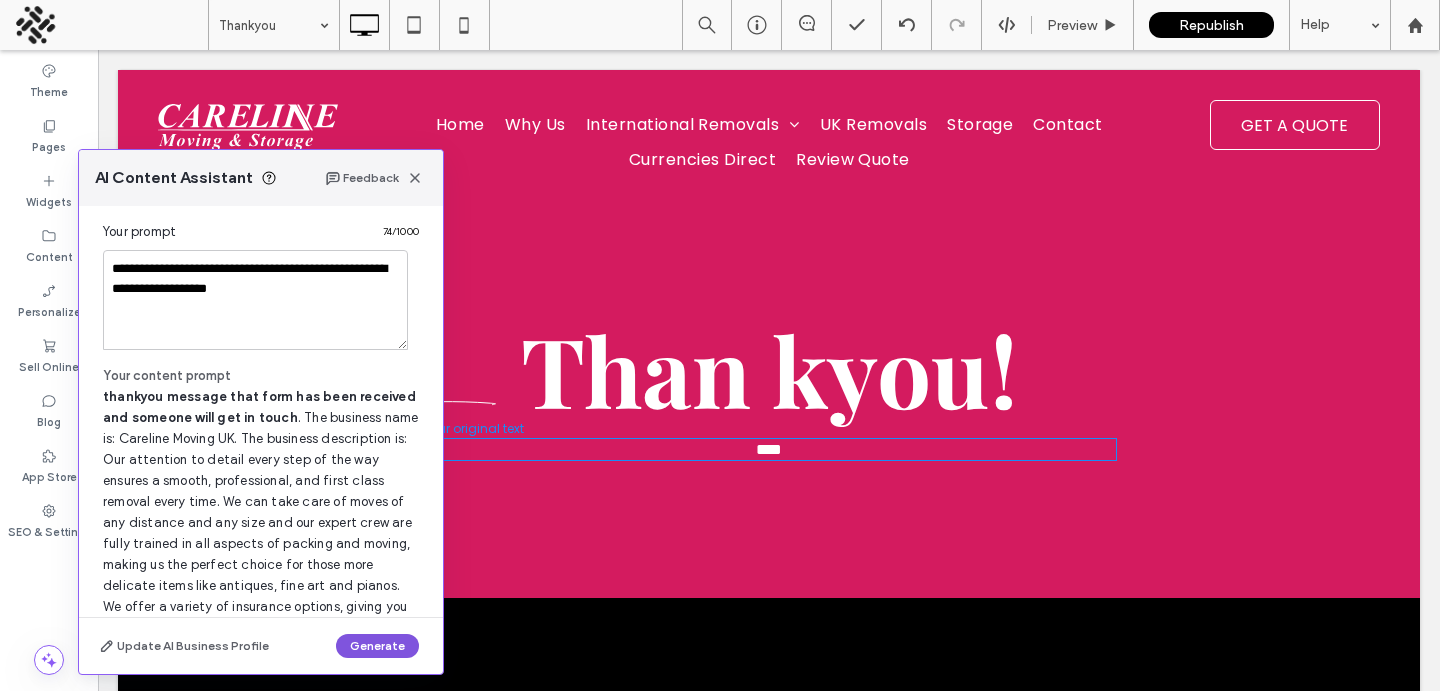 click on "Generate" at bounding box center [377, 646] 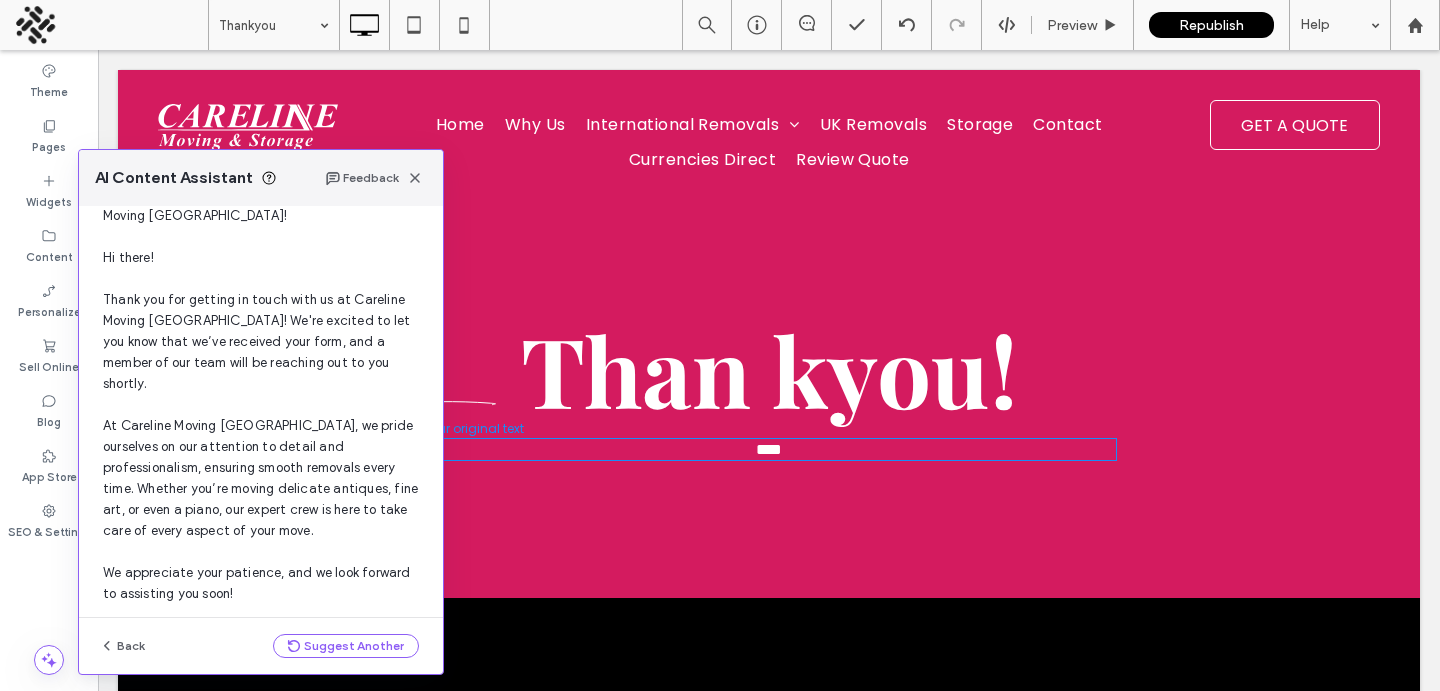 scroll, scrollTop: 106, scrollLeft: 0, axis: vertical 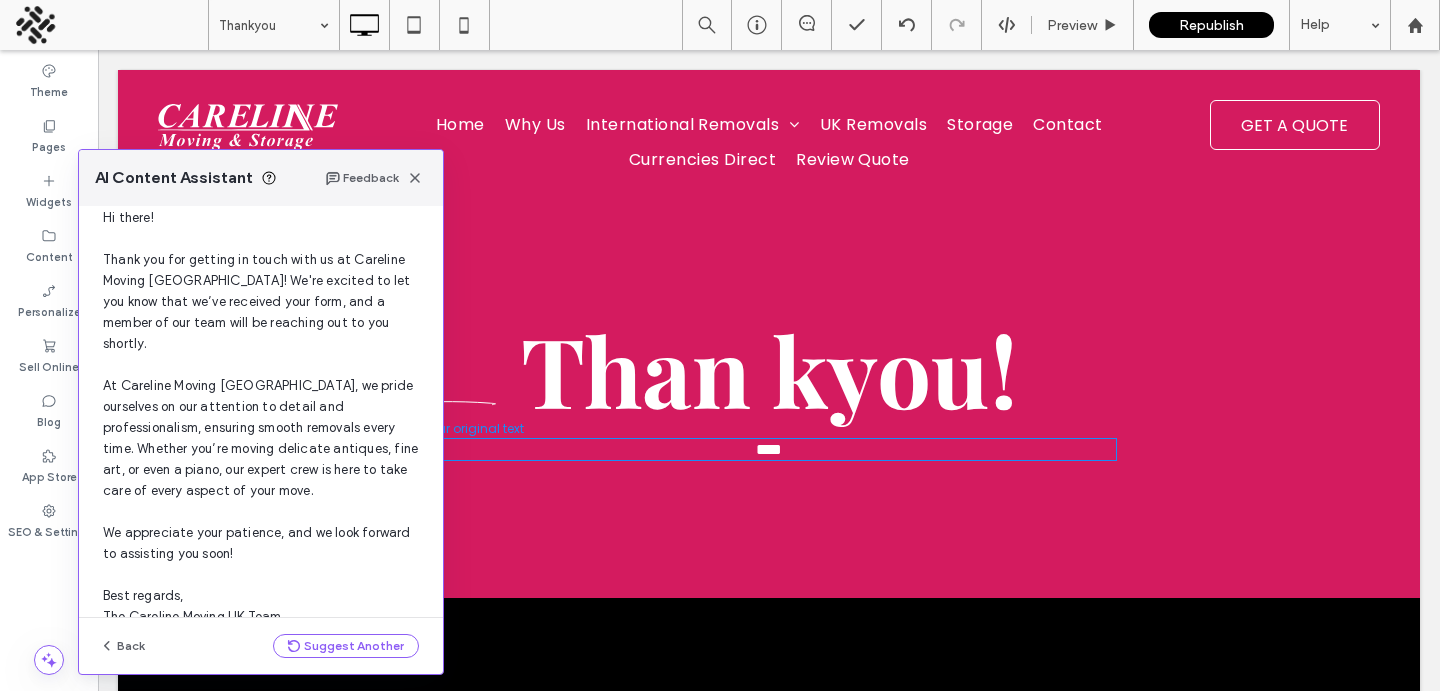 click on "Subject: Thank You for Reaching Out to Careline Moving UK!
Hi there!
Thank you for getting in touch with us at Careline Moving UK! We're excited to let you know that we’ve received your form, and a member of our team will be reaching out to you shortly.
At Careline Moving UK, we pride ourselves on our attention to detail and professionalism, ensuring smooth removals every time. Whether you’re moving delicate antiques, fine art, or even a piano, our expert crew is here to take care of every aspect of your move.
We appreciate your patience, and we look forward to assisting you soon!
Best regards,
The Careline Moving UK Team" at bounding box center (260, 385) 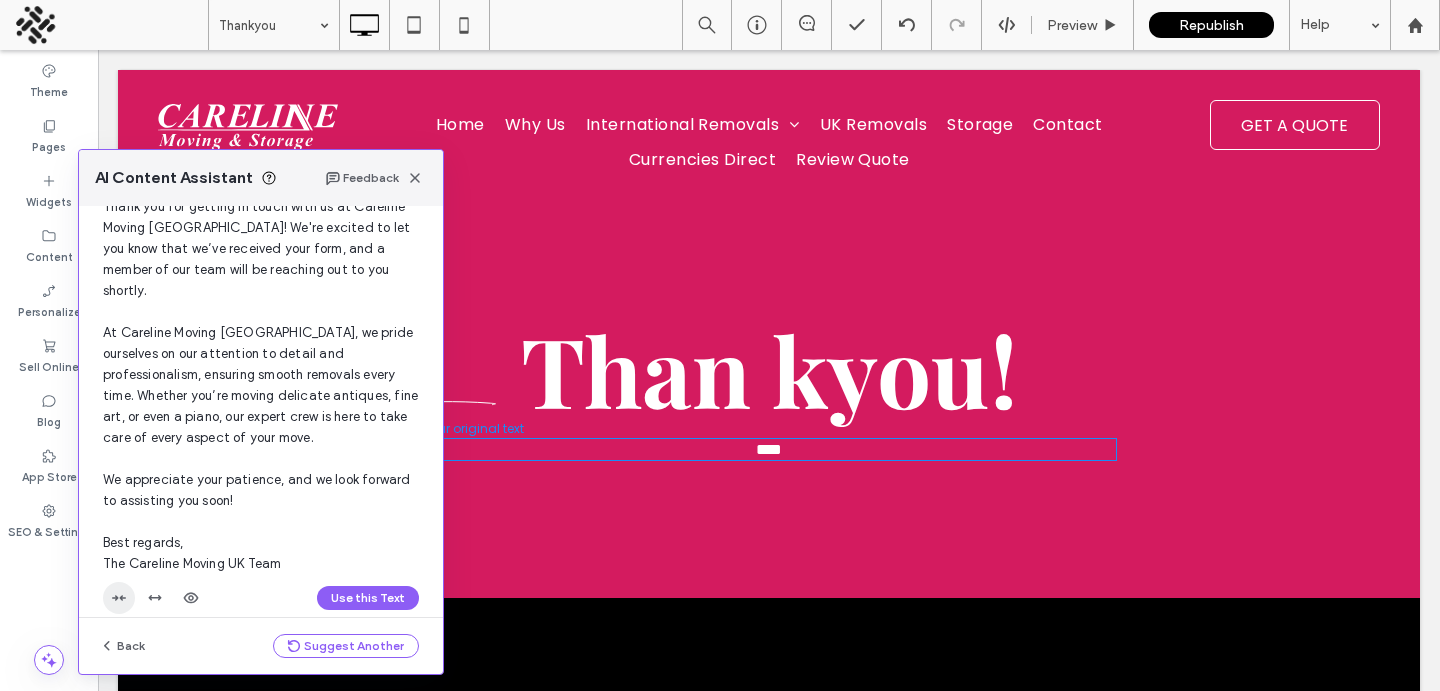 click 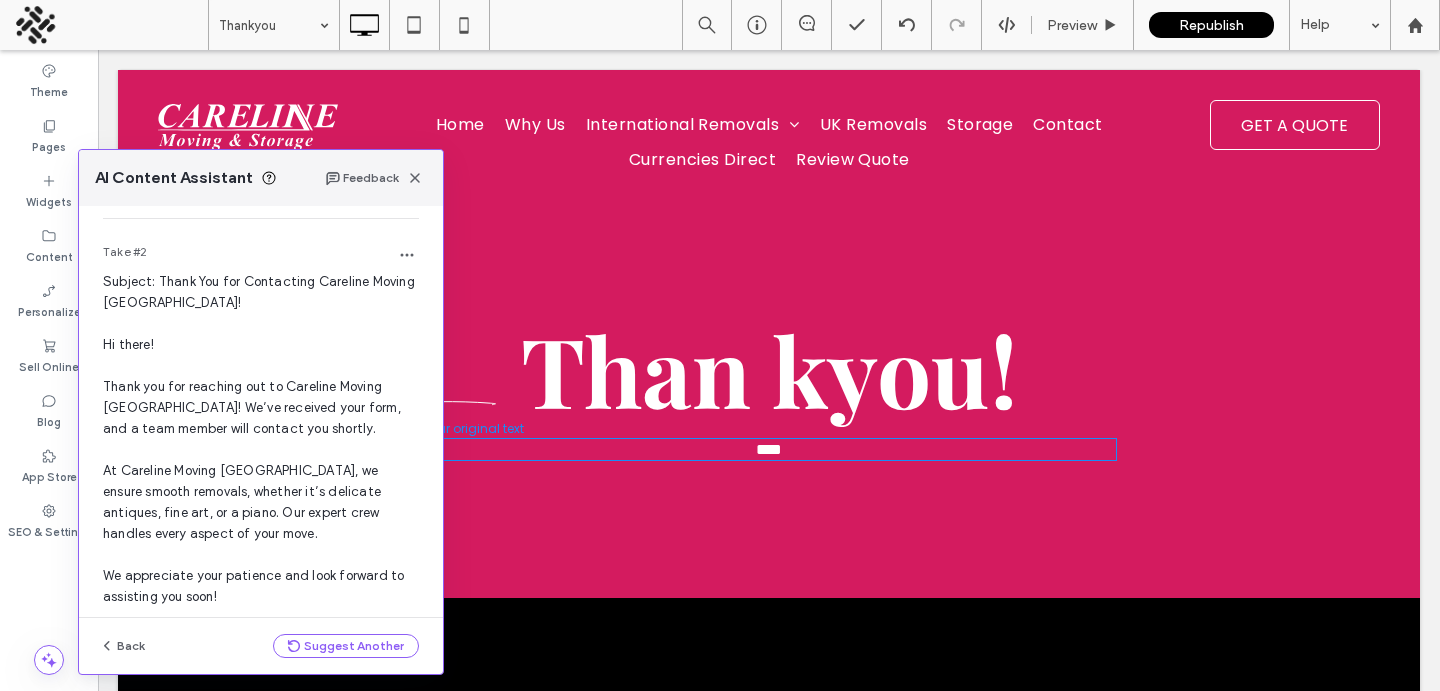 scroll, scrollTop: 667, scrollLeft: 0, axis: vertical 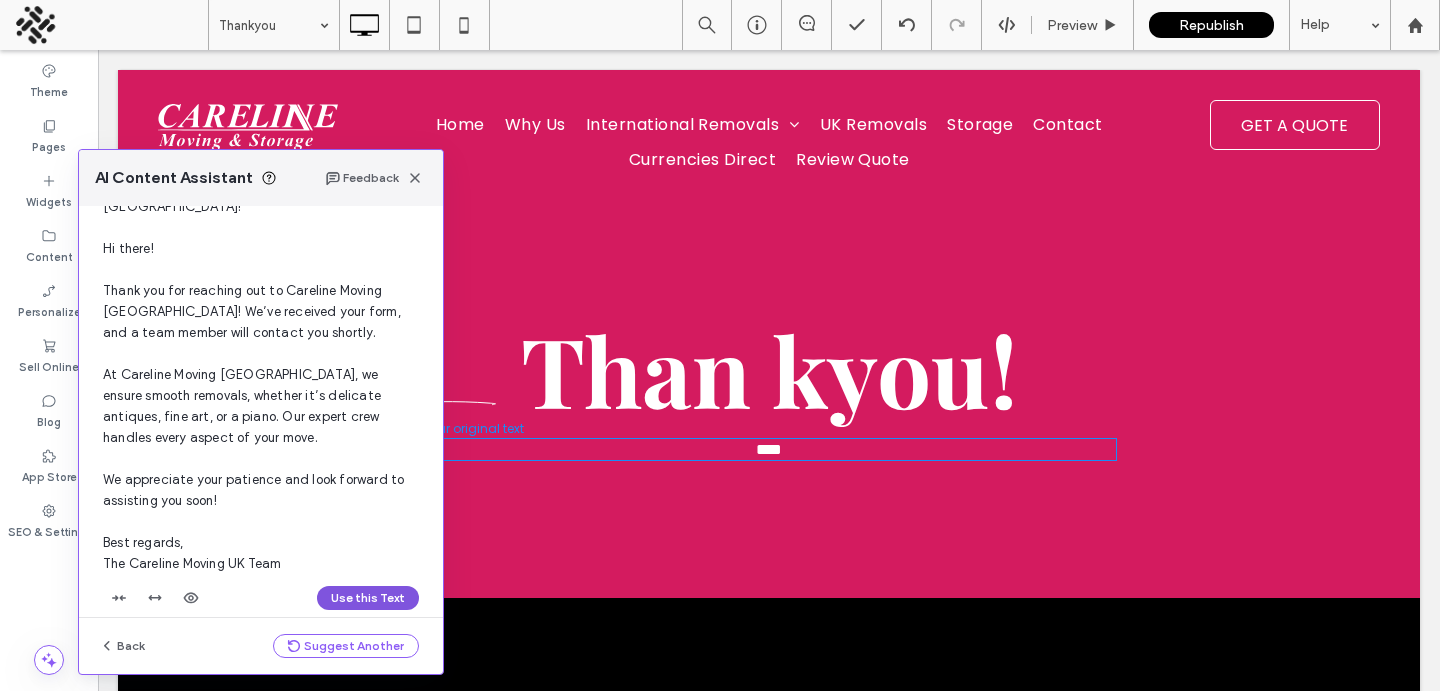 click on "Use this Text" at bounding box center [368, 598] 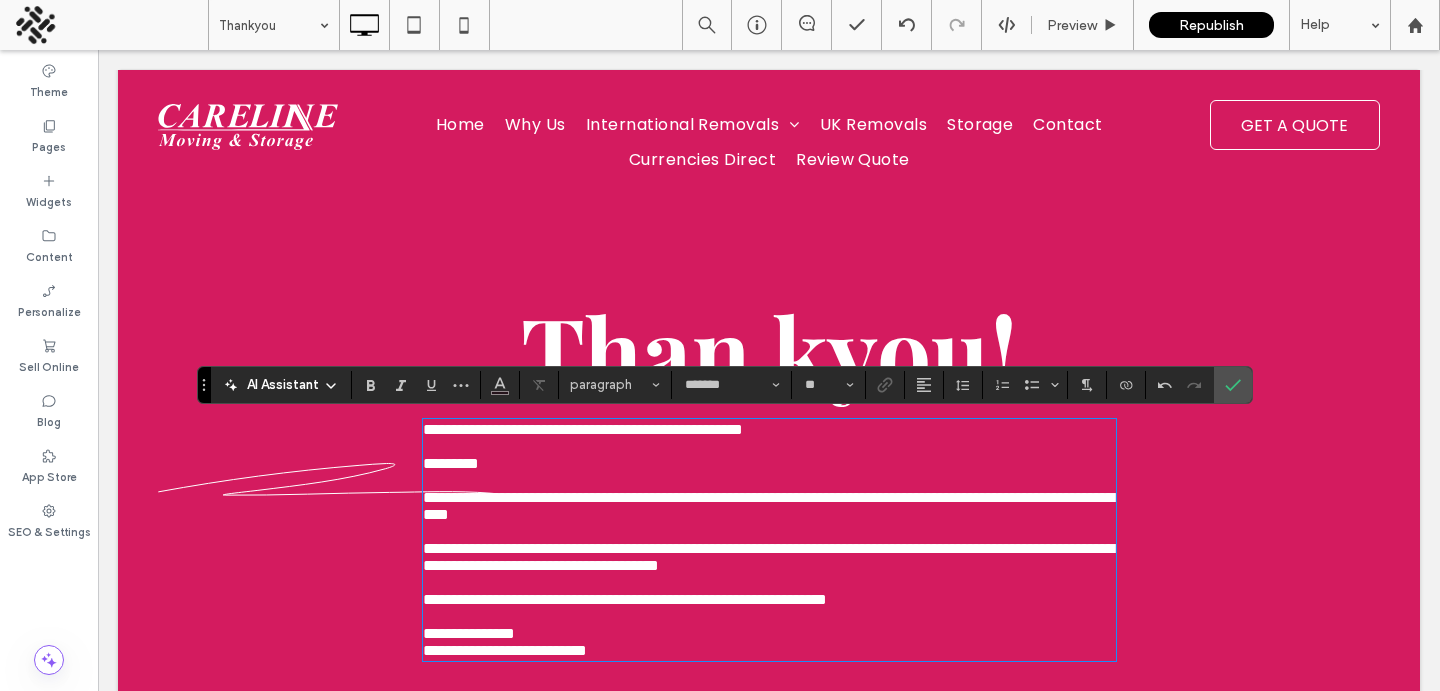 scroll, scrollTop: 18, scrollLeft: 0, axis: vertical 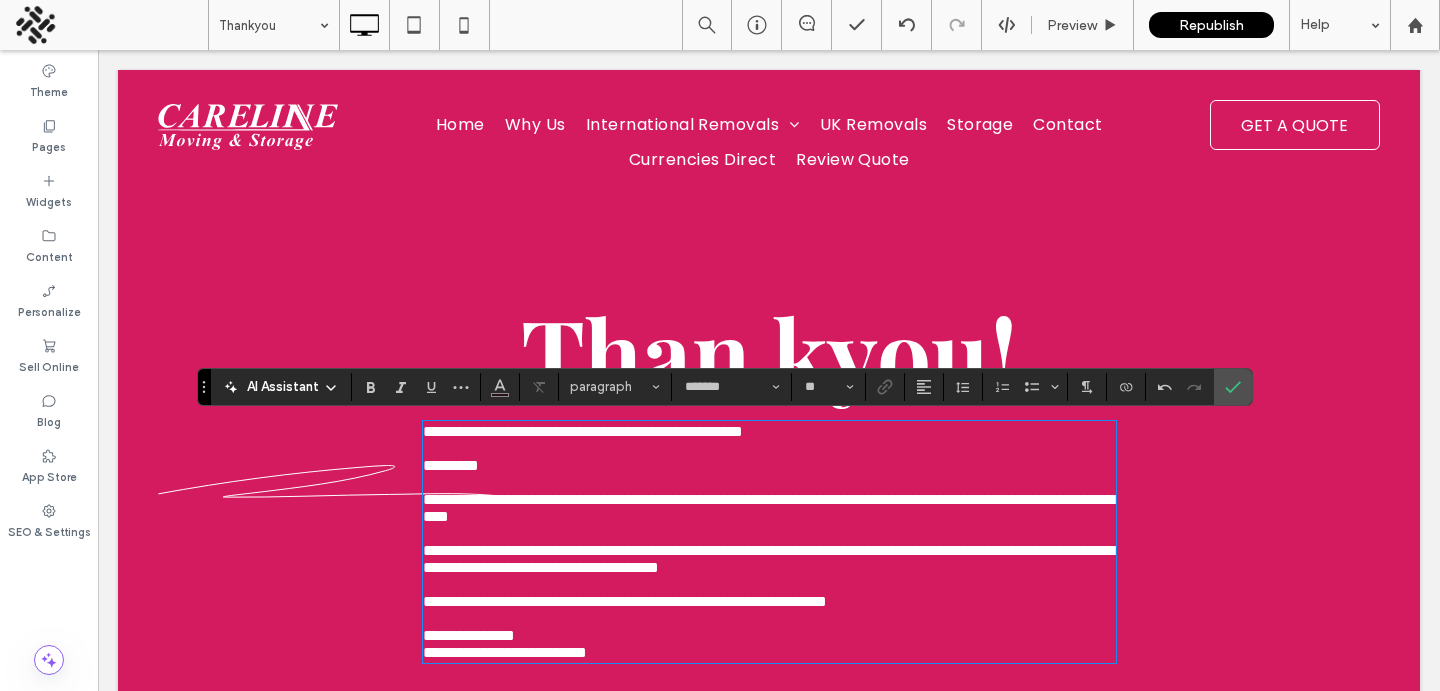 click on "*********" at bounding box center [769, 465] 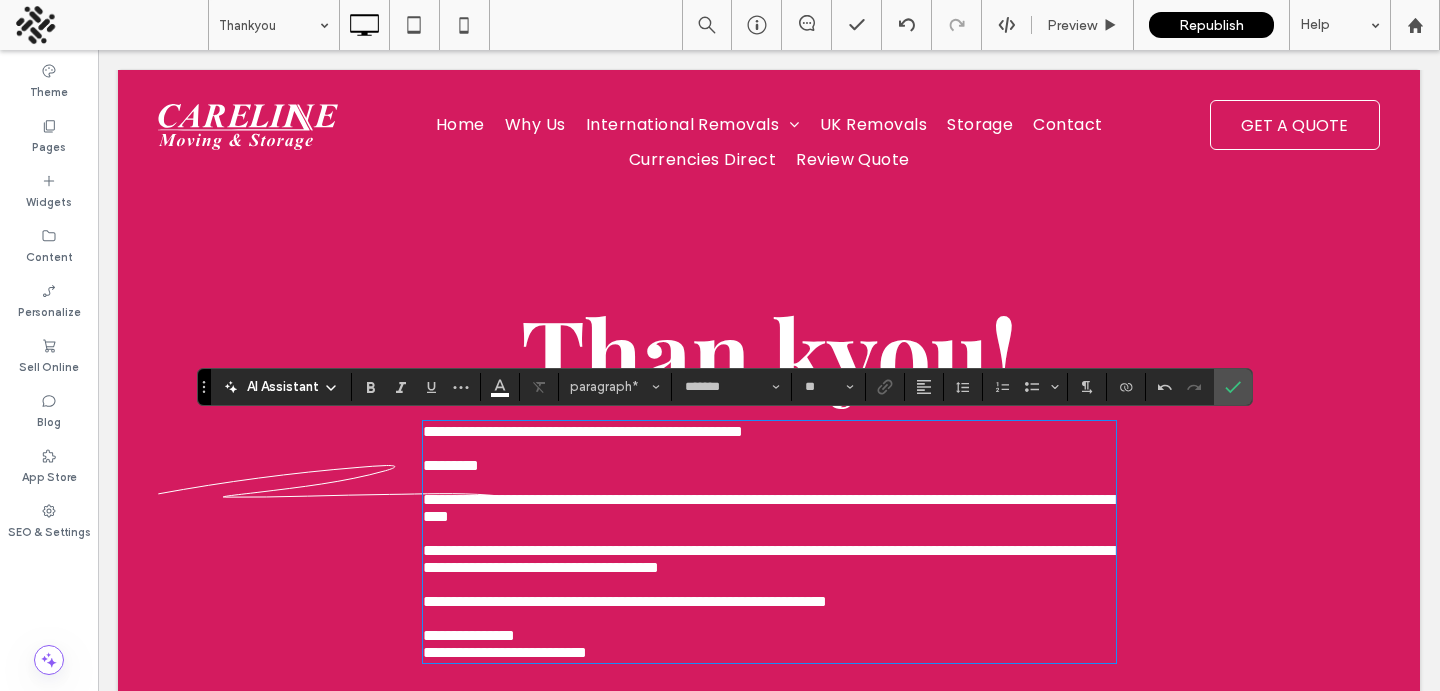 click on "**********" at bounding box center (768, 508) 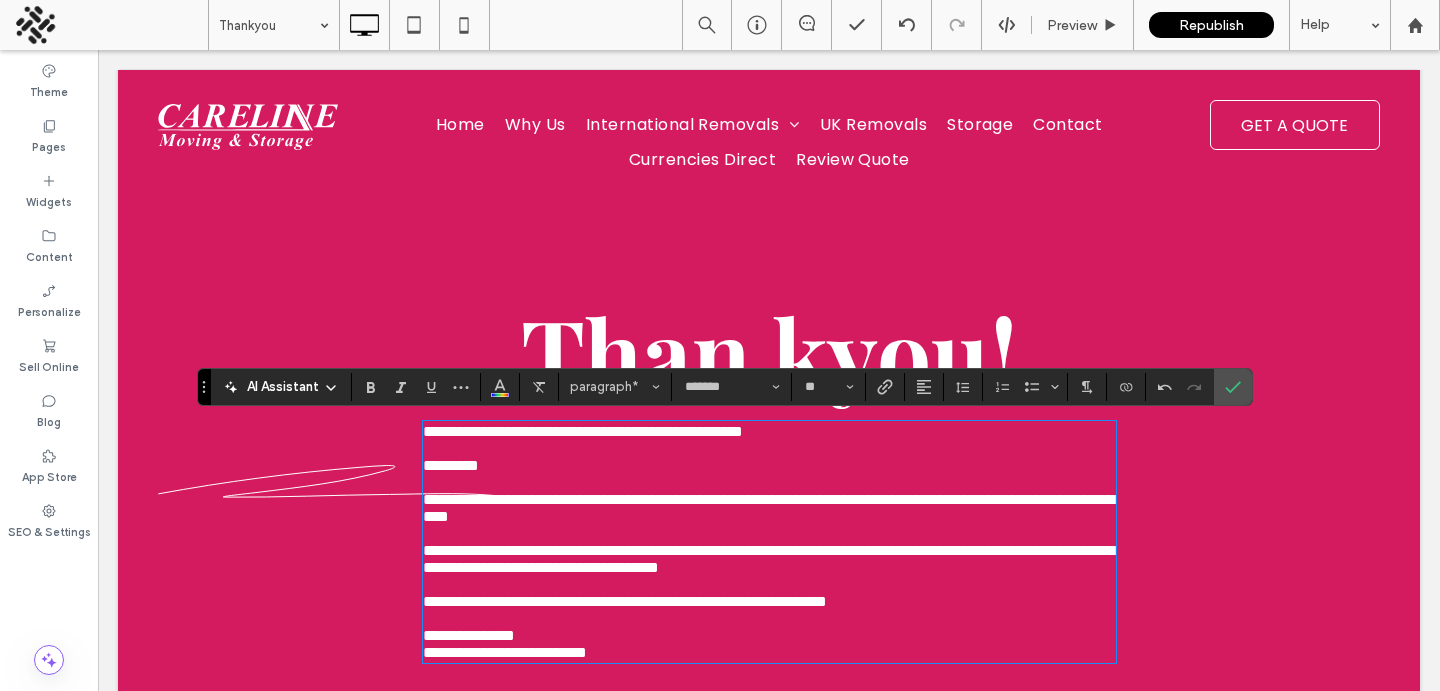 drag, startPoint x: 426, startPoint y: 530, endPoint x: 424, endPoint y: 444, distance: 86.023254 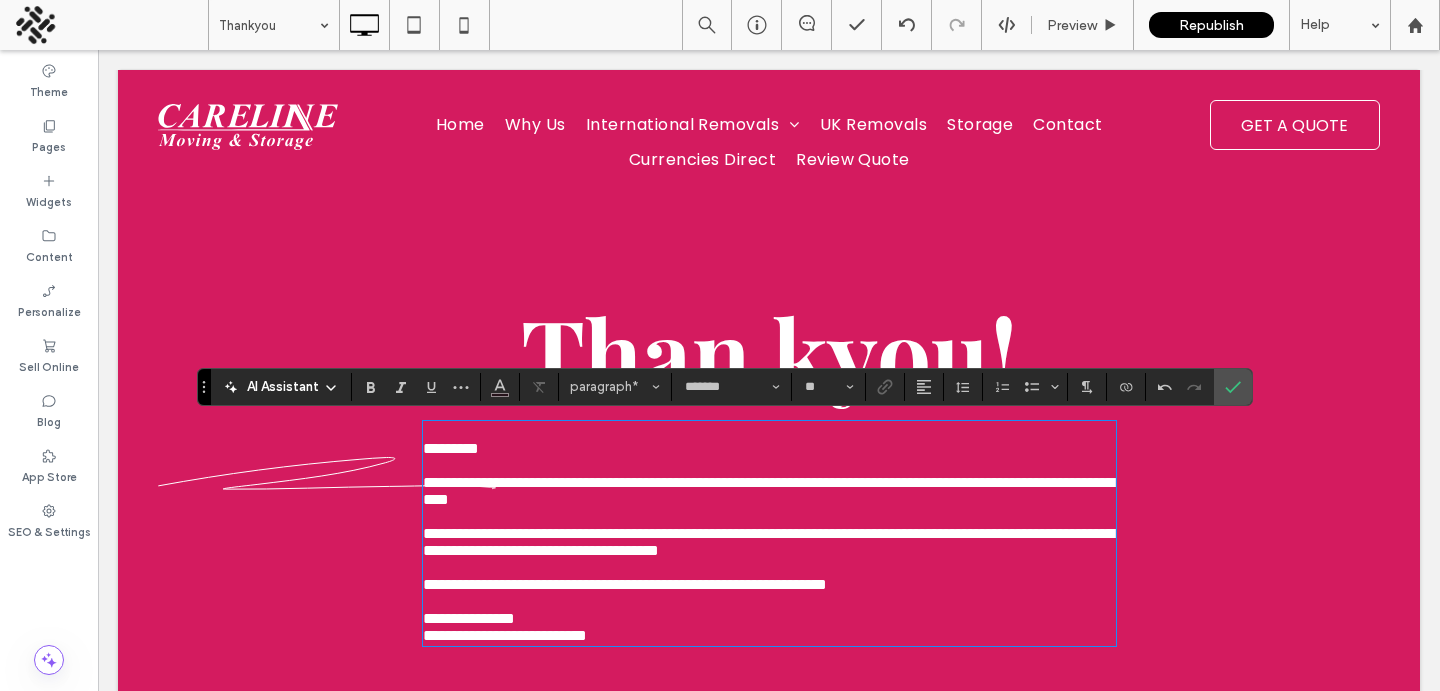 drag, startPoint x: 484, startPoint y: 468, endPoint x: 316, endPoint y: 428, distance: 172.69626 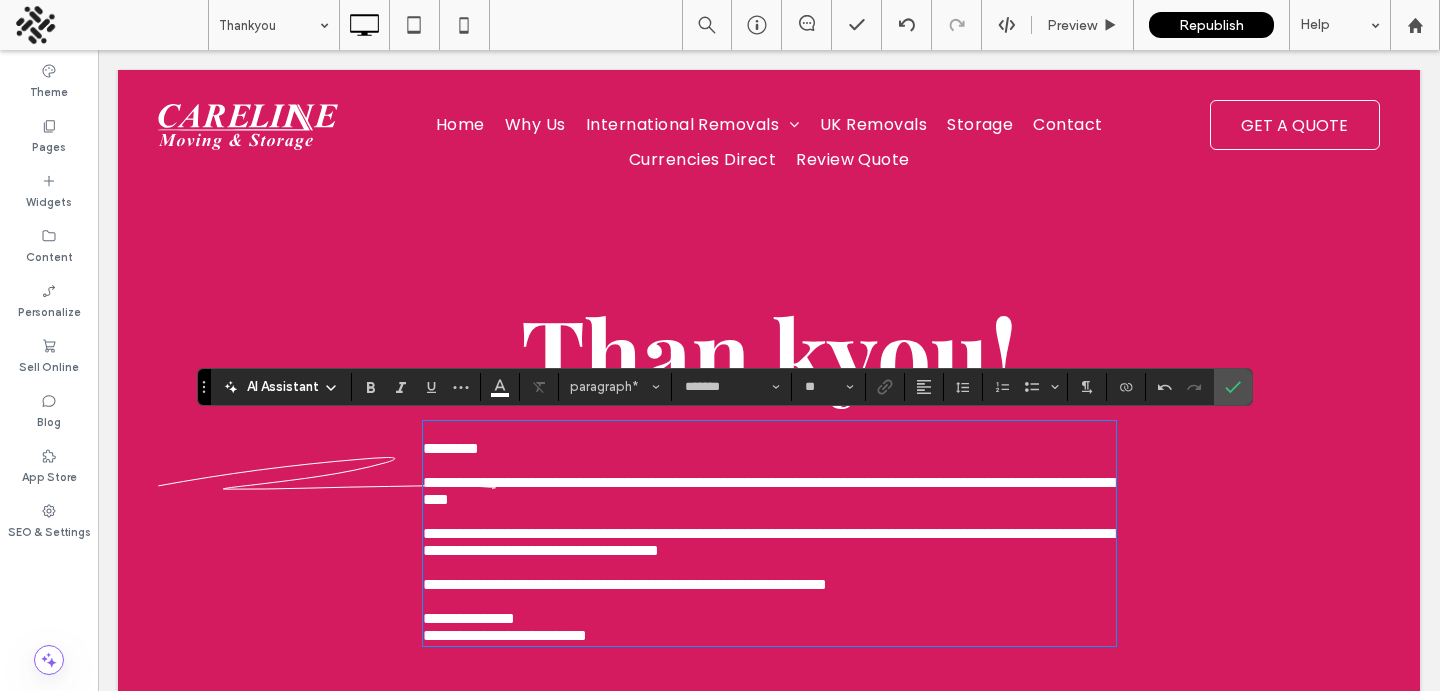 drag, startPoint x: 422, startPoint y: 499, endPoint x: 428, endPoint y: 460, distance: 39.45884 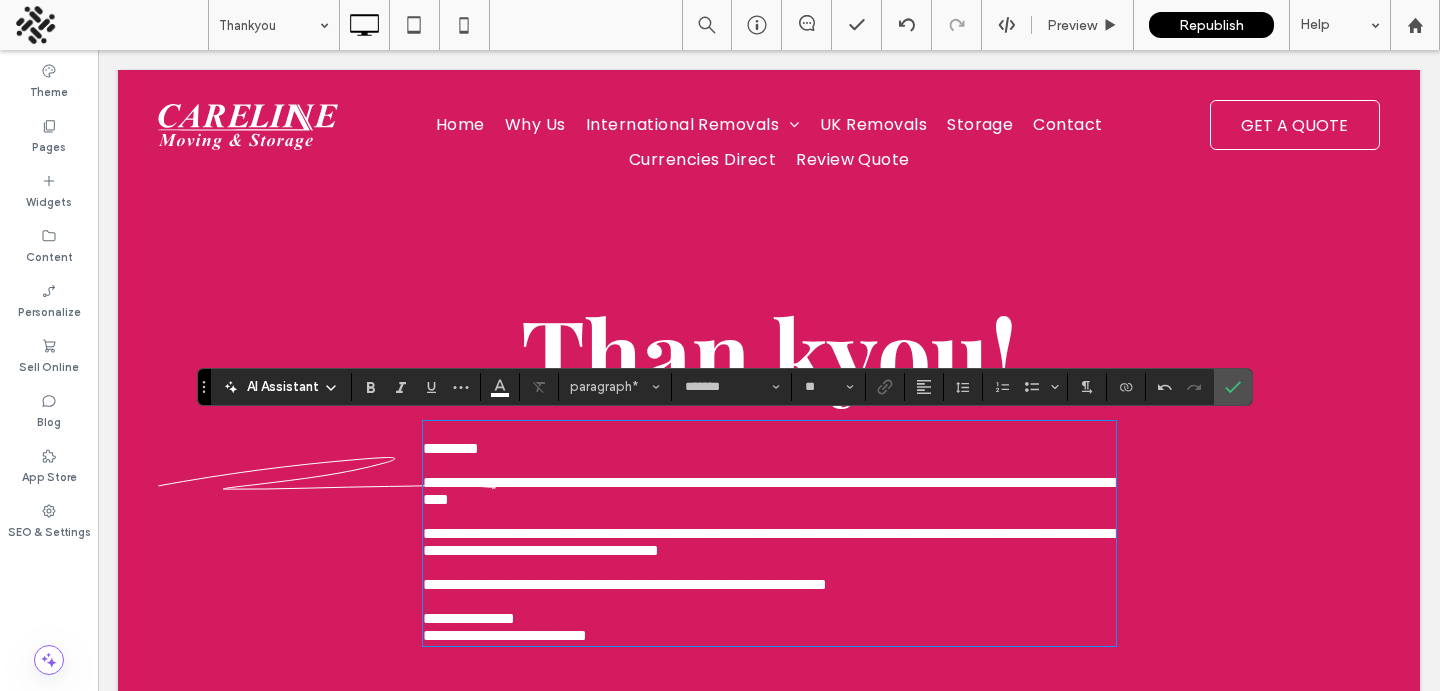 click on "**********" at bounding box center [769, 533] 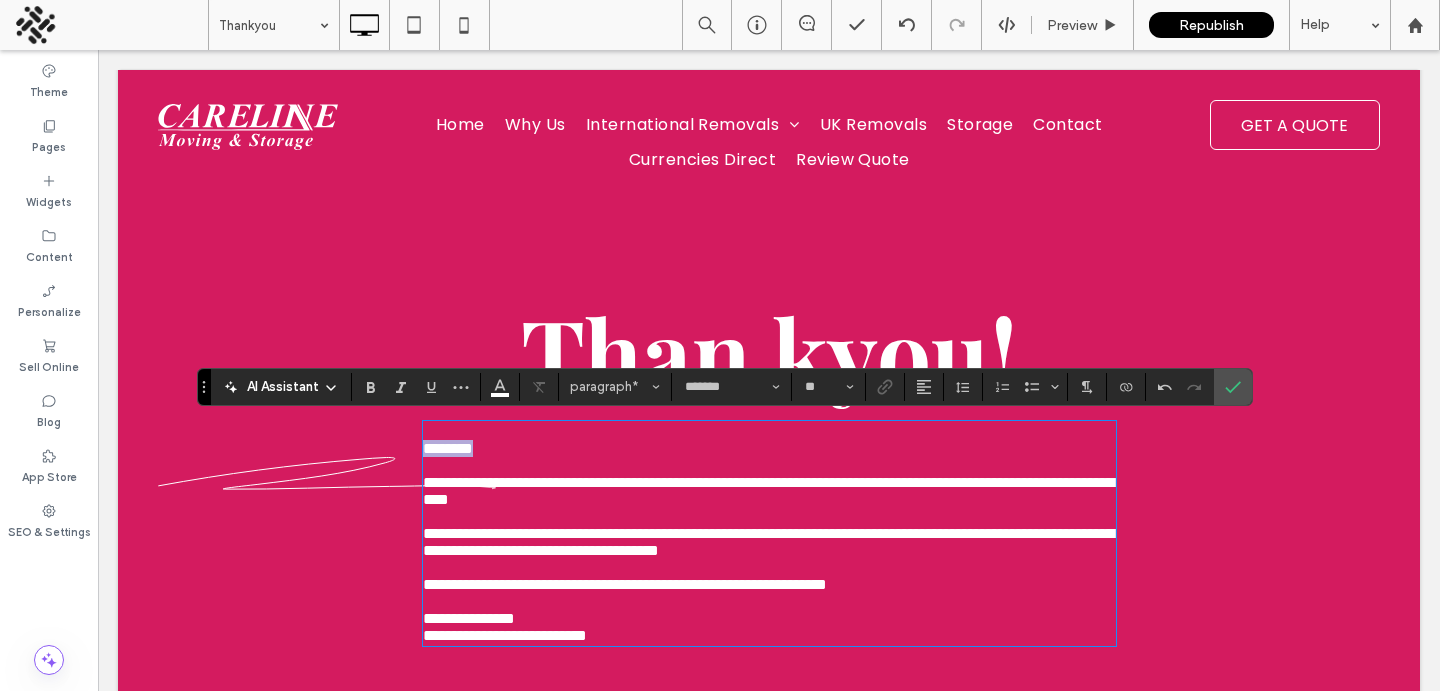 drag, startPoint x: 482, startPoint y: 458, endPoint x: 379, endPoint y: 456, distance: 103.01942 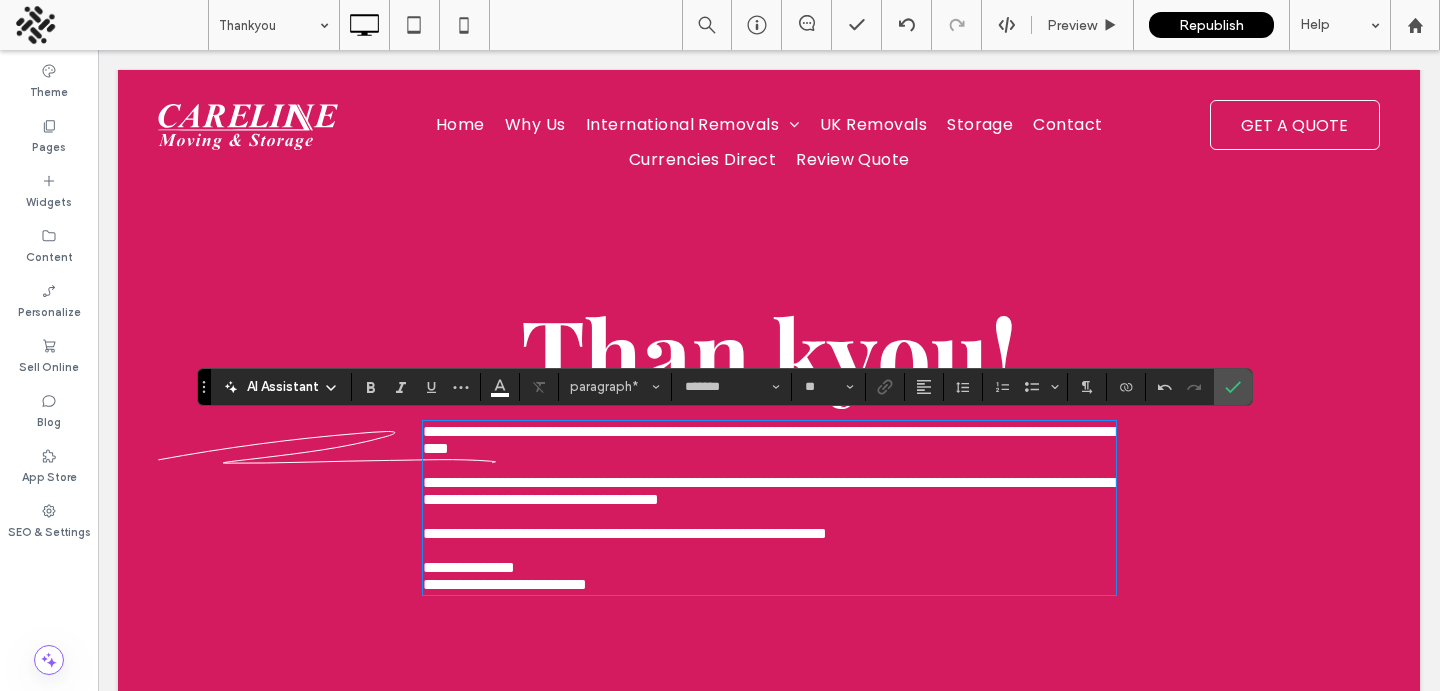 click at bounding box center [769, 465] 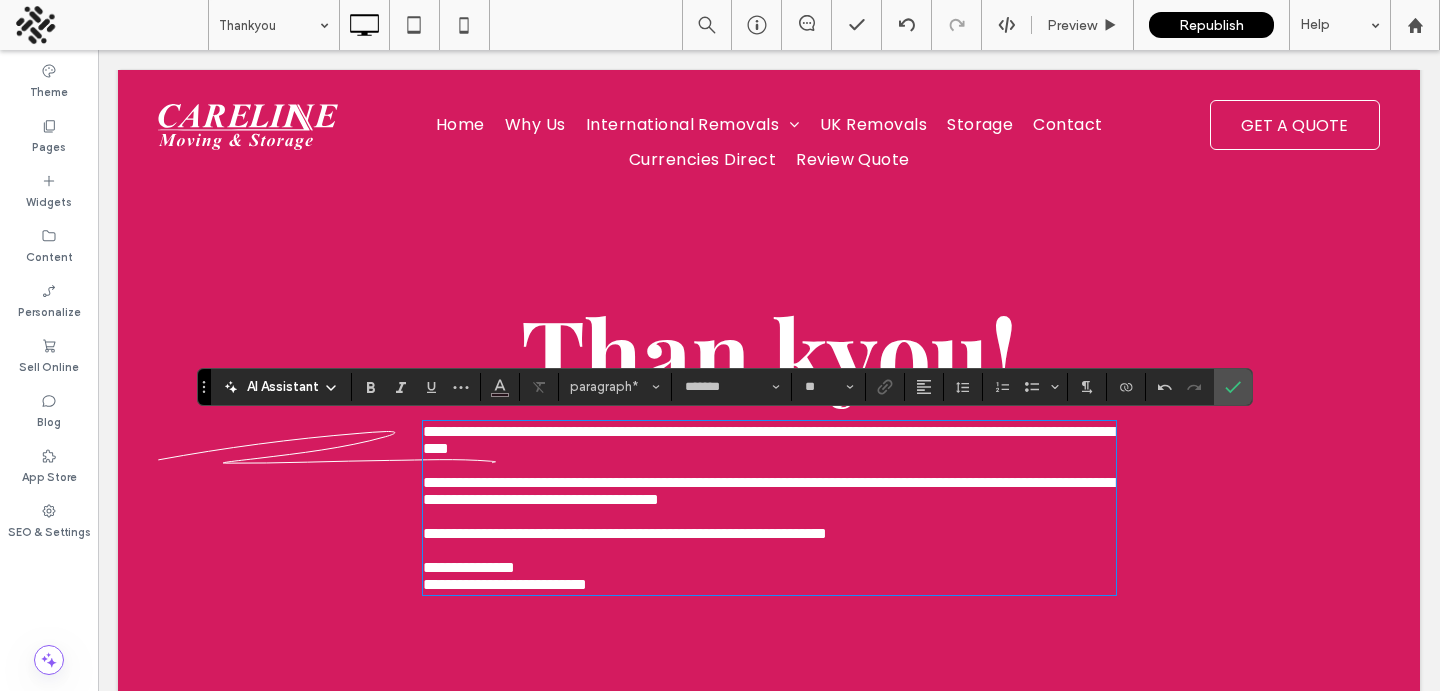 click on "﻿" at bounding box center (769, 465) 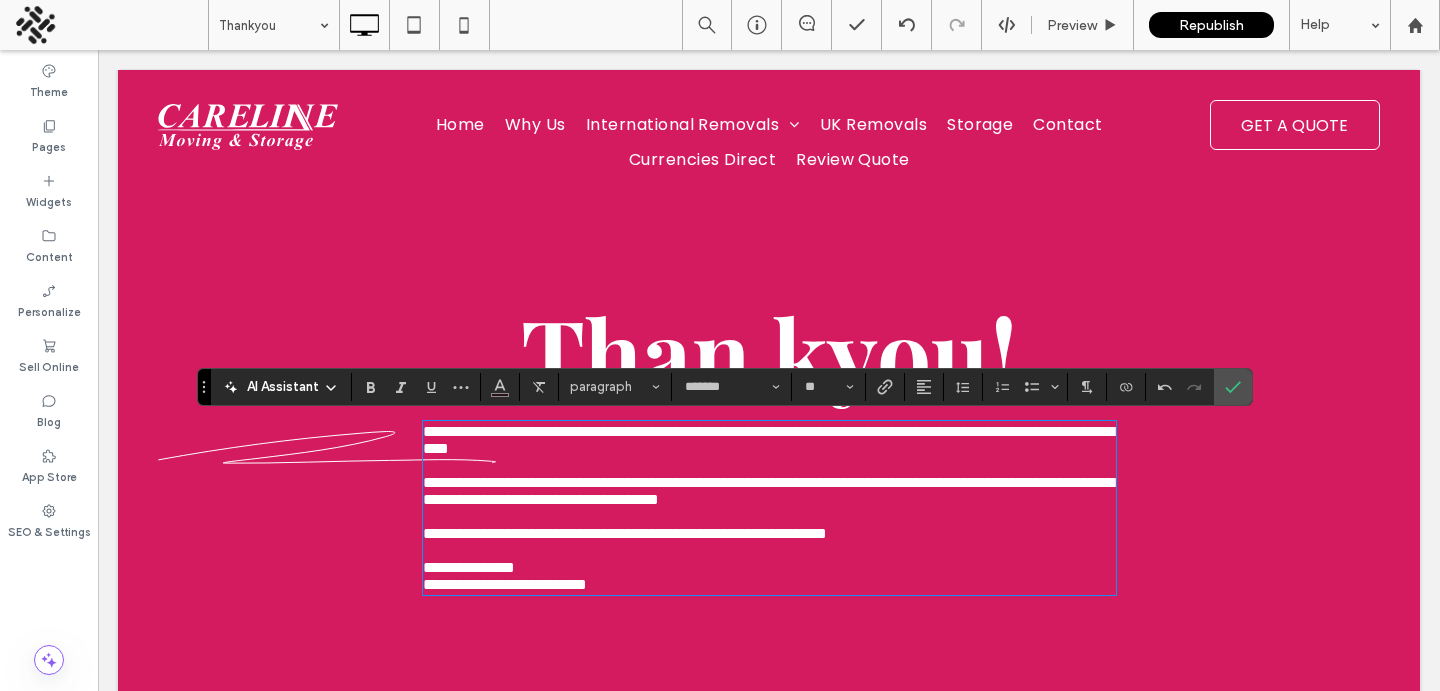 click on "﻿" at bounding box center (769, 465) 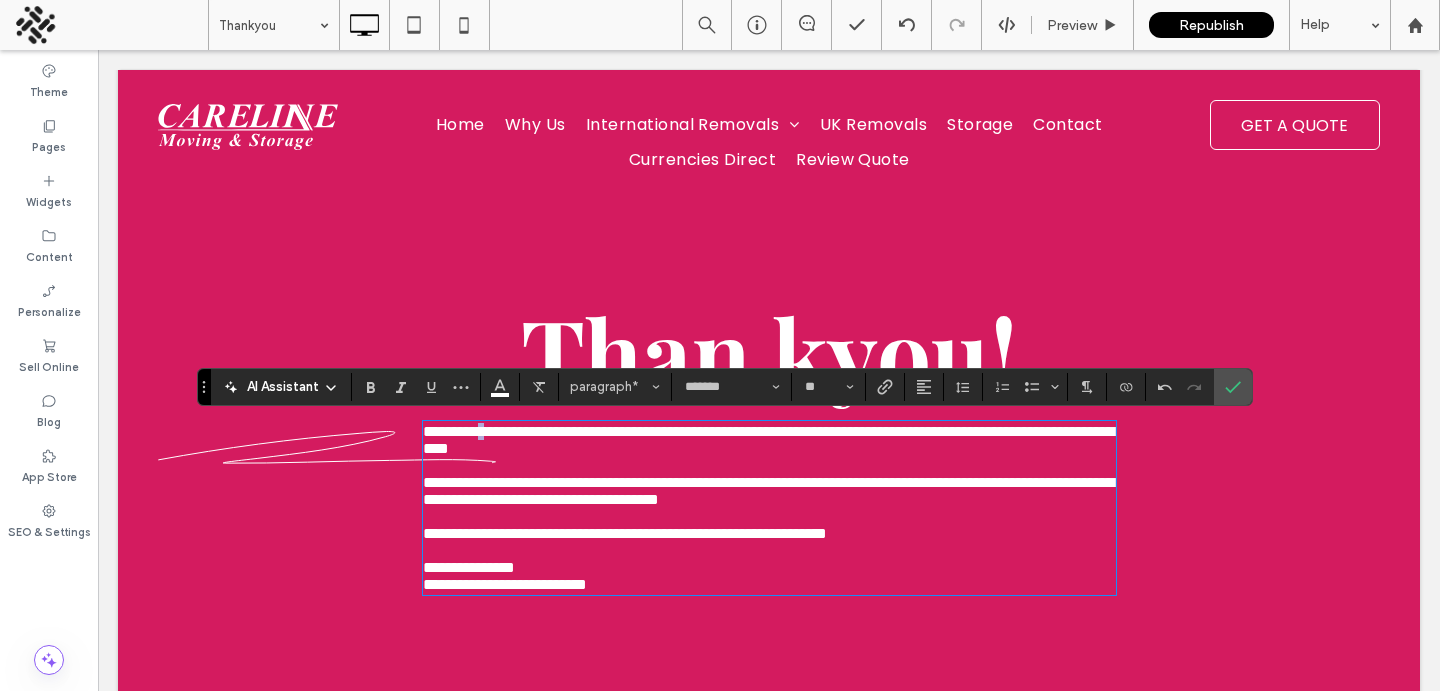 click on "**********" at bounding box center (768, 440) 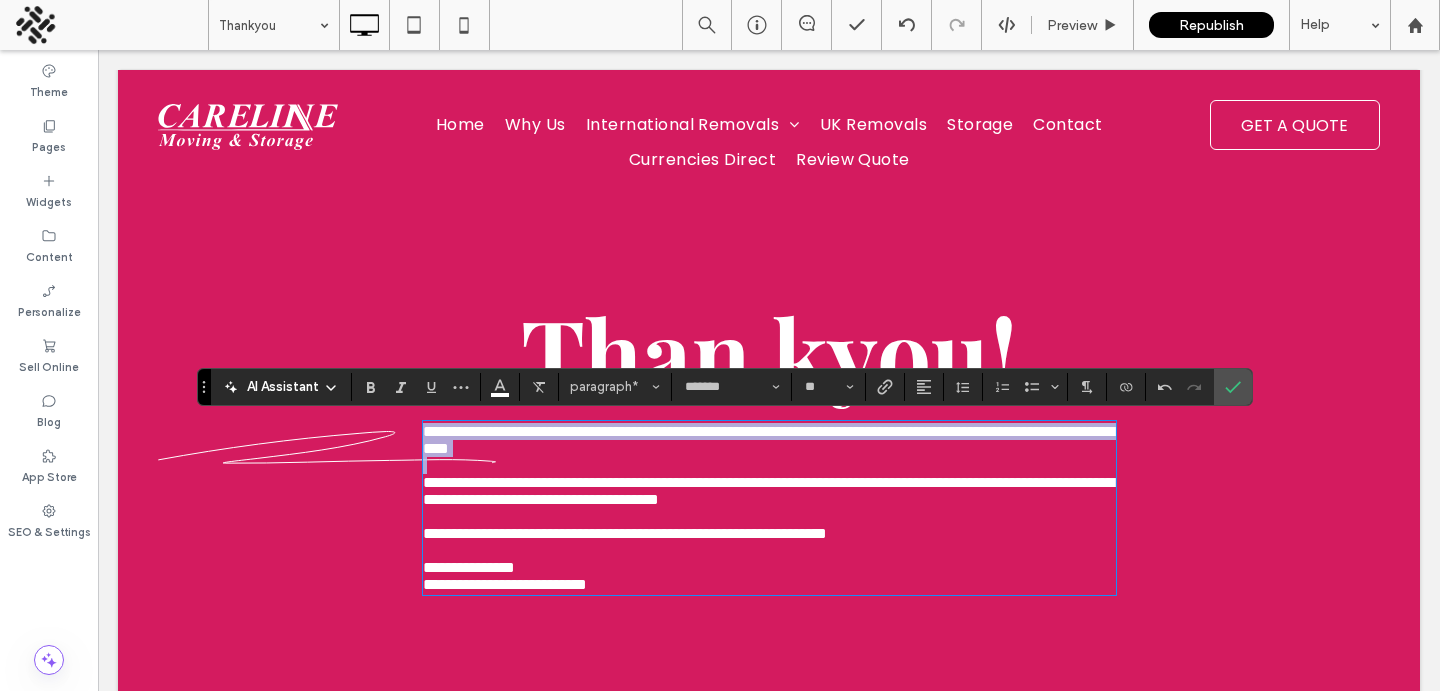 click on "**********" at bounding box center (768, 440) 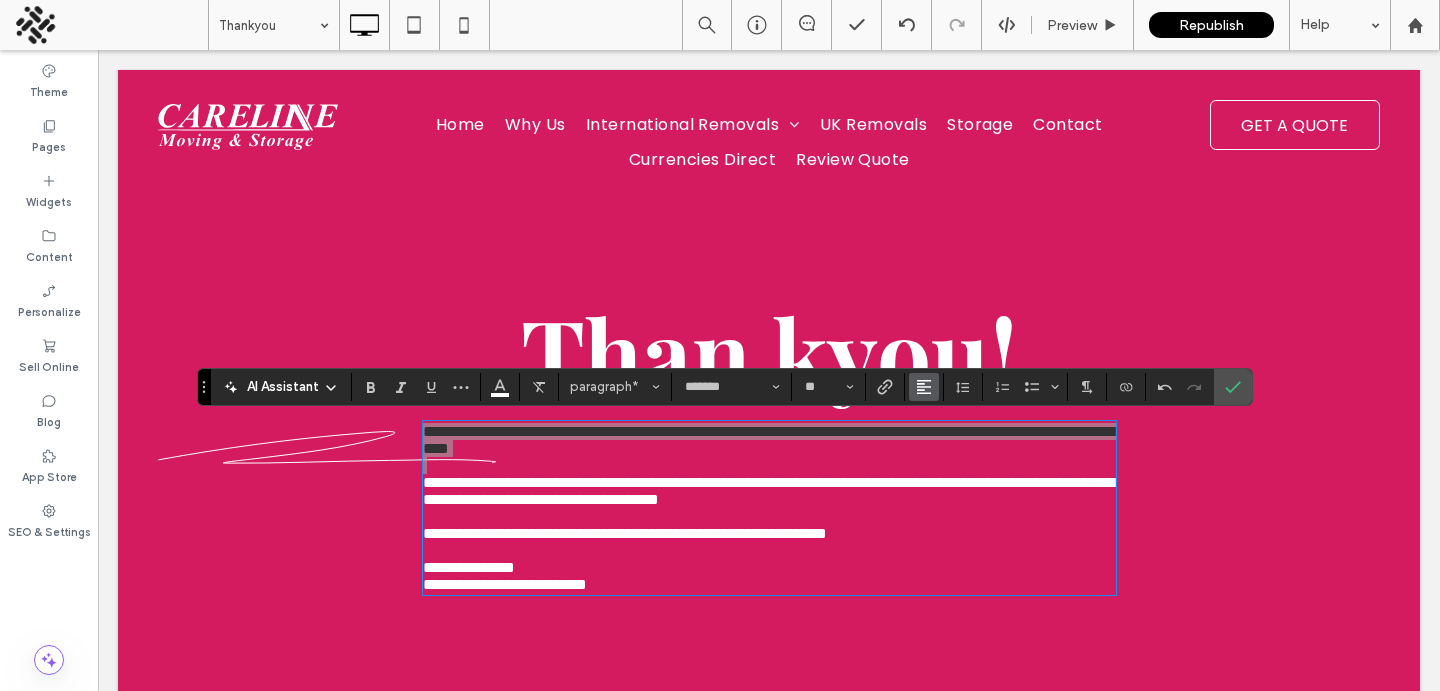 click at bounding box center [924, 387] 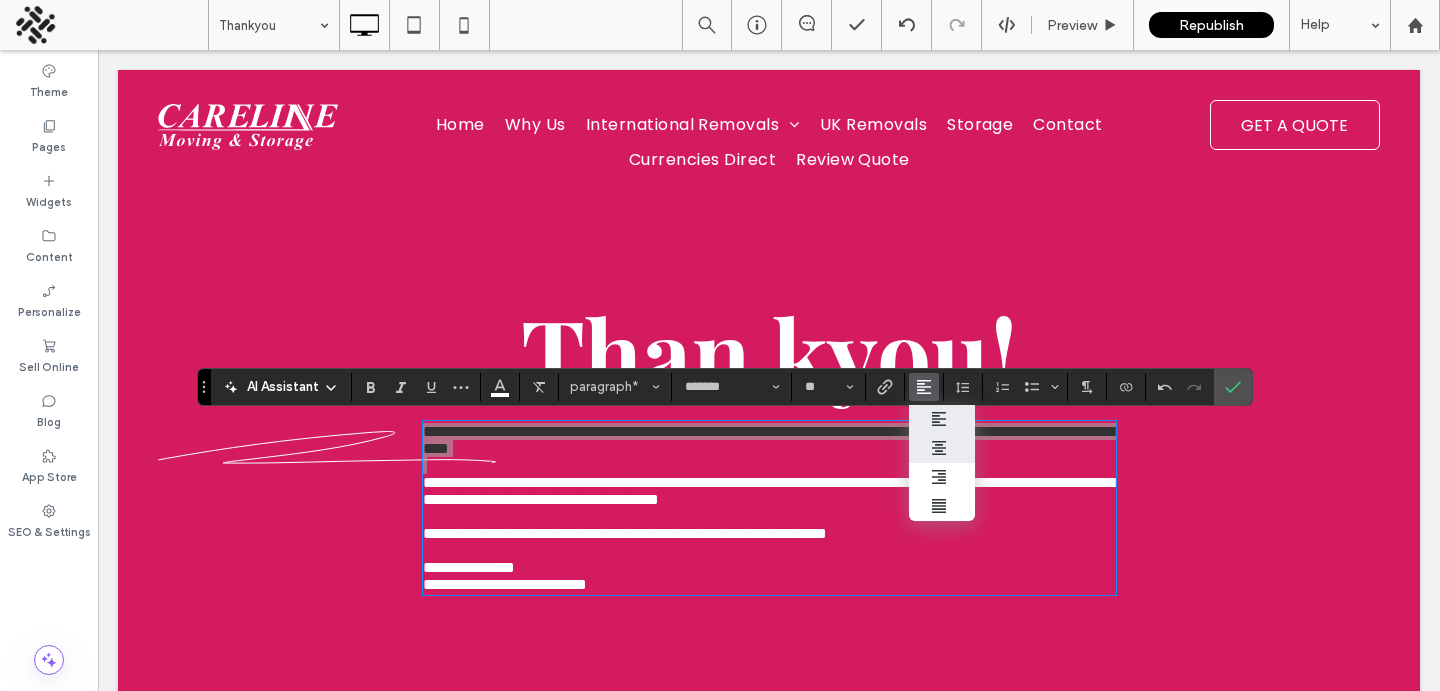 click at bounding box center (942, 448) 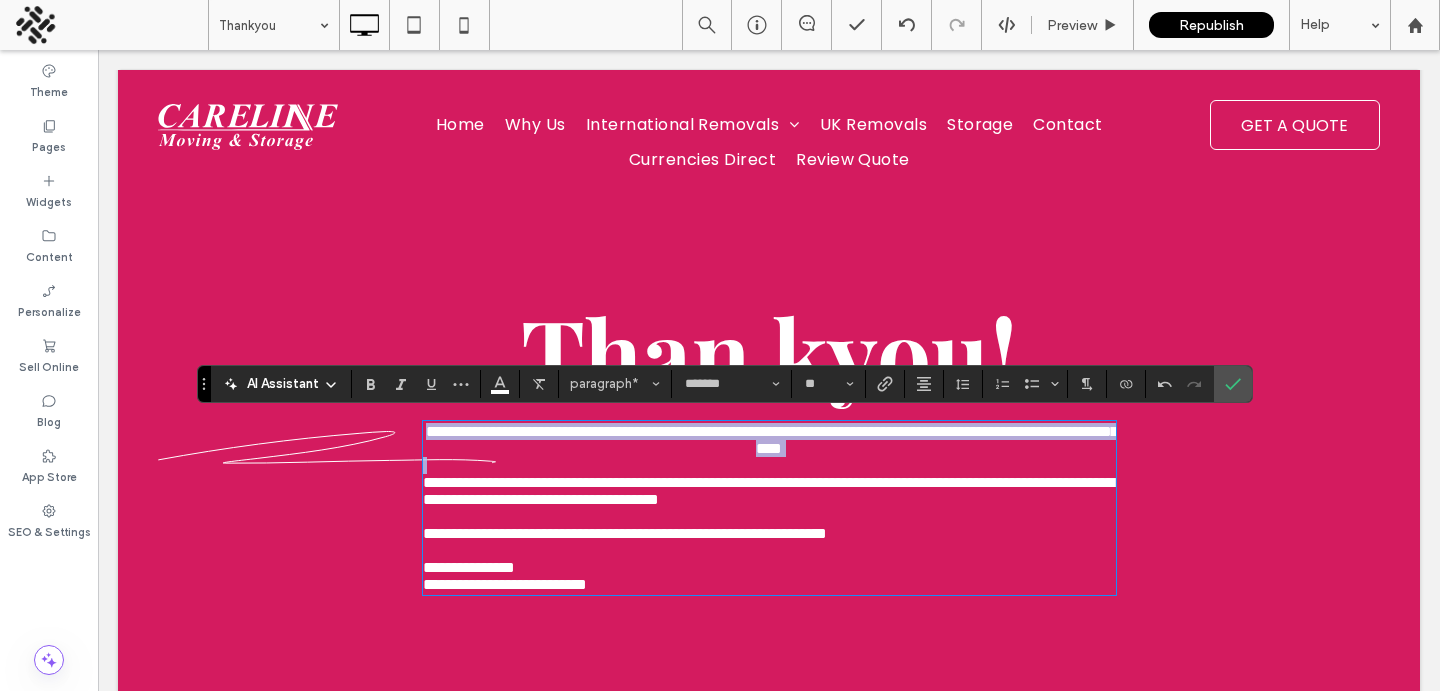 scroll, scrollTop: 41, scrollLeft: 0, axis: vertical 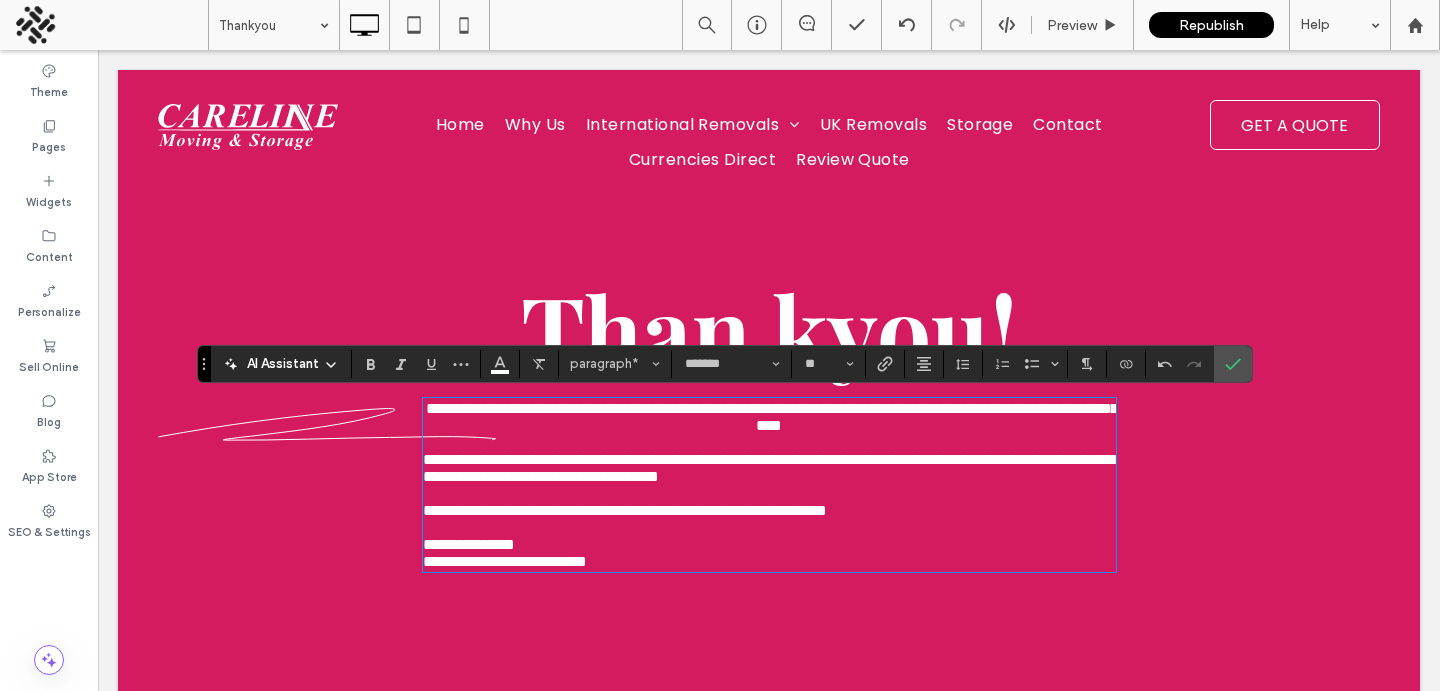 click on "﻿" at bounding box center (769, 493) 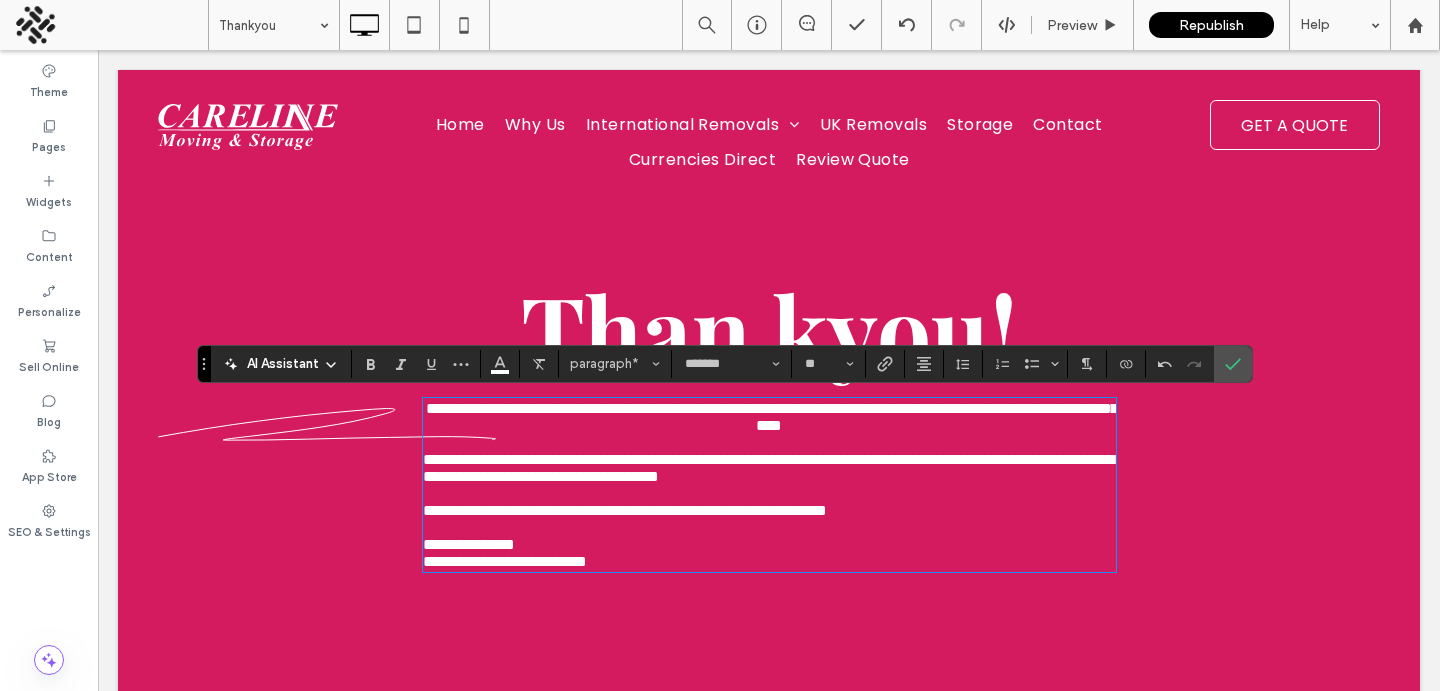 click on "﻿" at bounding box center (769, 493) 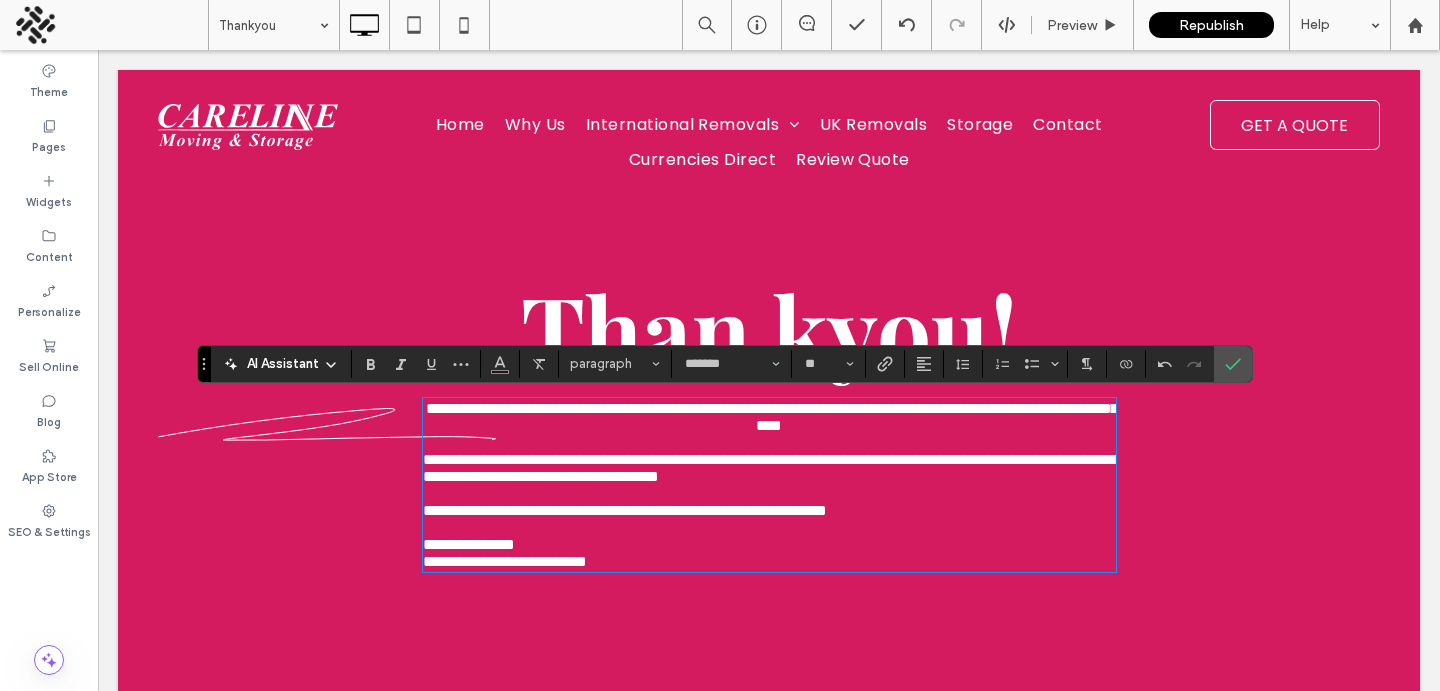 click on "﻿" at bounding box center (769, 493) 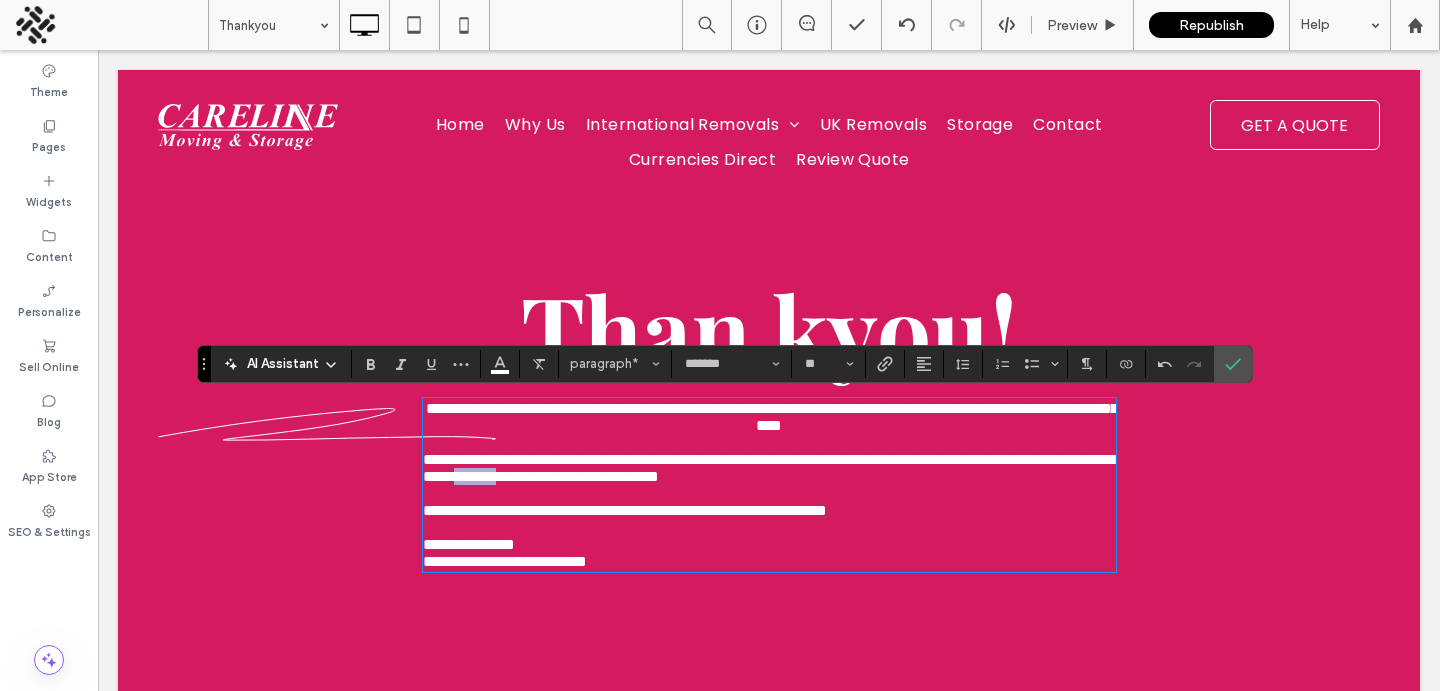 click on "**********" at bounding box center [768, 468] 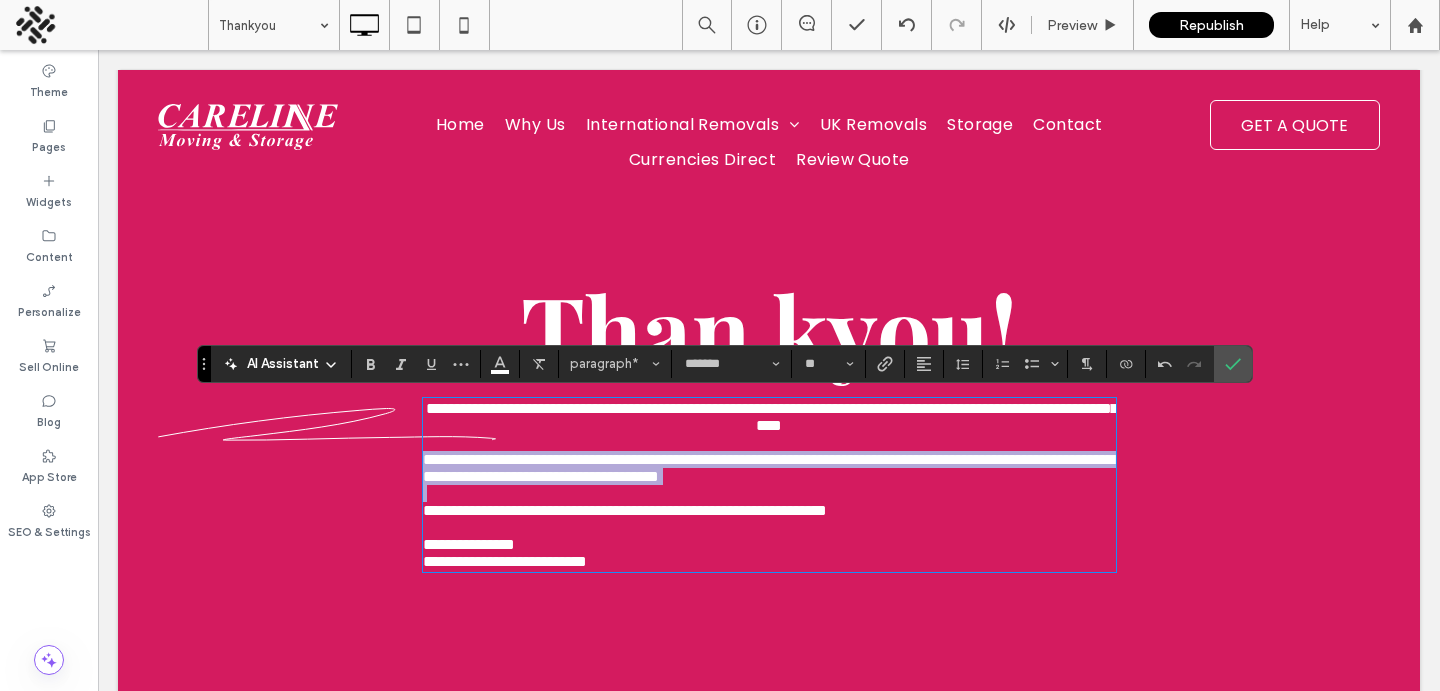 click on "**********" at bounding box center [768, 468] 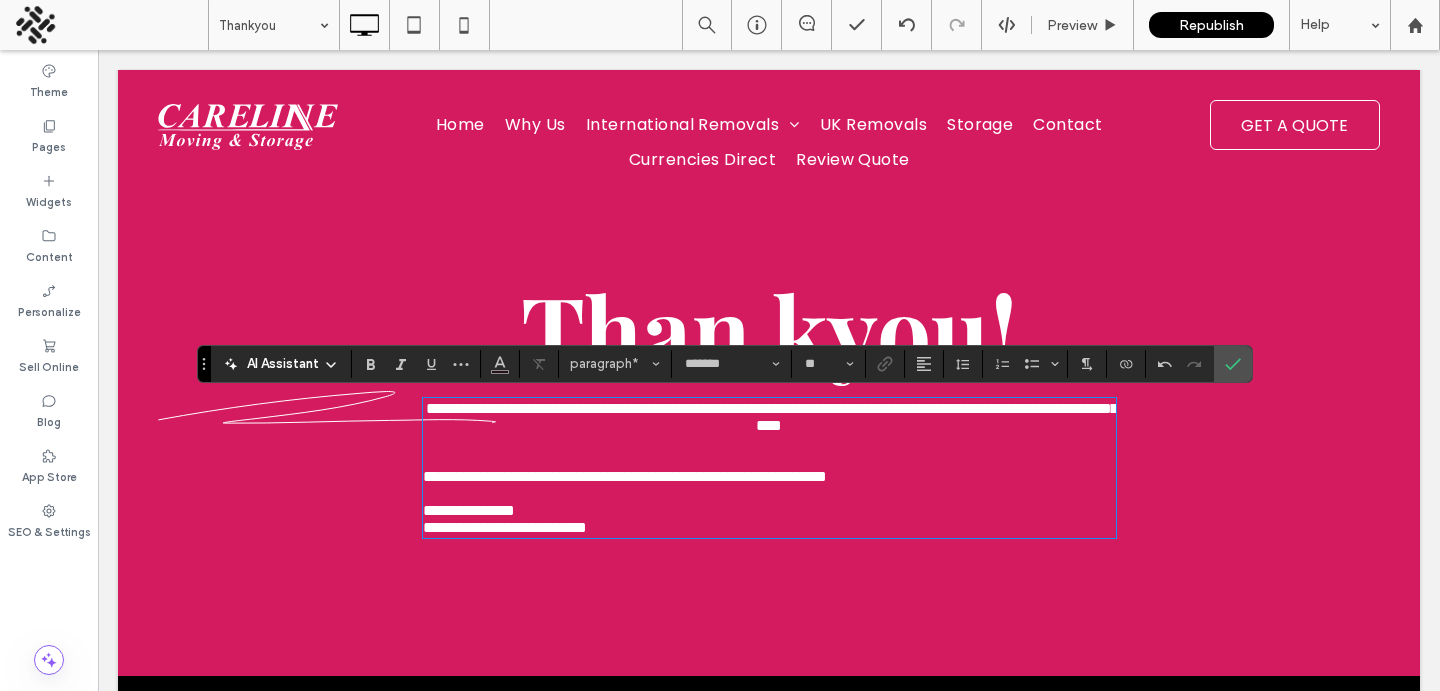 click at bounding box center [769, 442] 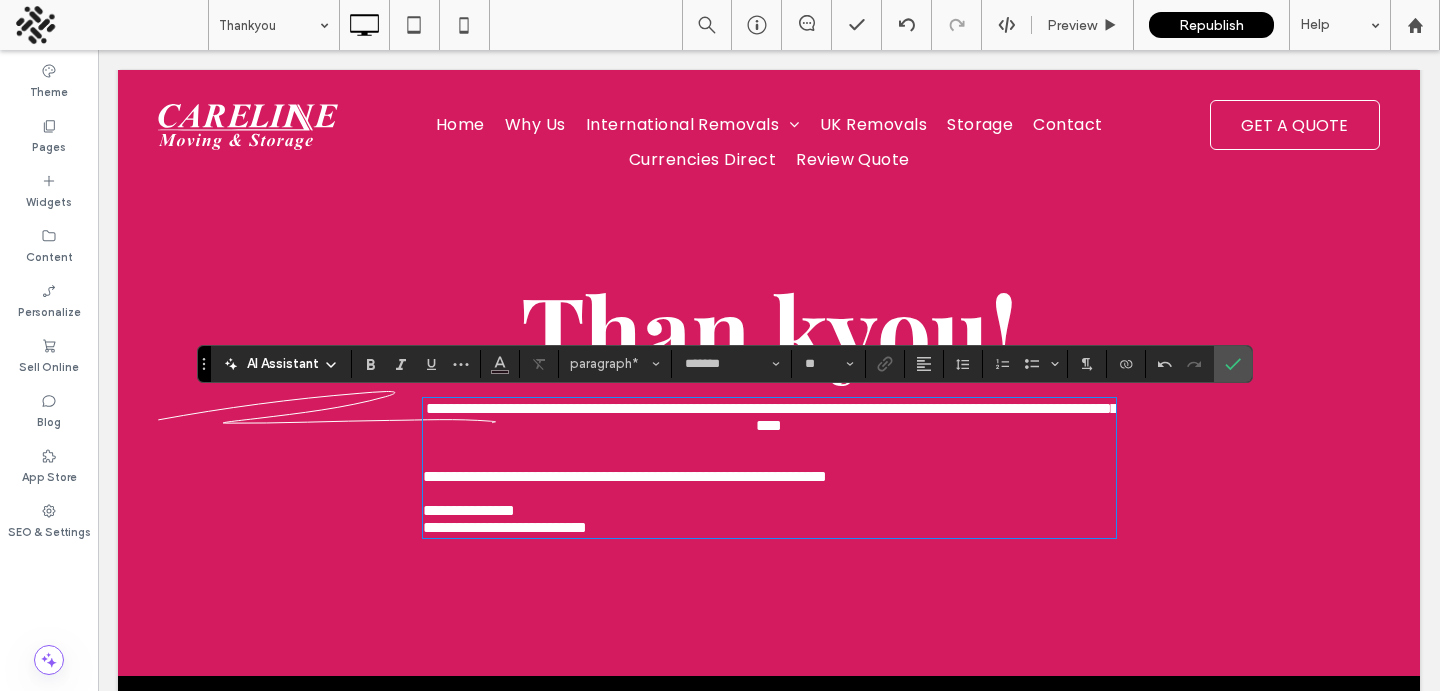 click on "**********" at bounding box center [625, 476] 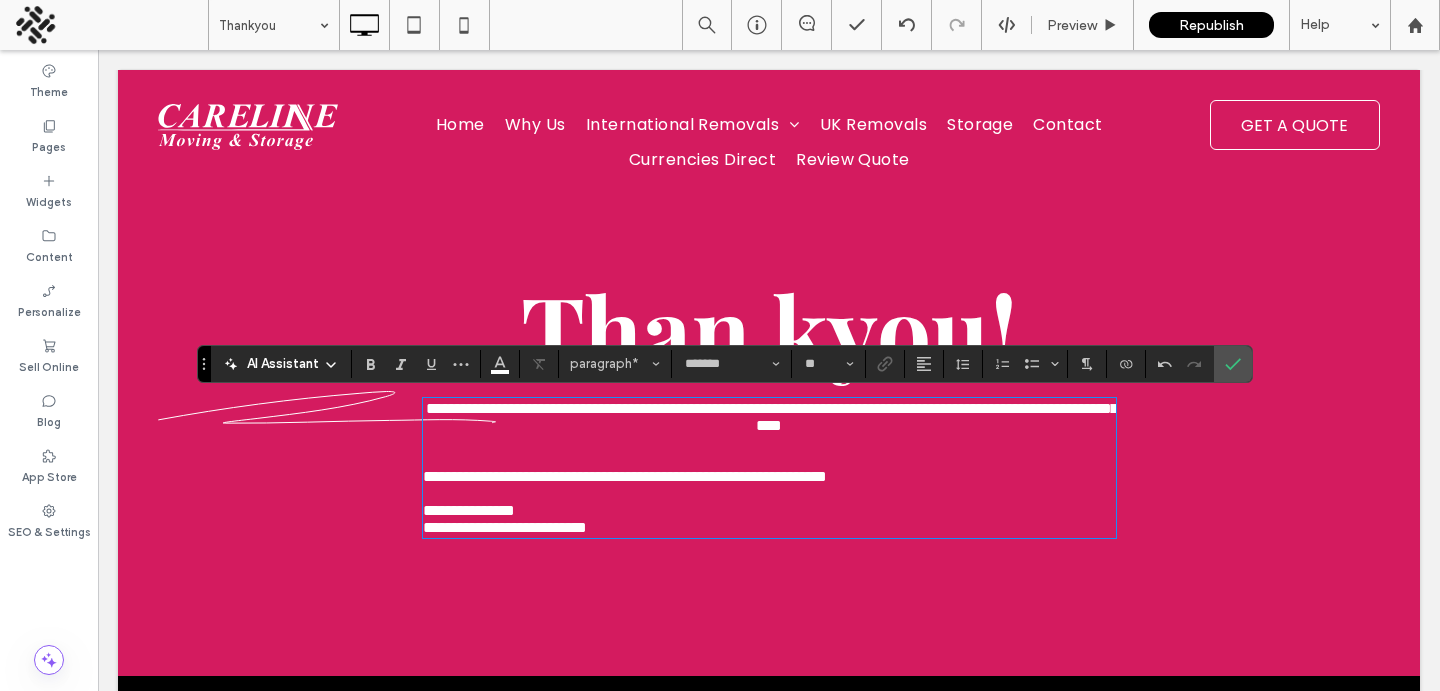 click on "**********" at bounding box center [625, 476] 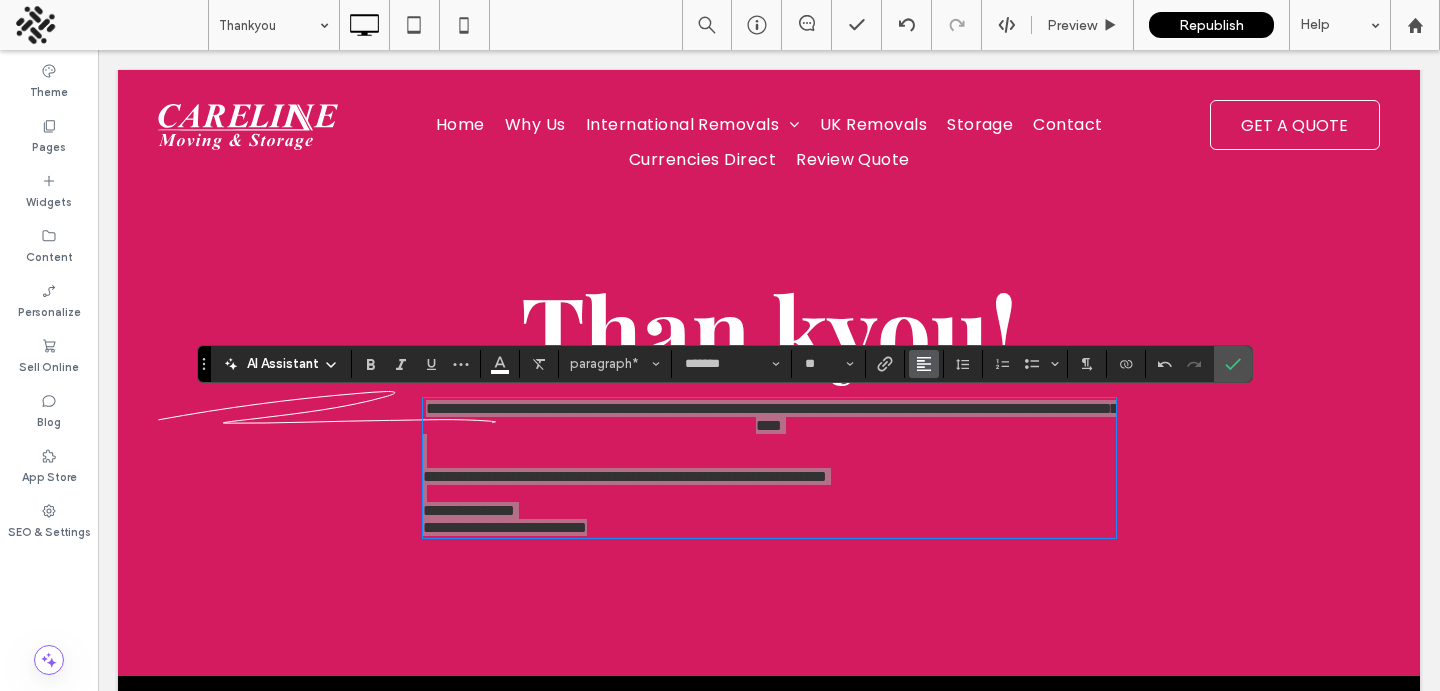 click at bounding box center [924, 364] 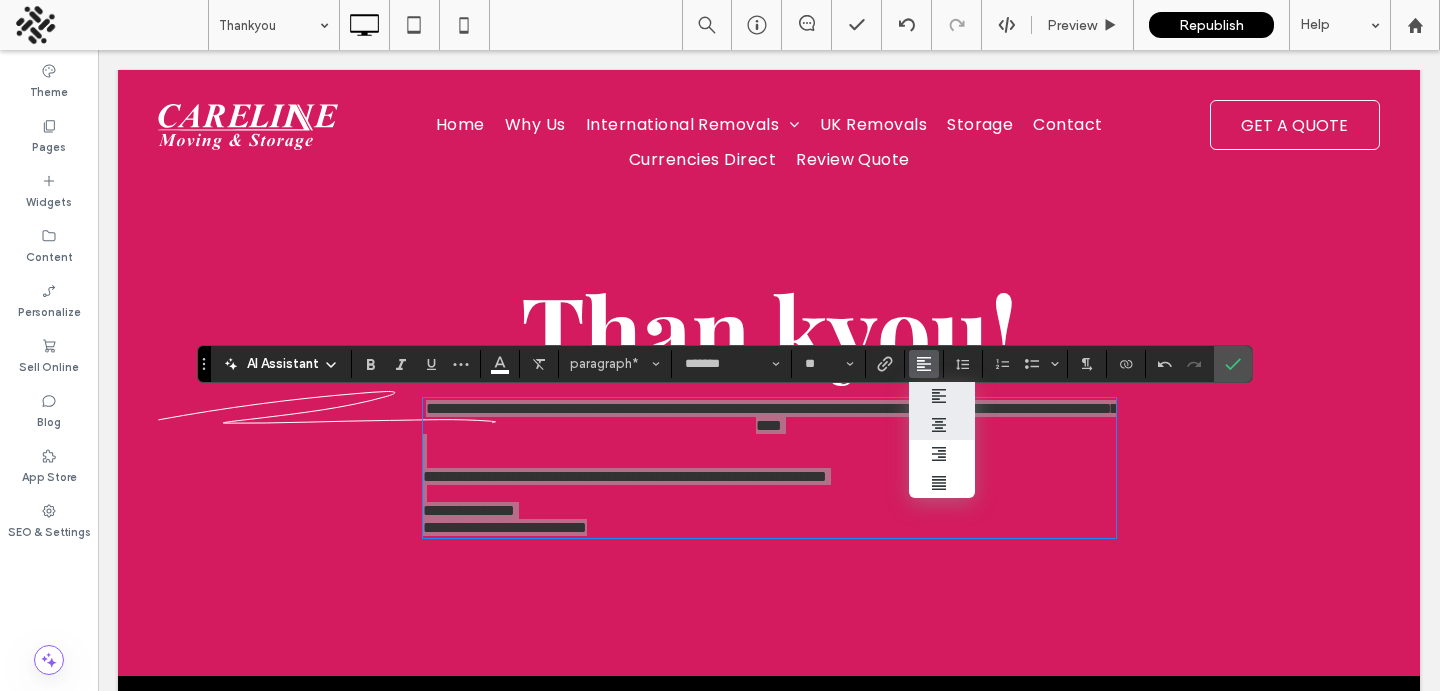 click 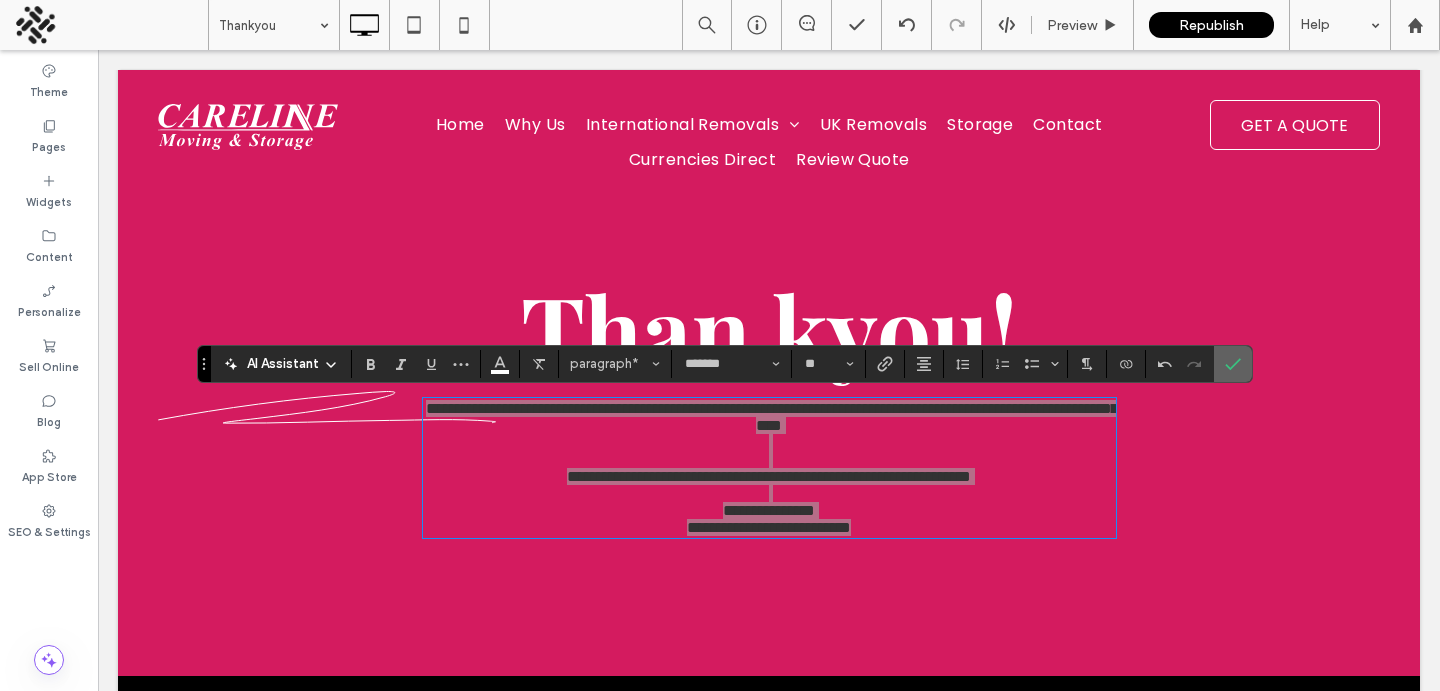 click at bounding box center [1233, 364] 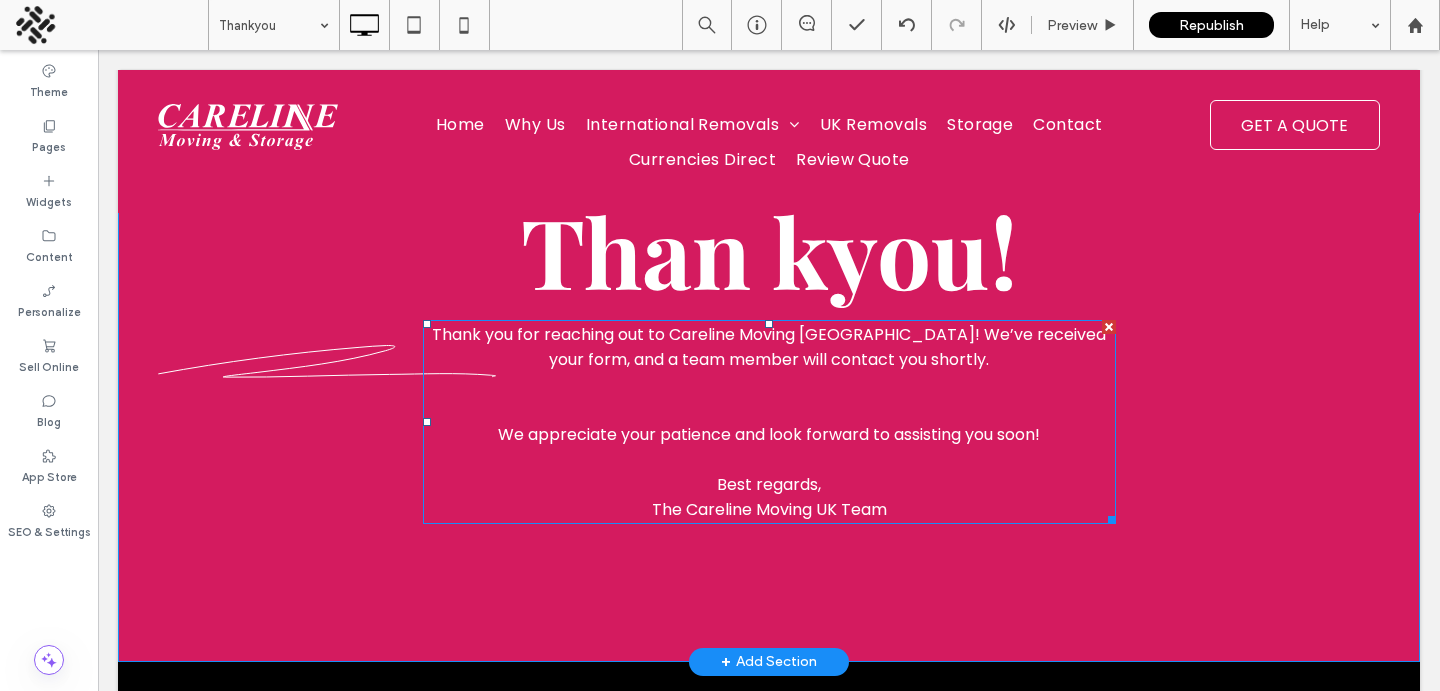 scroll, scrollTop: 0, scrollLeft: 0, axis: both 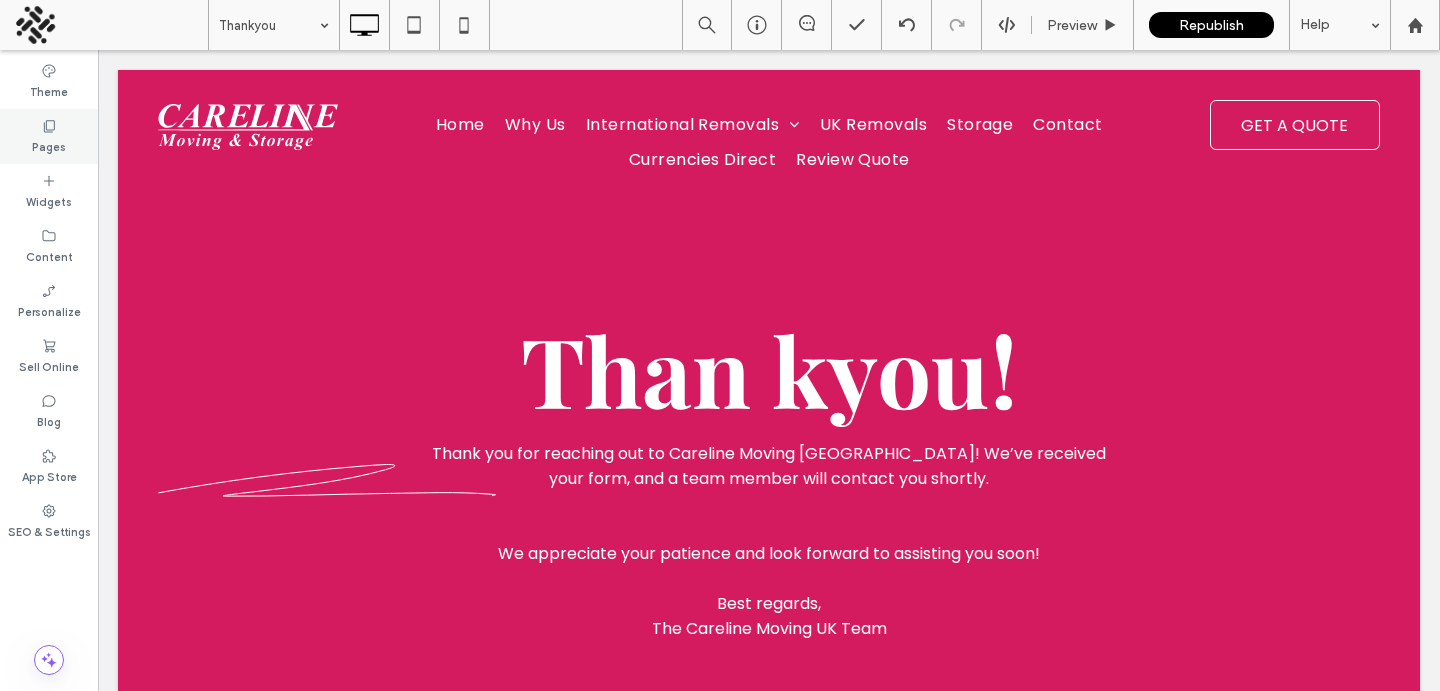 click on "Pages" at bounding box center (49, 145) 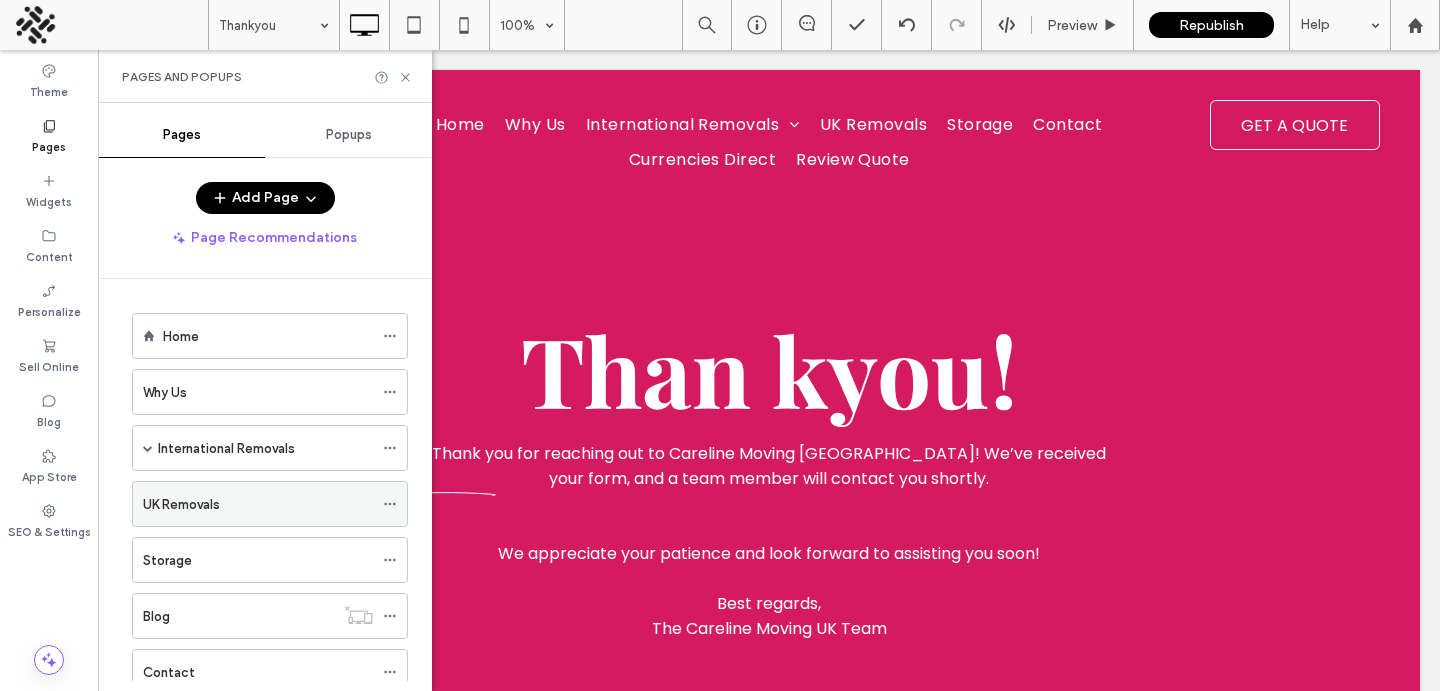 scroll, scrollTop: 344, scrollLeft: 0, axis: vertical 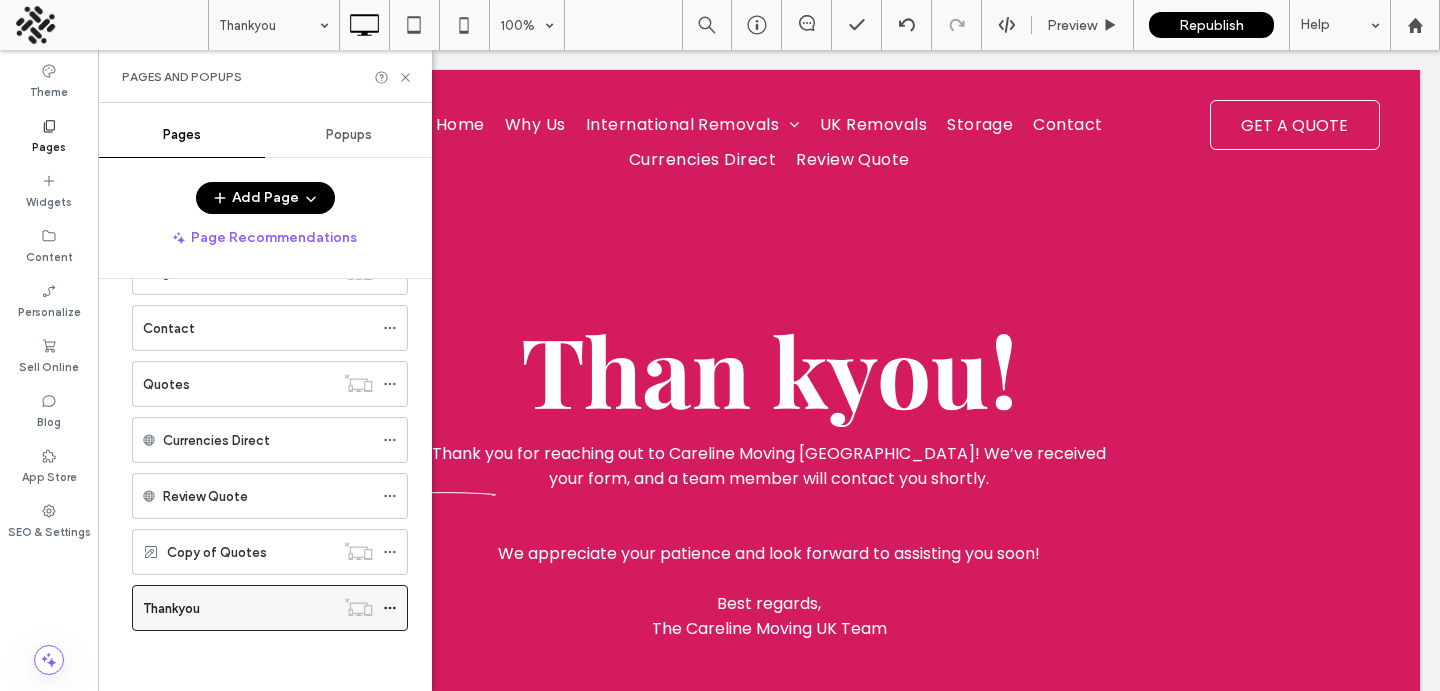 click 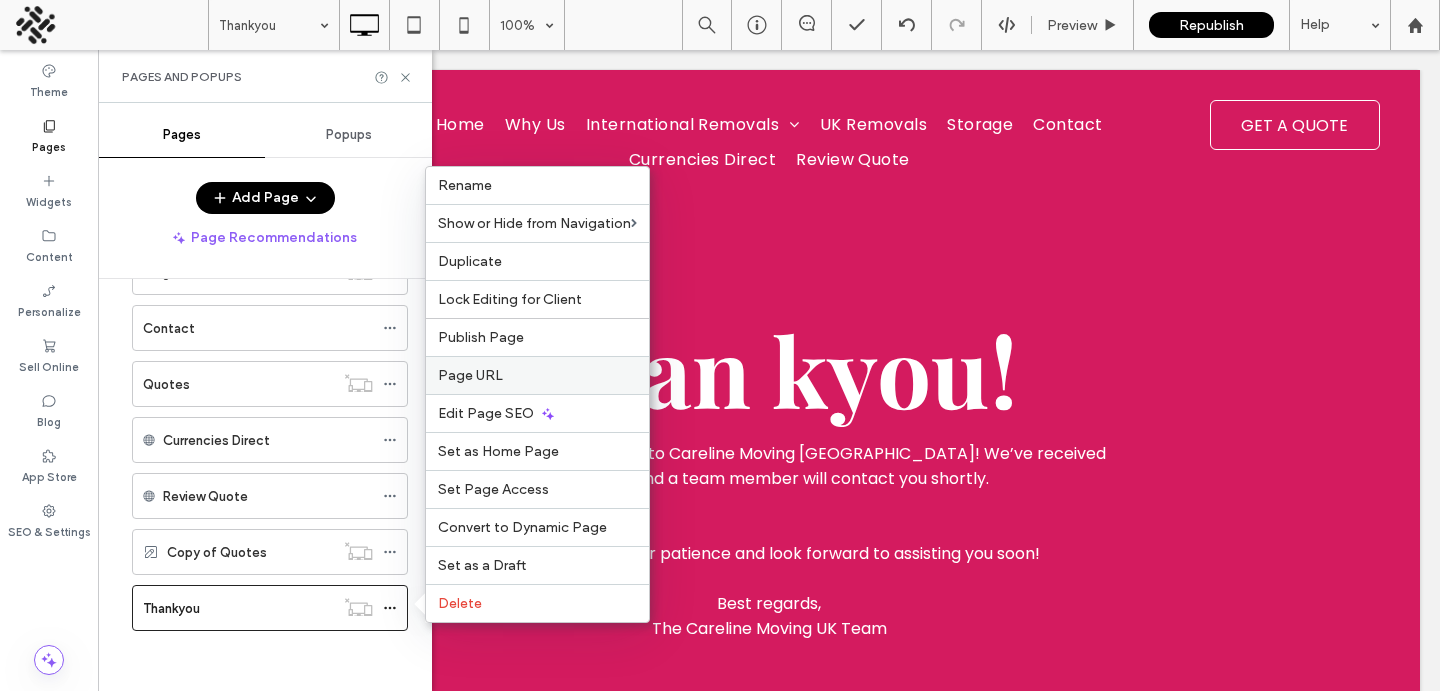 click on "Page URL" at bounding box center (470, 375) 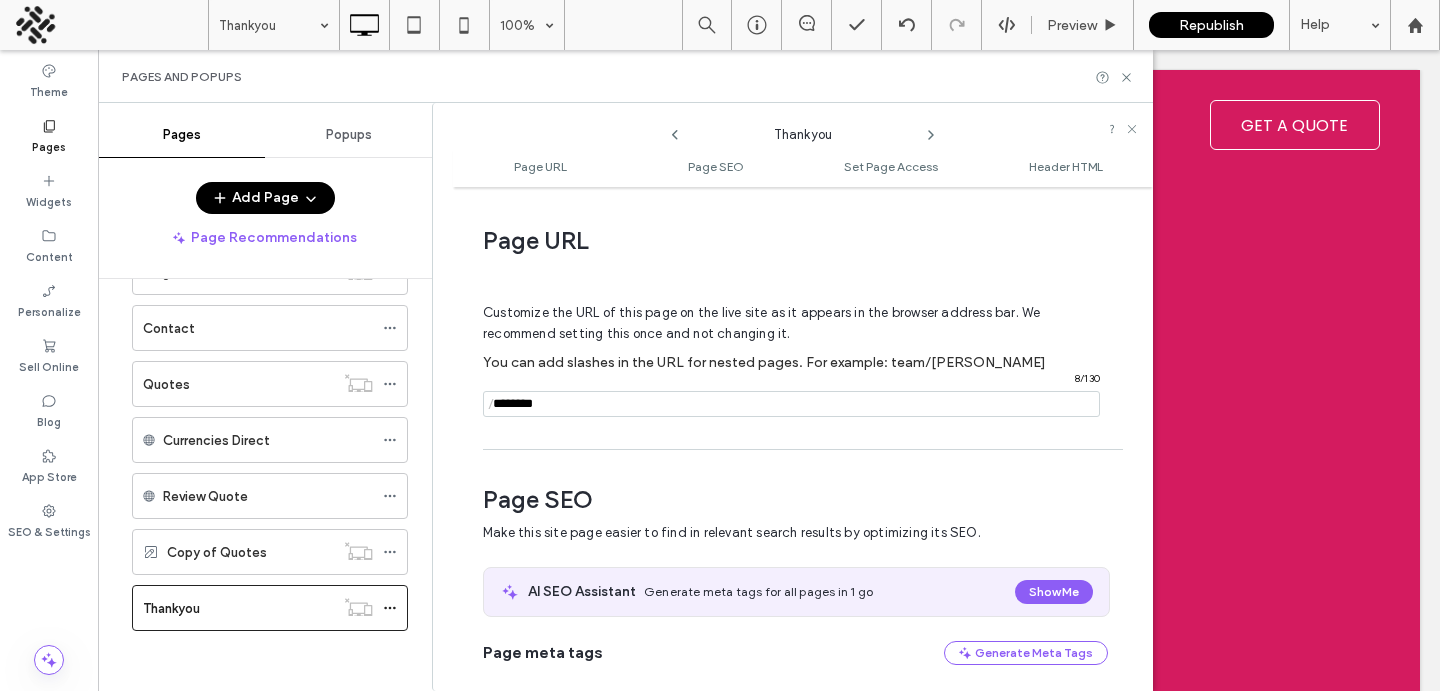 scroll, scrollTop: 10, scrollLeft: 0, axis: vertical 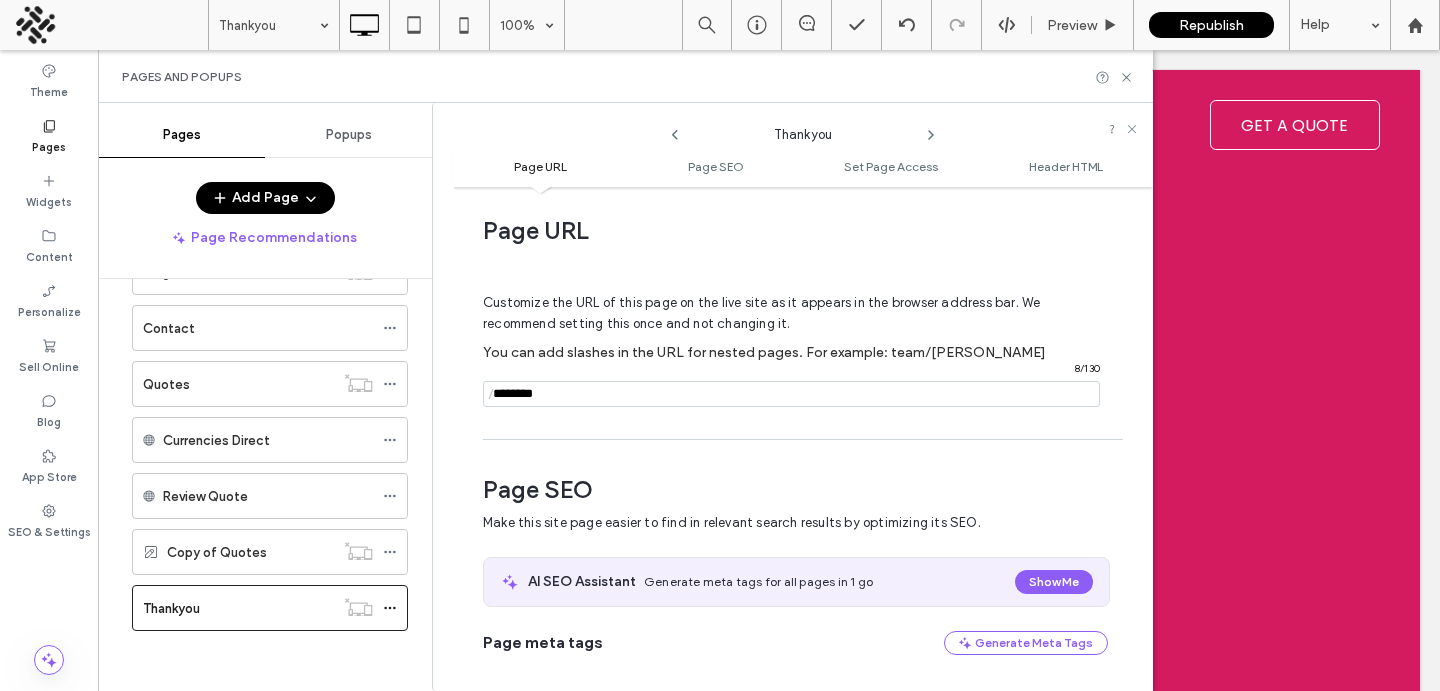 click at bounding box center (791, 394) 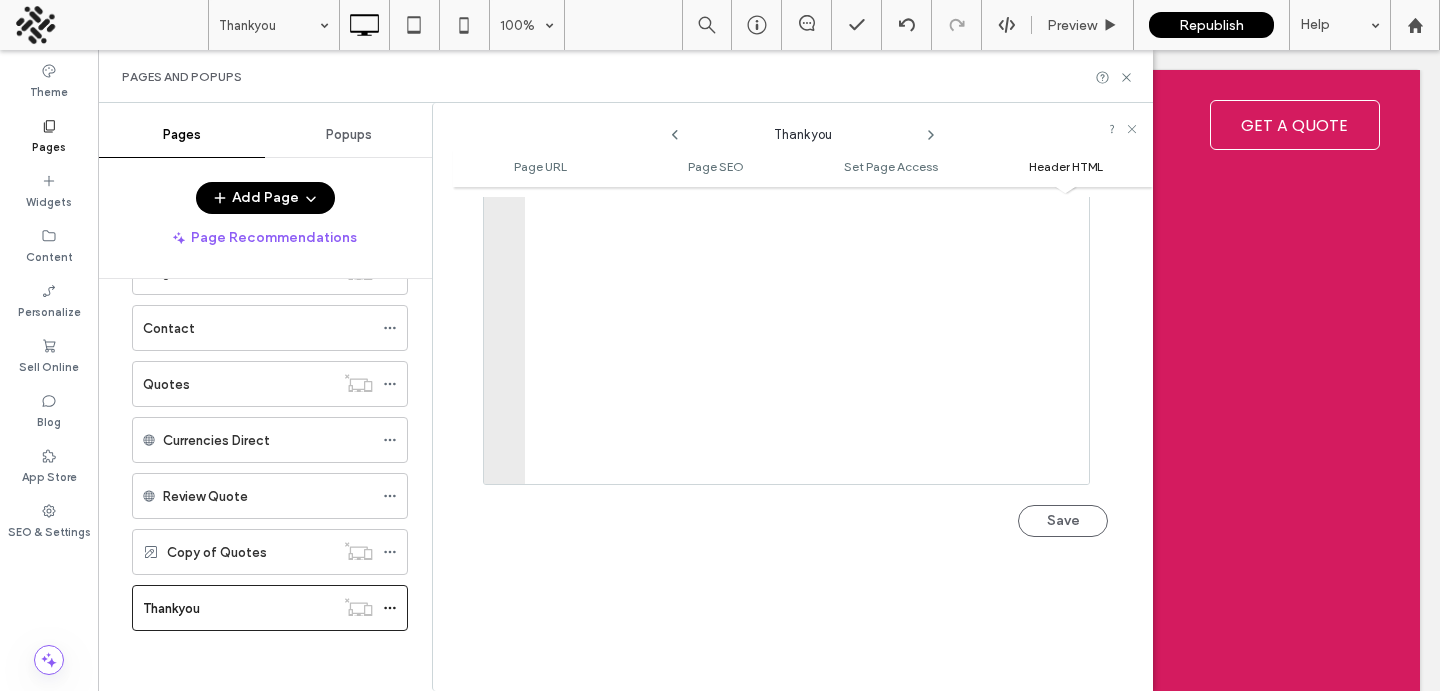 scroll, scrollTop: 2232, scrollLeft: 0, axis: vertical 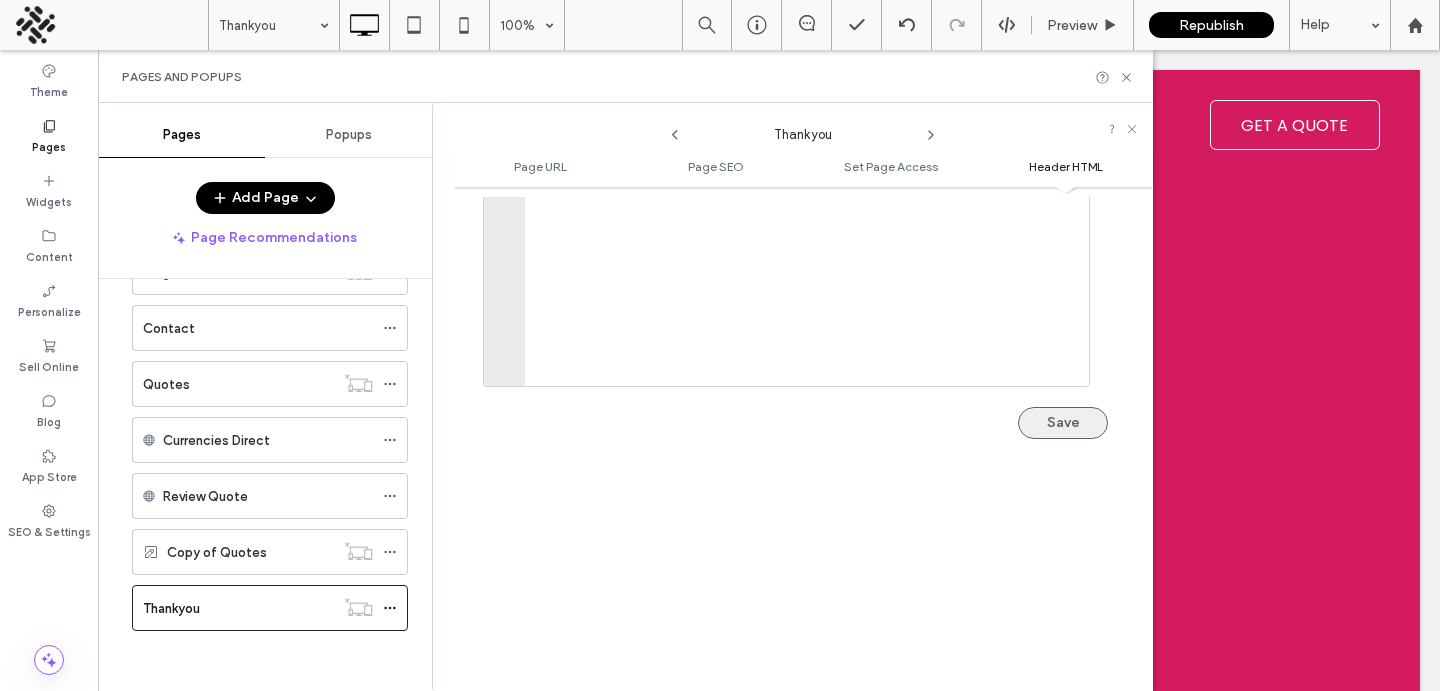 type on "**********" 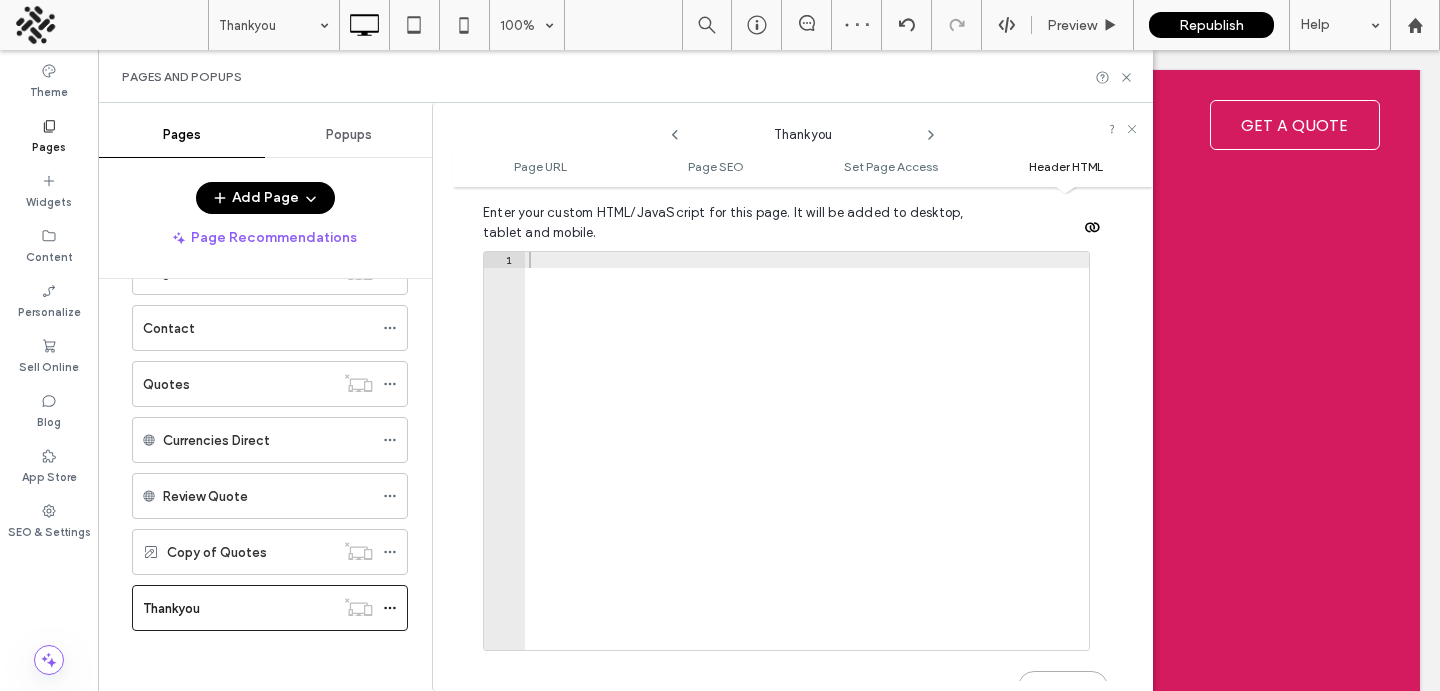 scroll, scrollTop: 1897, scrollLeft: 0, axis: vertical 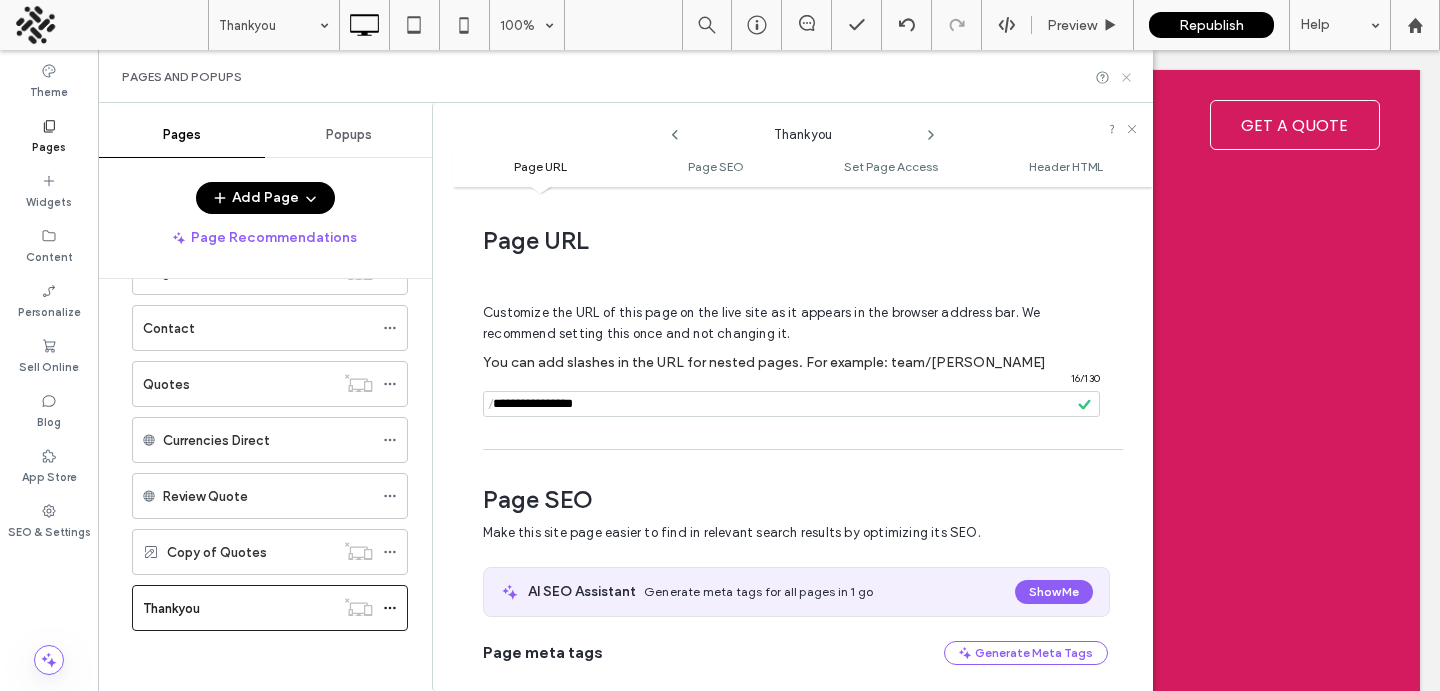 click 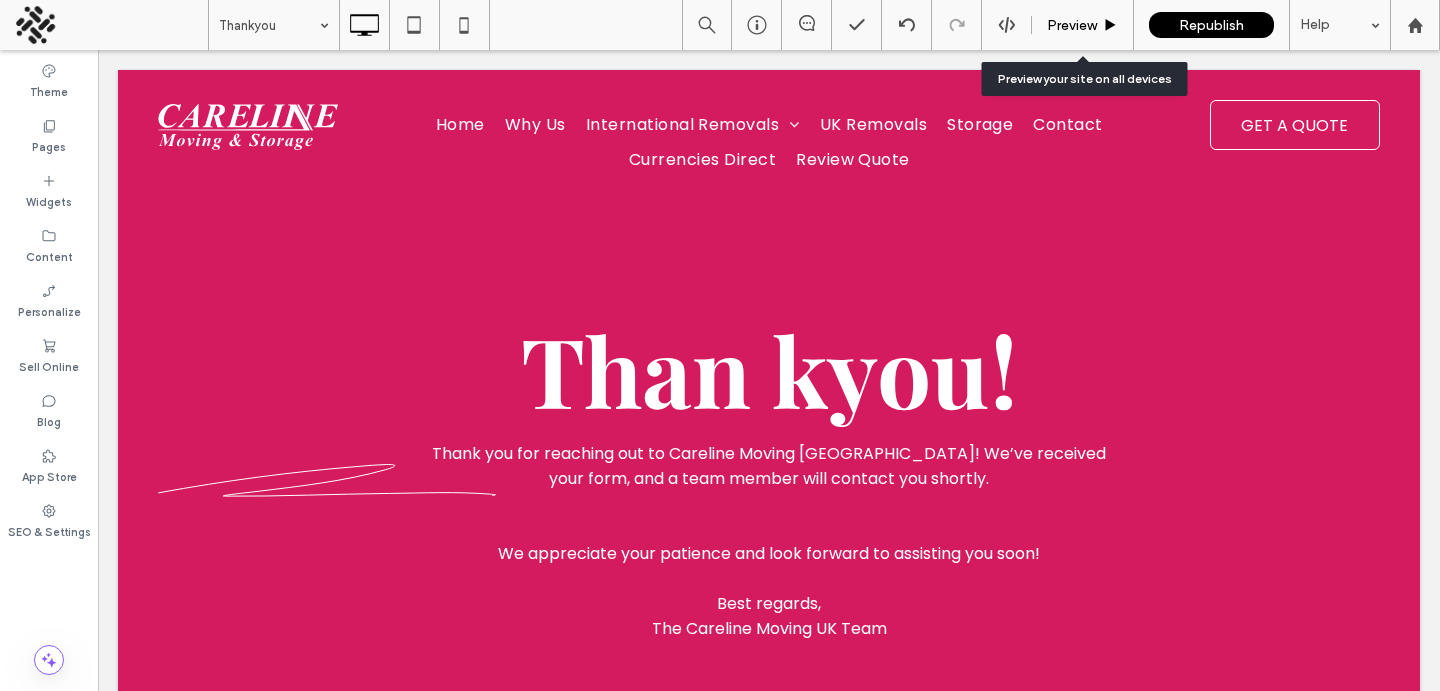 click on "Preview" at bounding box center [1072, 25] 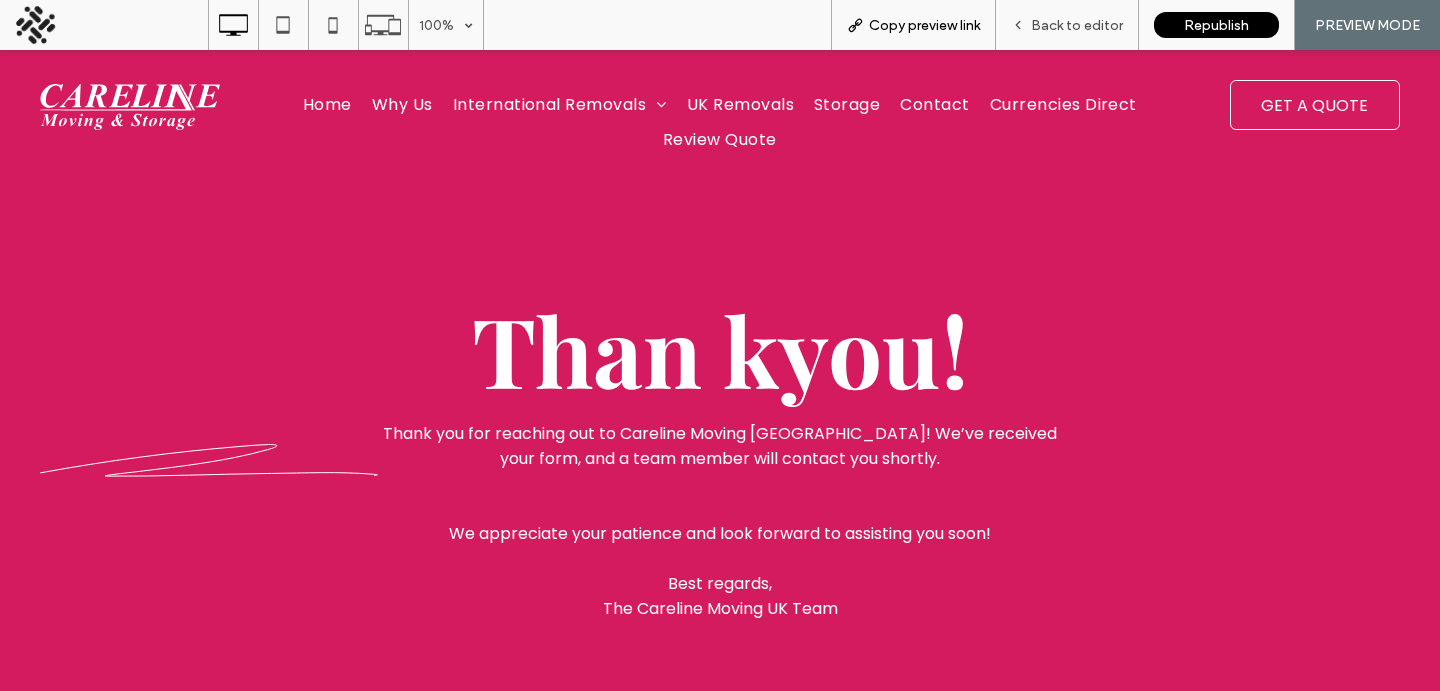 click on "Copy preview link" at bounding box center (913, 25) 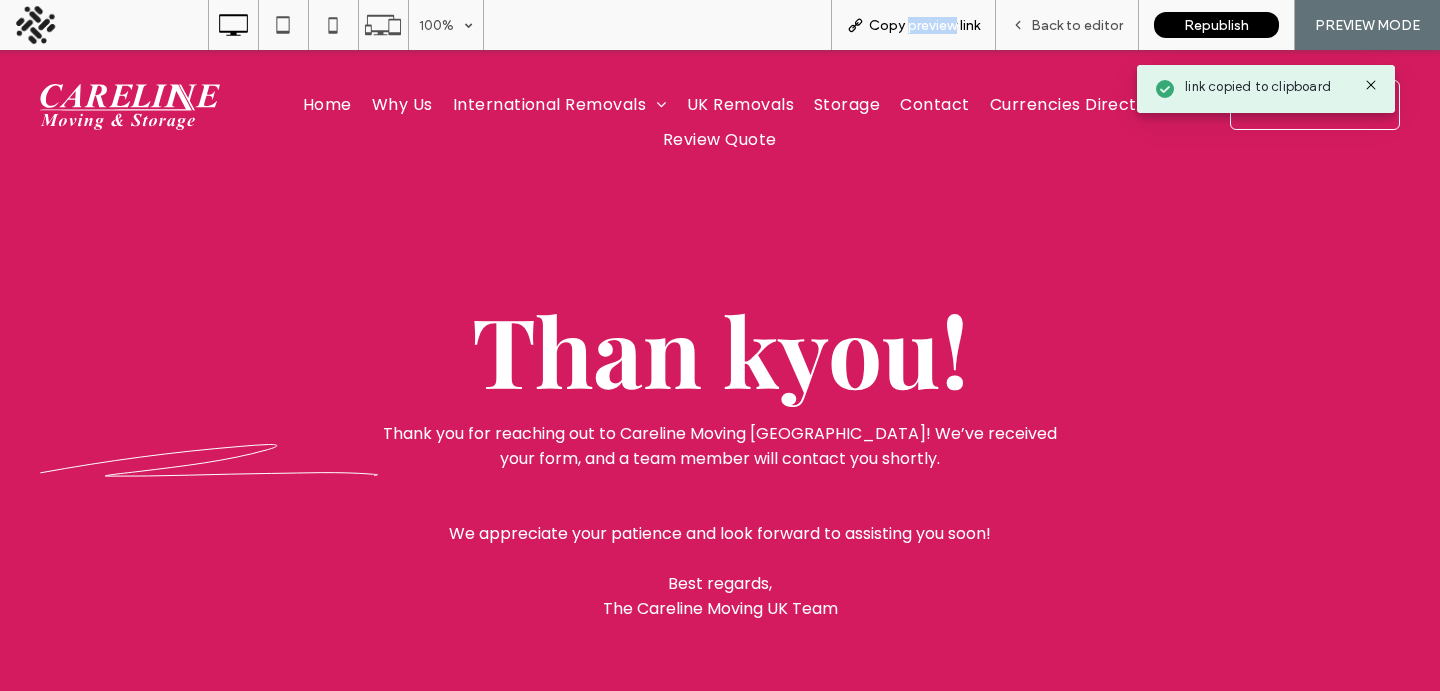 click on "Copy preview link" at bounding box center (924, 25) 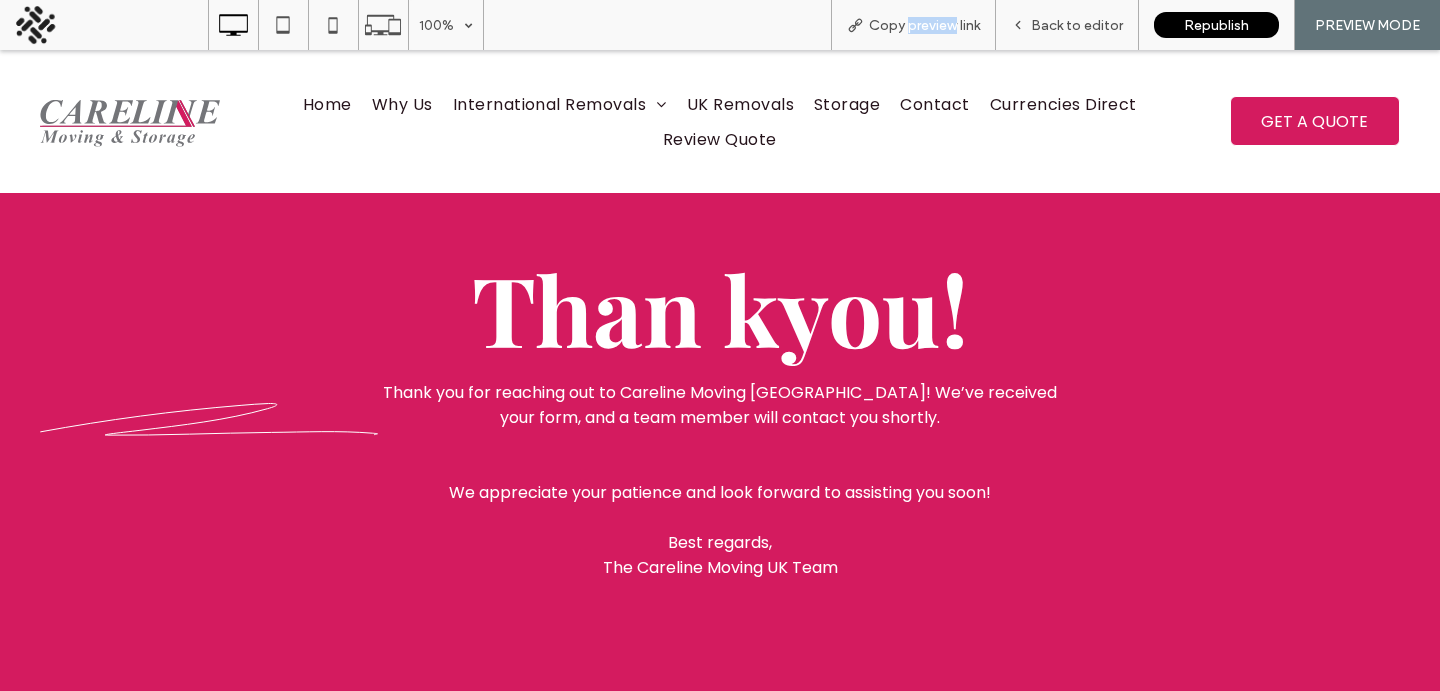 scroll, scrollTop: 0, scrollLeft: 0, axis: both 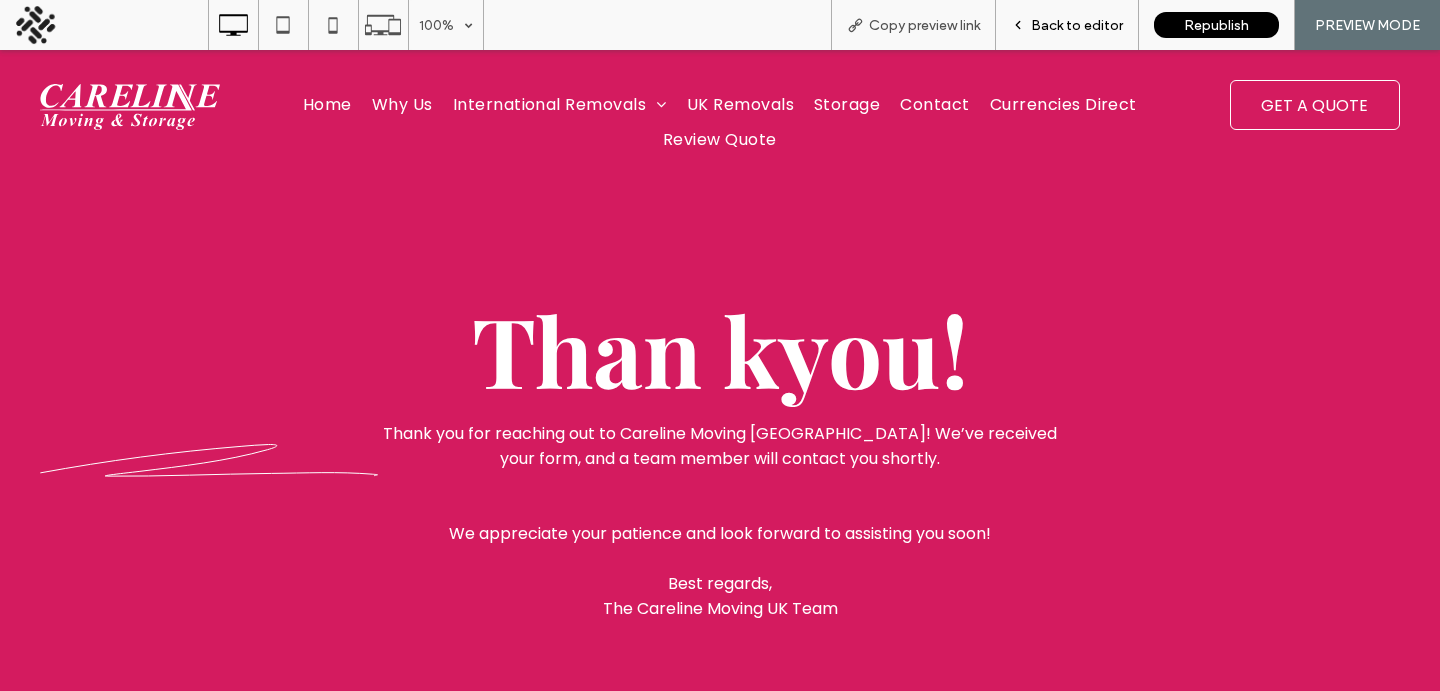click on "Back to editor" at bounding box center [1077, 25] 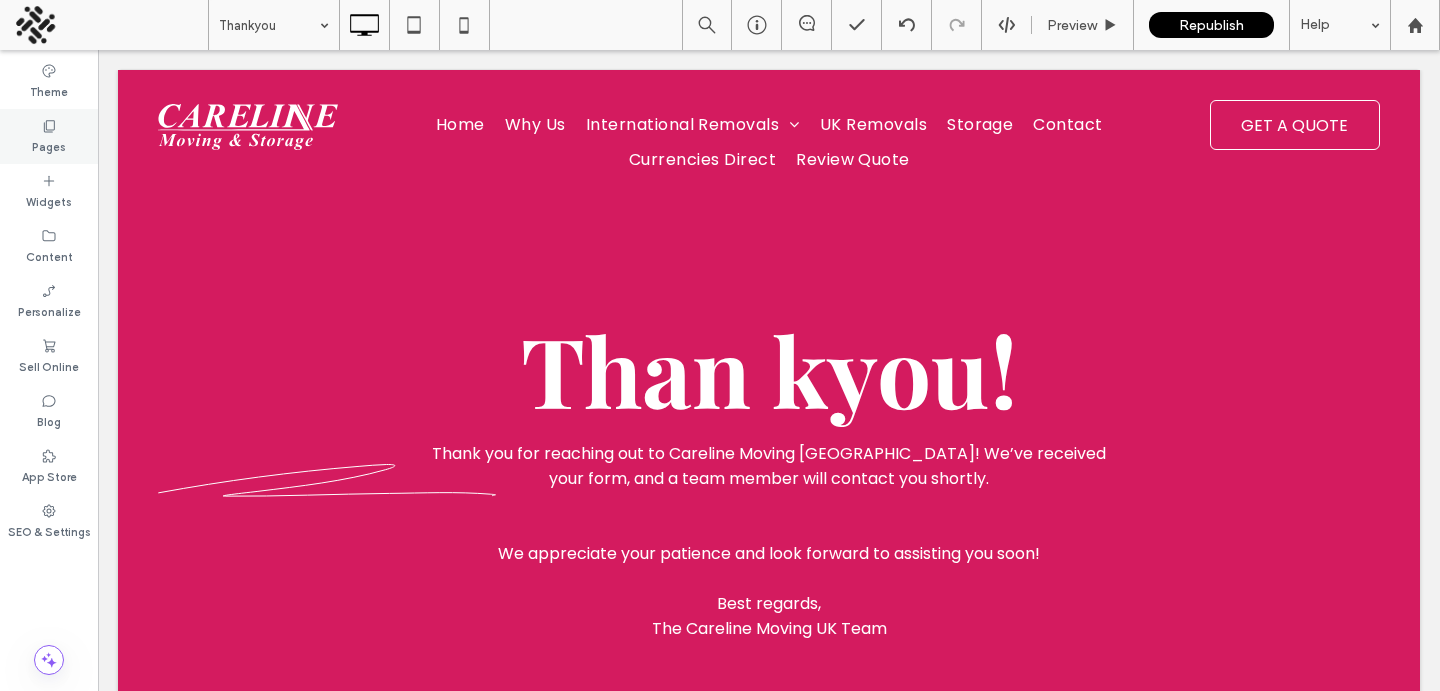 click on "Pages" at bounding box center [49, 145] 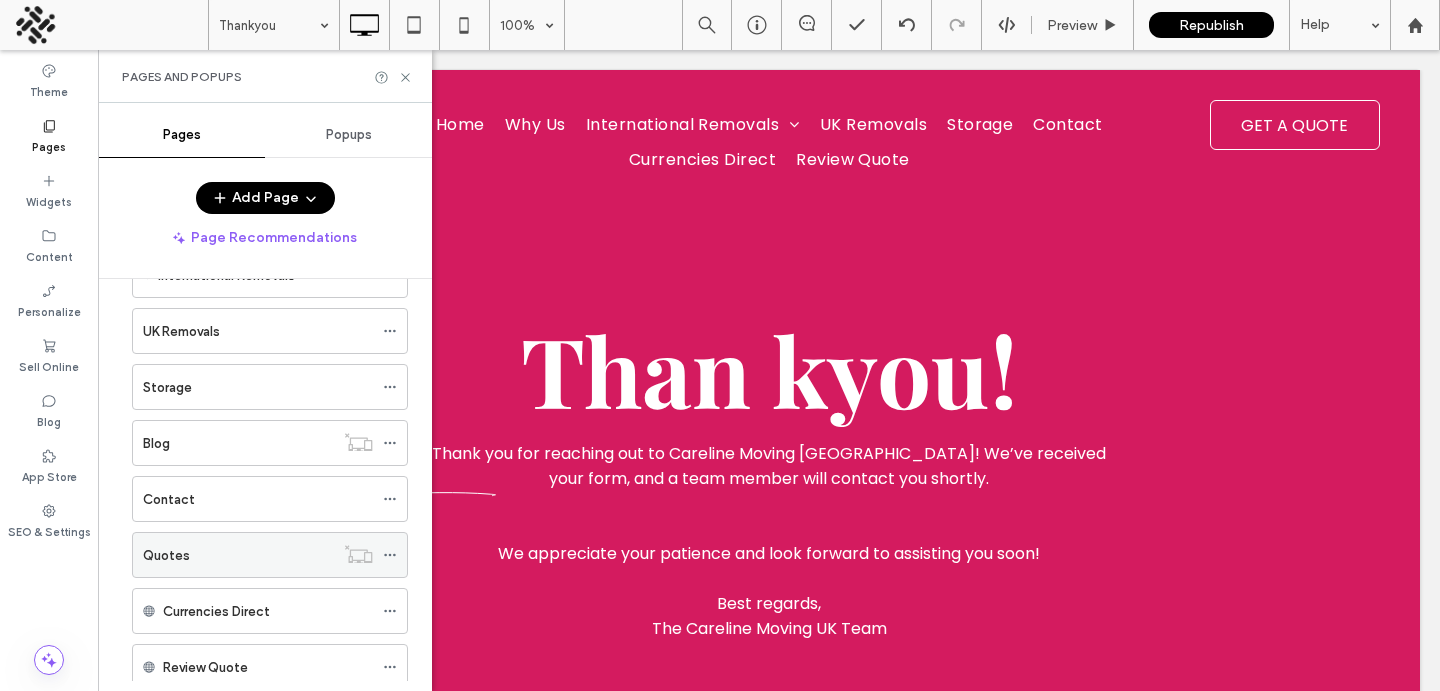 scroll, scrollTop: 344, scrollLeft: 0, axis: vertical 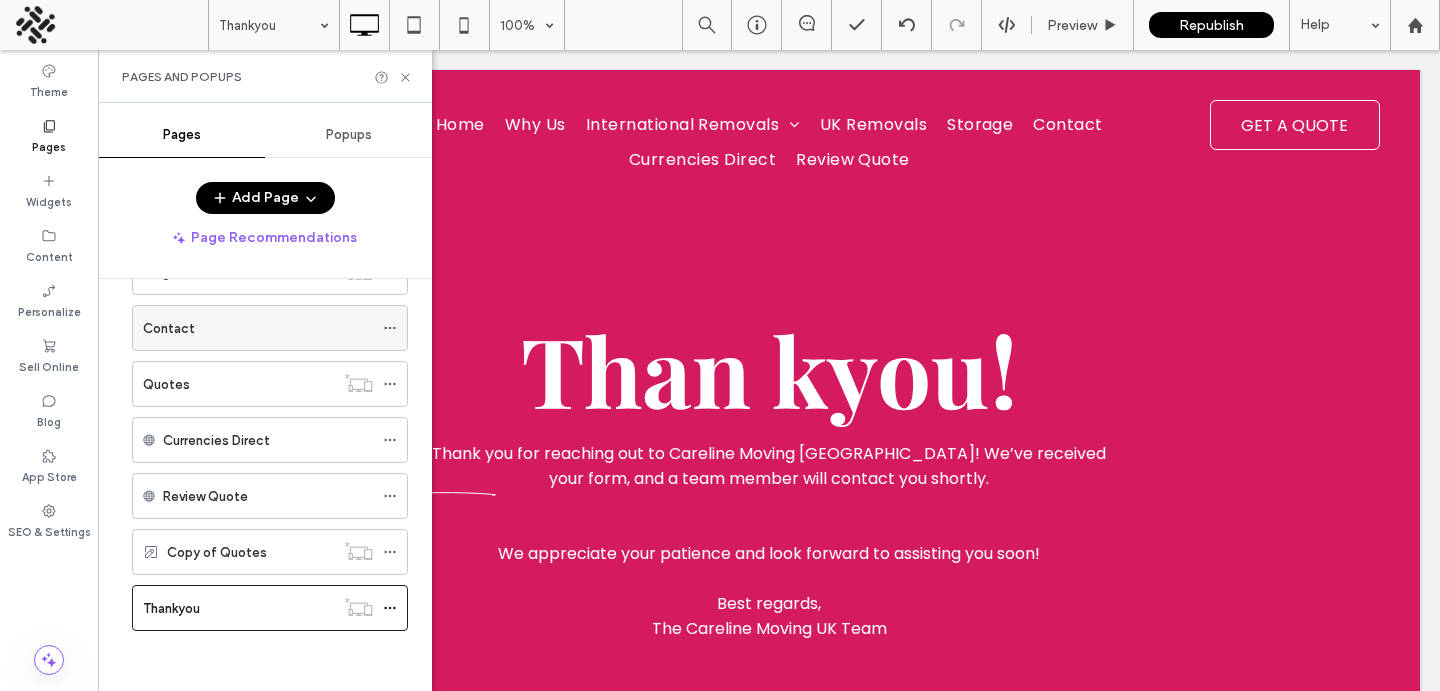 click on "Contact" at bounding box center (258, 328) 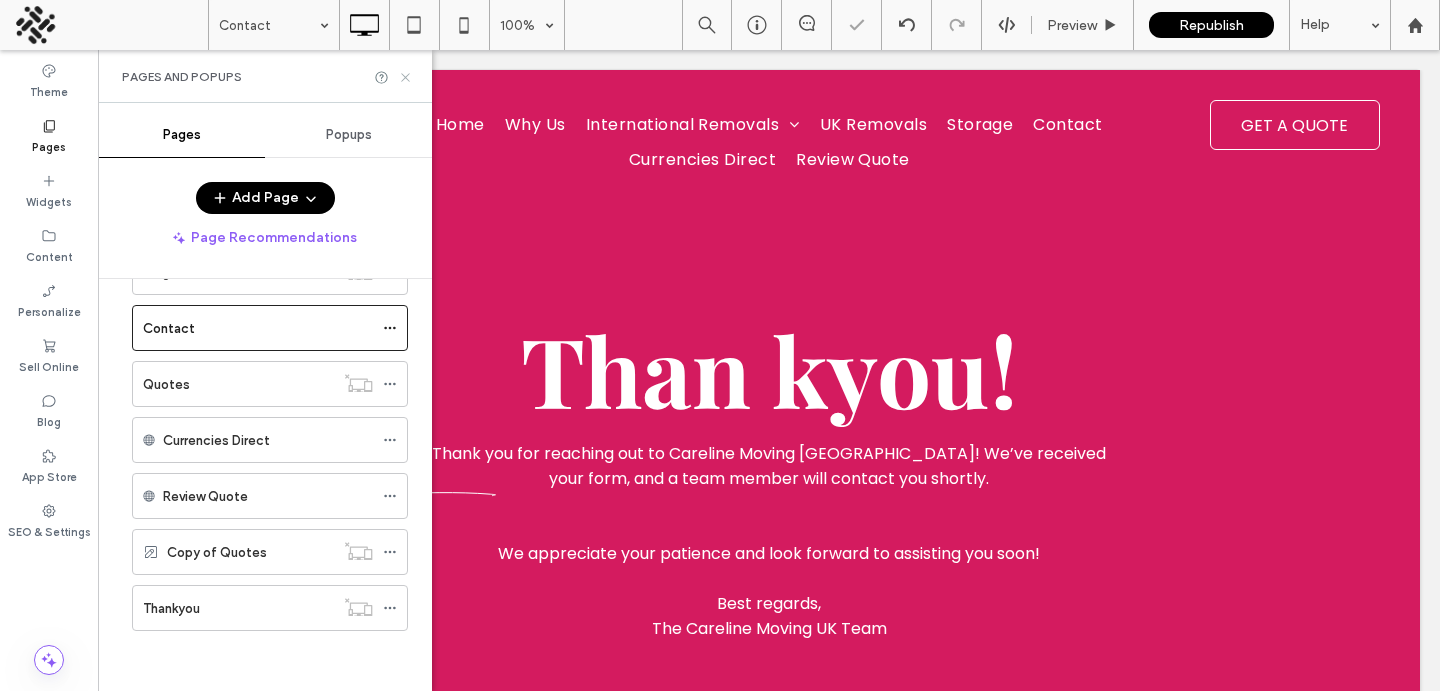 click 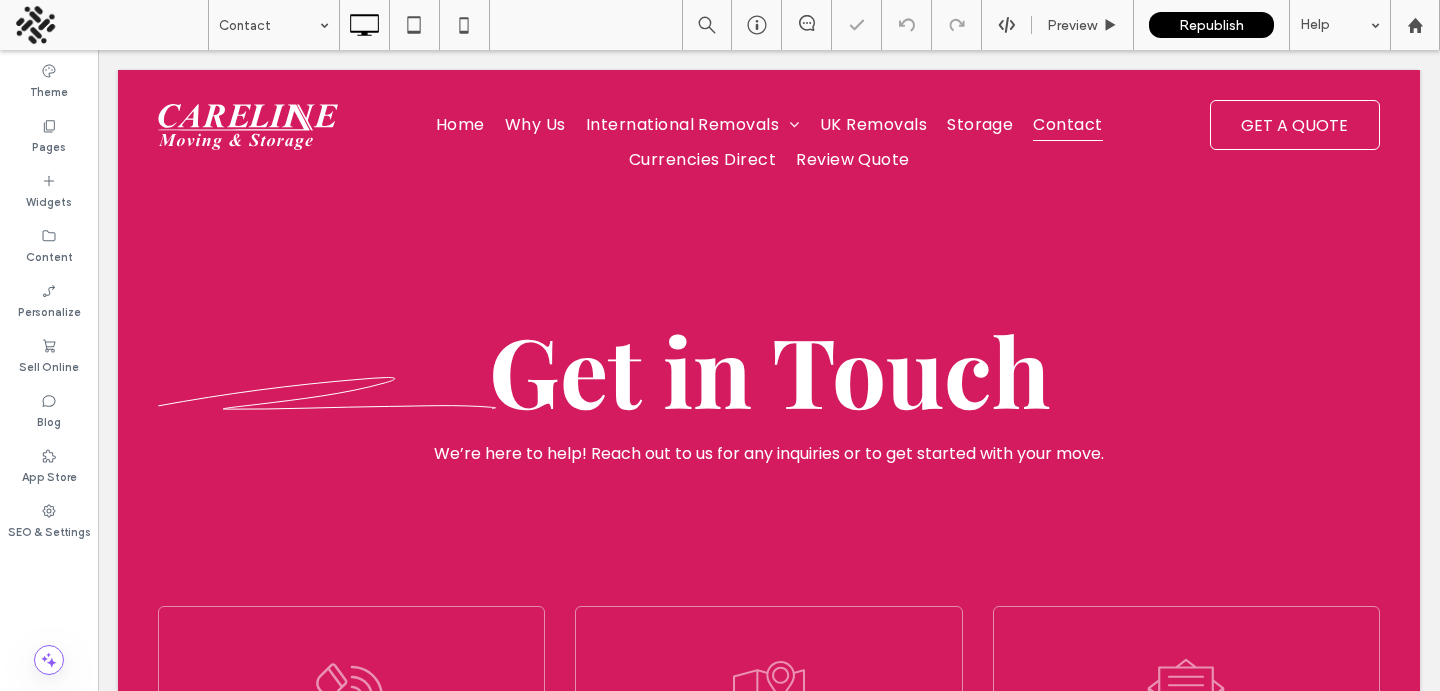 scroll, scrollTop: 0, scrollLeft: 0, axis: both 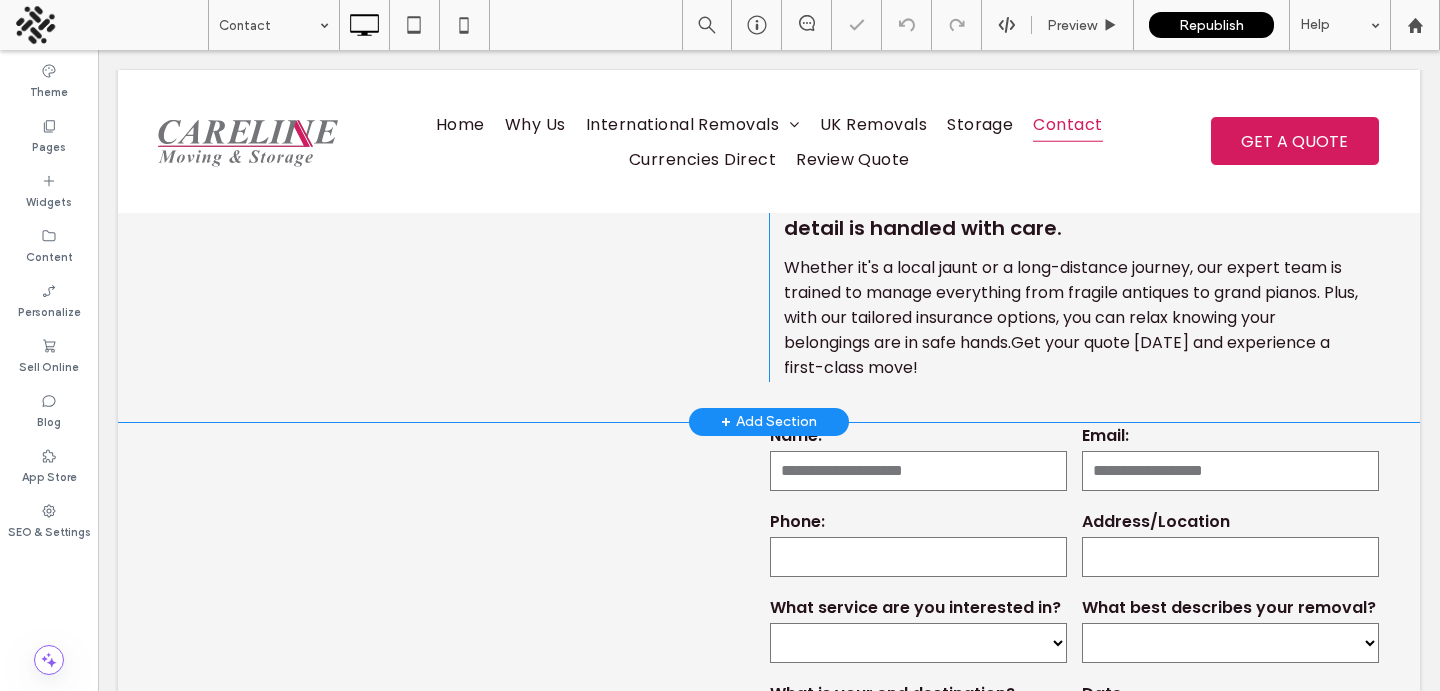 click on "Contact Us ﻿
Click To Paste
Looking to make your next move a breeze? At Careline Moving UK, we specialize in storage and removals of all shapes and sizes, ensuring every detail is handled with care.
Whether it's a local jaunt or a long-distance journey, our expert team is trained to manage everything from fragile antiques to grand pianos. Plus, with our tailored insurance options, you can relax knowing your belongings are in safe hands.Get your quote today and experience a first-class move!
Click To Paste
Click To Paste
Row + Add Section" at bounding box center (769, 207) 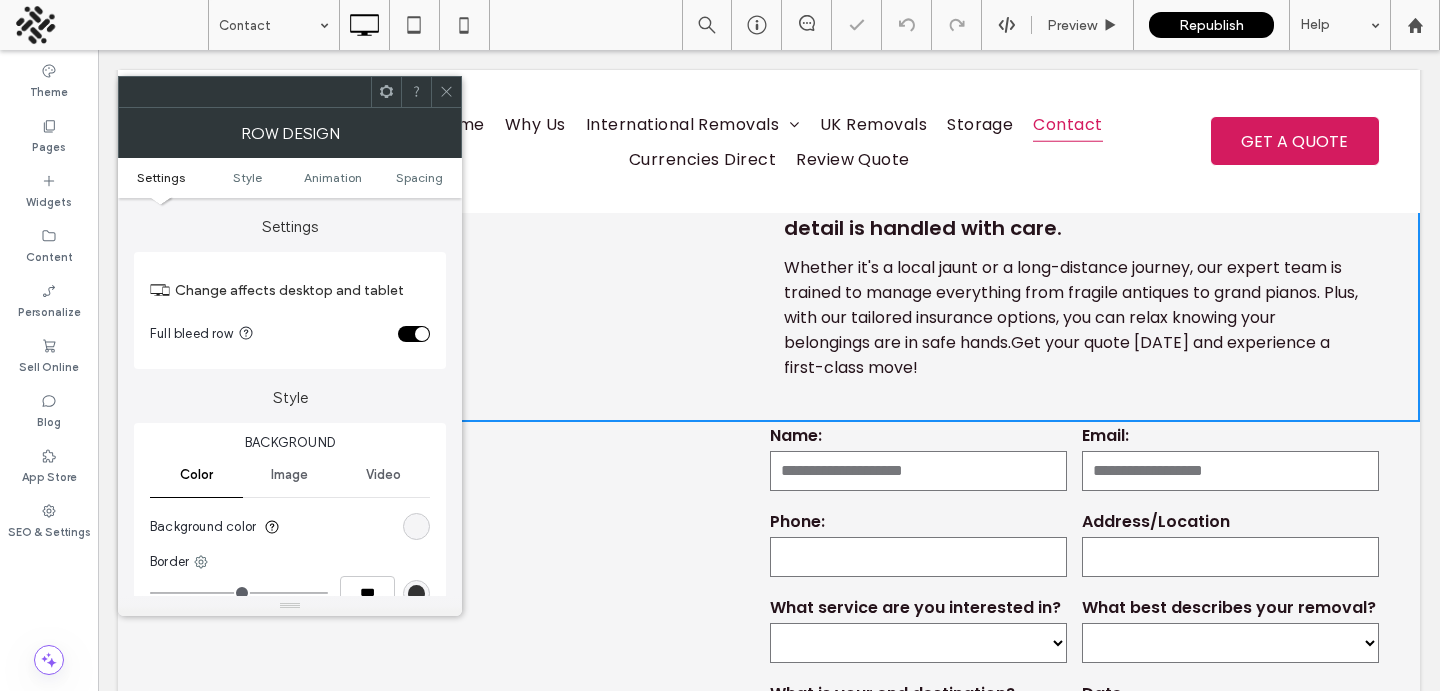 click at bounding box center (918, 471) 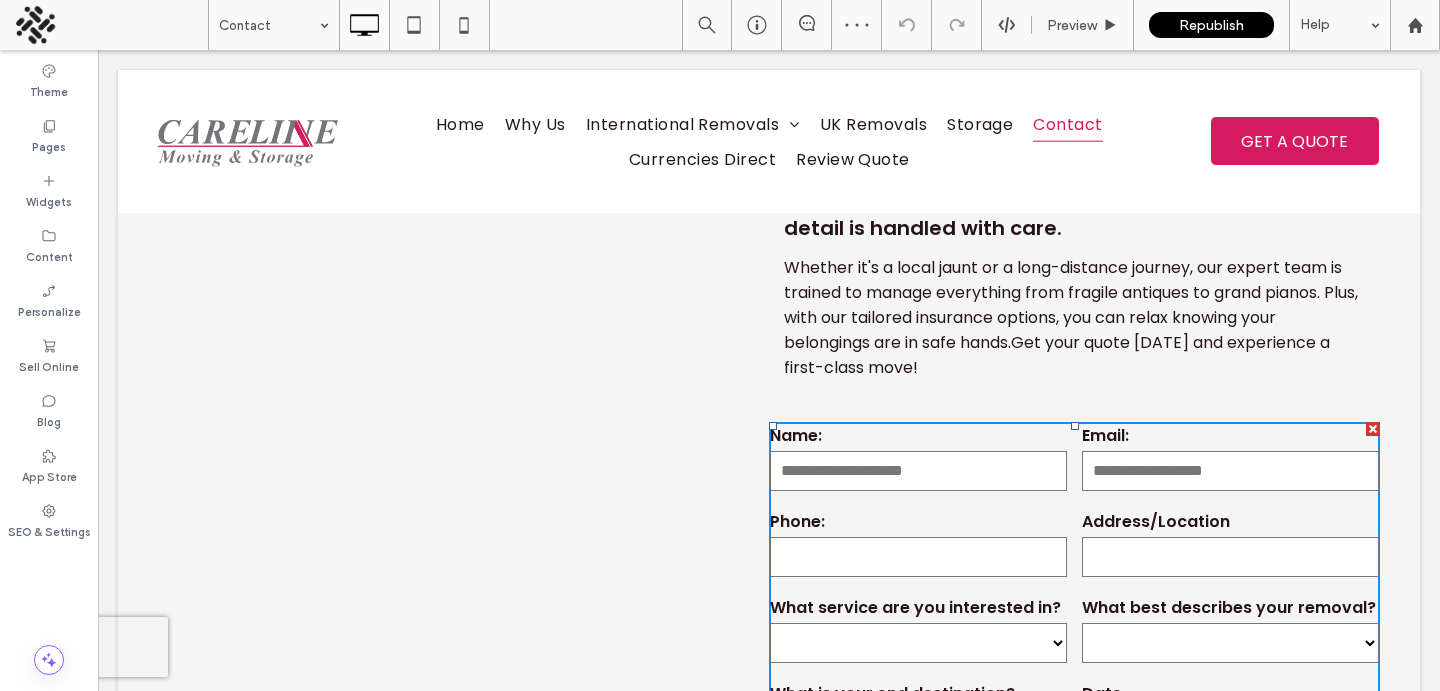 click on "Click To Paste" at bounding box center (456, 714) 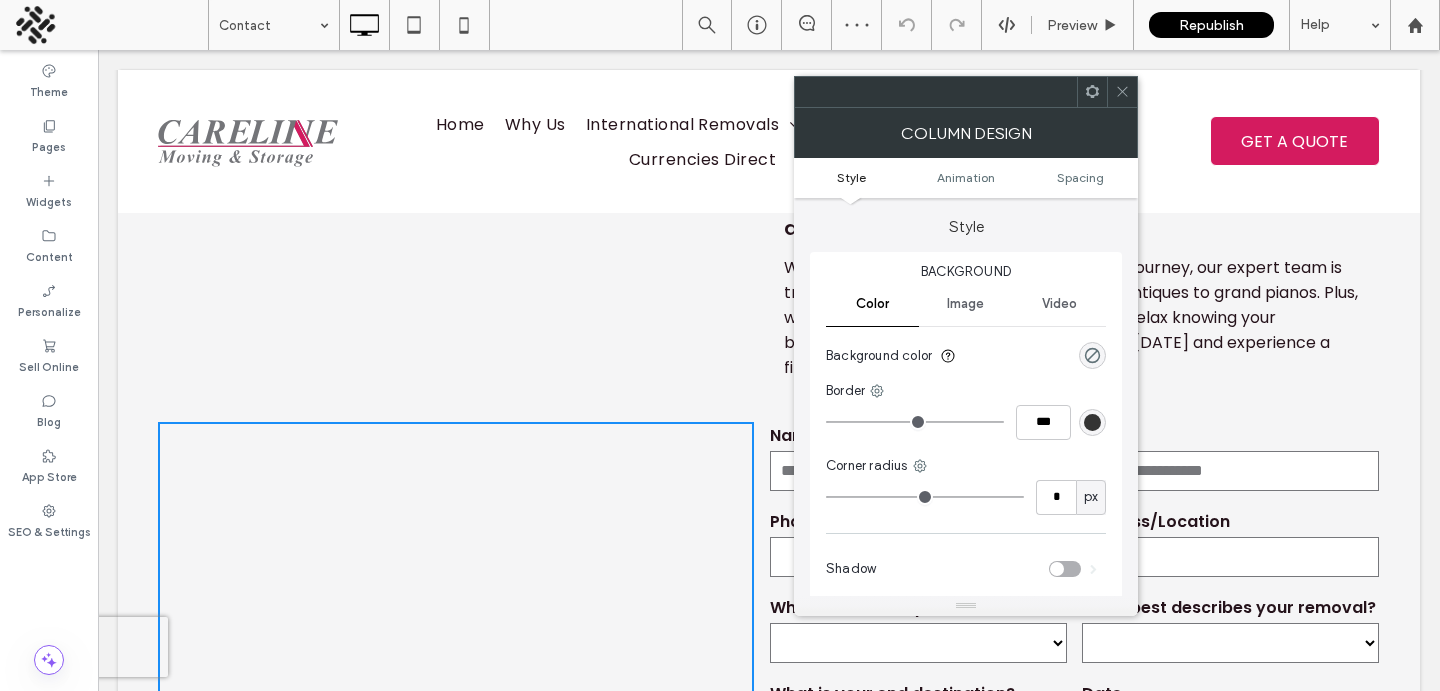 click on "Shadow" at bounding box center [966, 569] 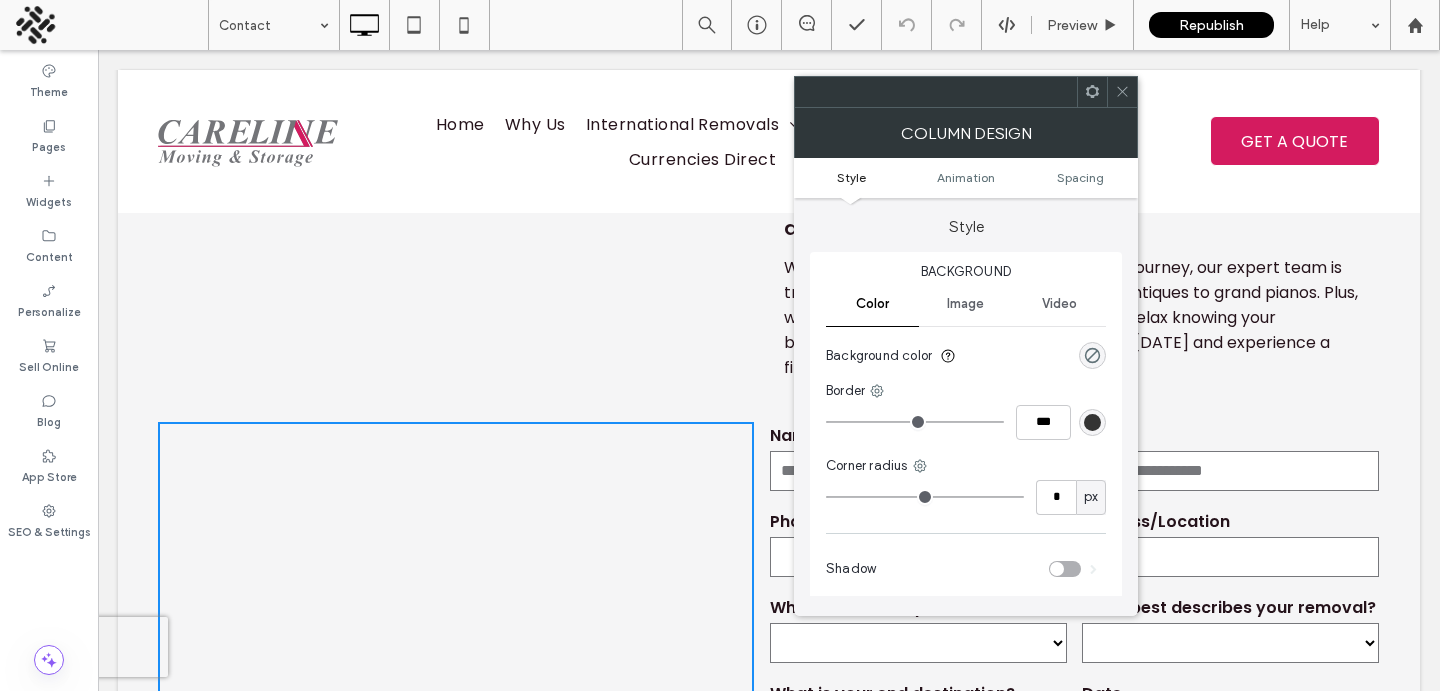 click 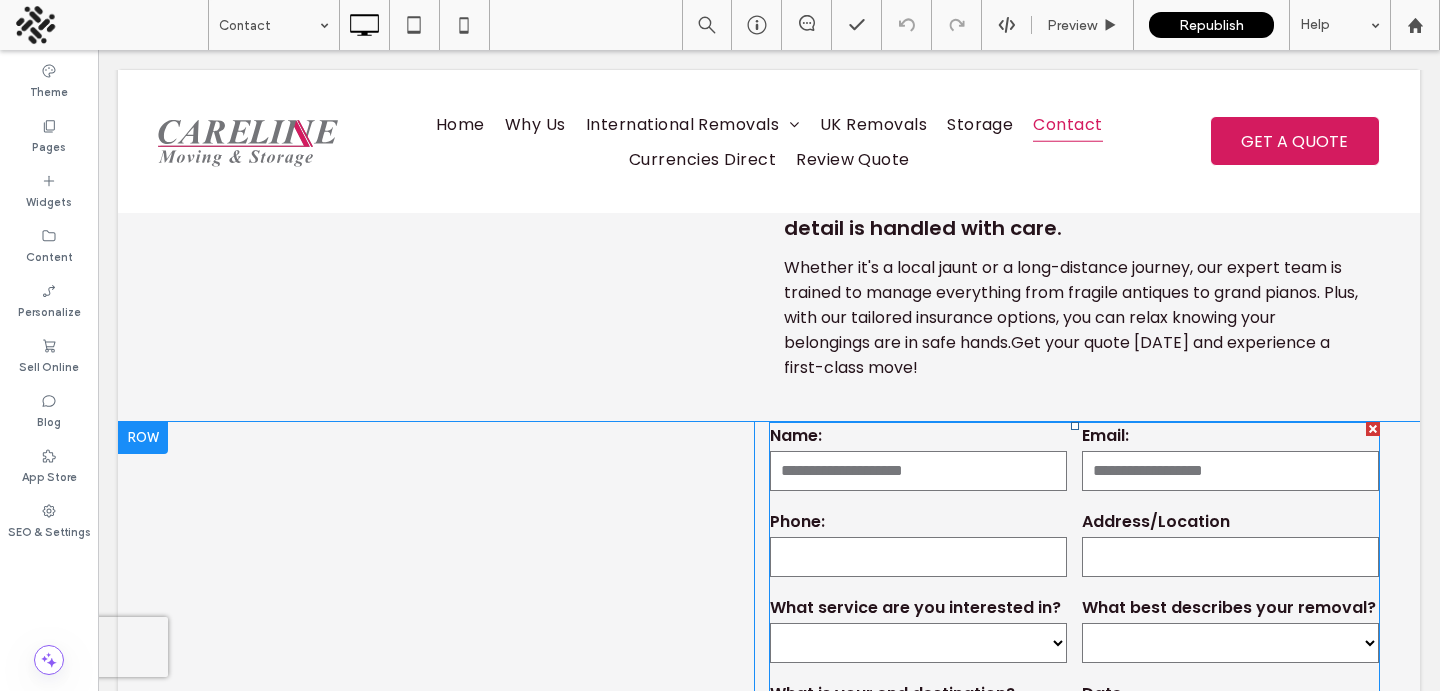click on "Phone:" at bounding box center (918, 521) 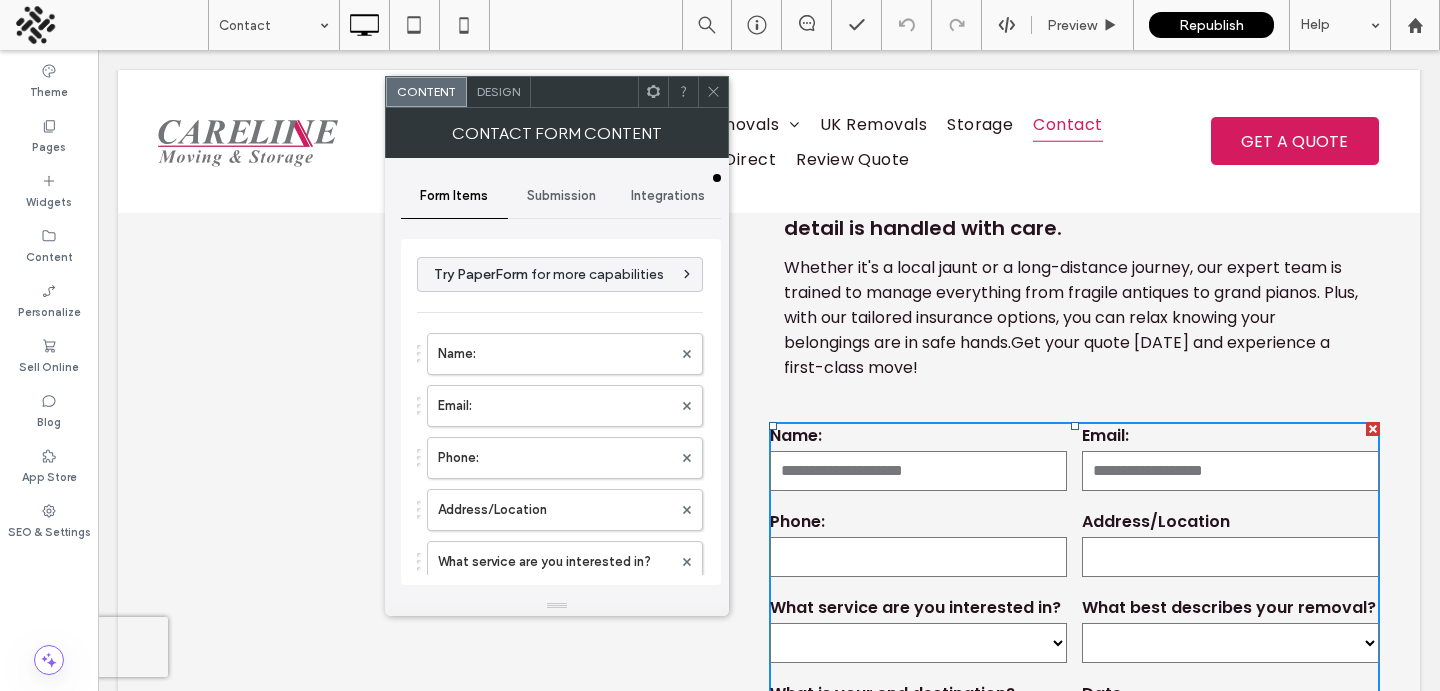 click on "Submission" at bounding box center (561, 196) 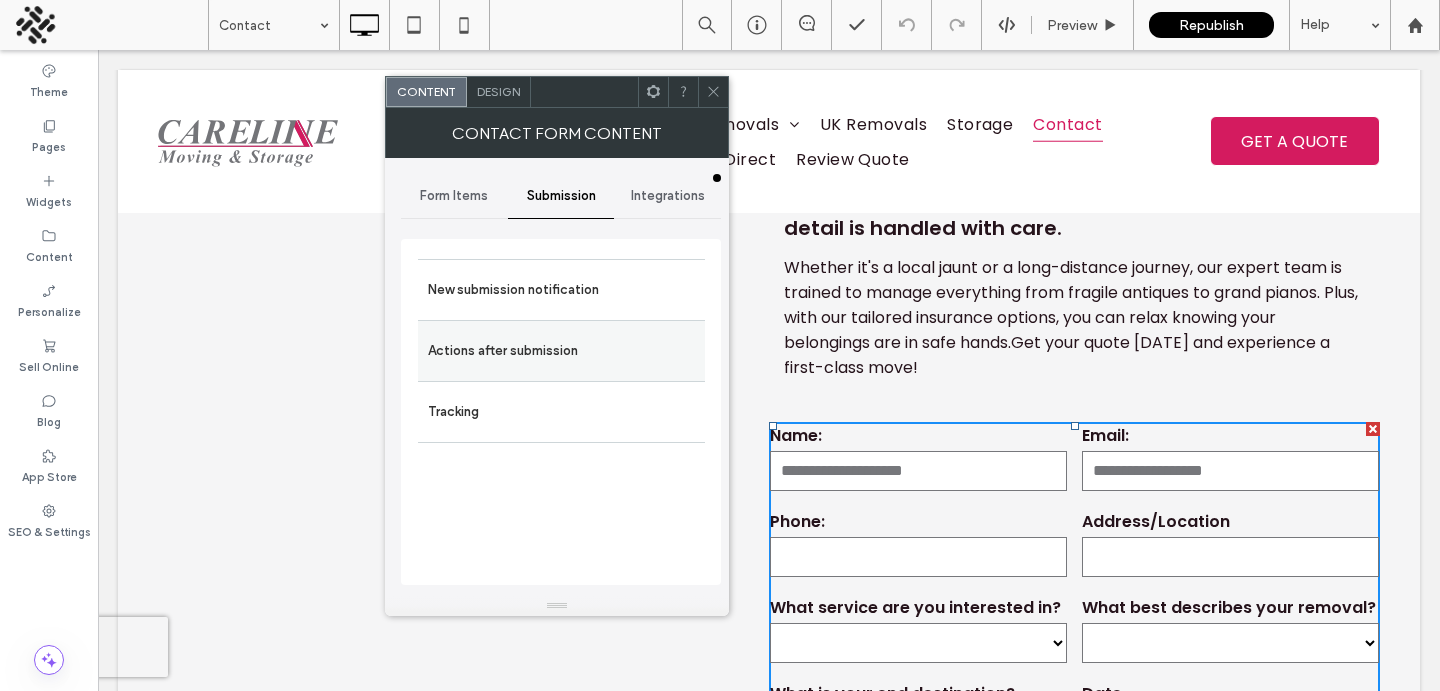click on "Actions after submission" at bounding box center (561, 350) 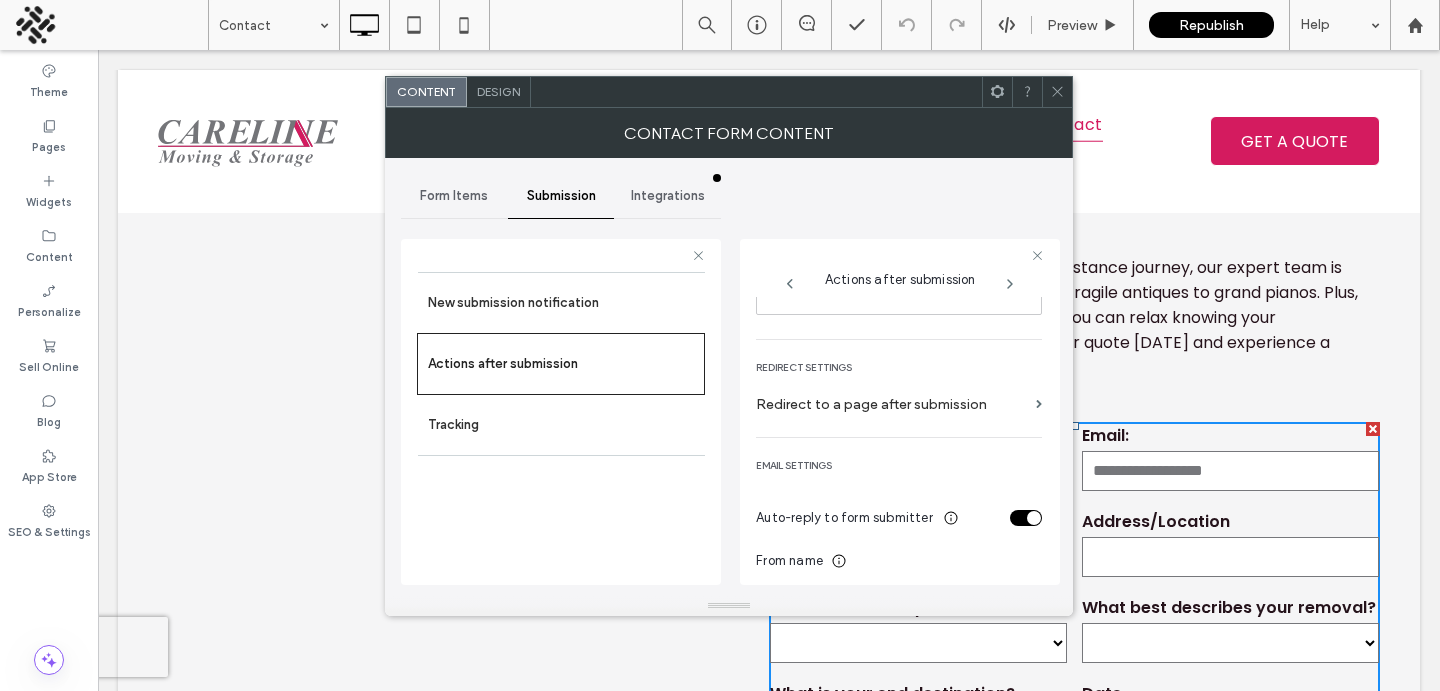 scroll, scrollTop: 360, scrollLeft: 0, axis: vertical 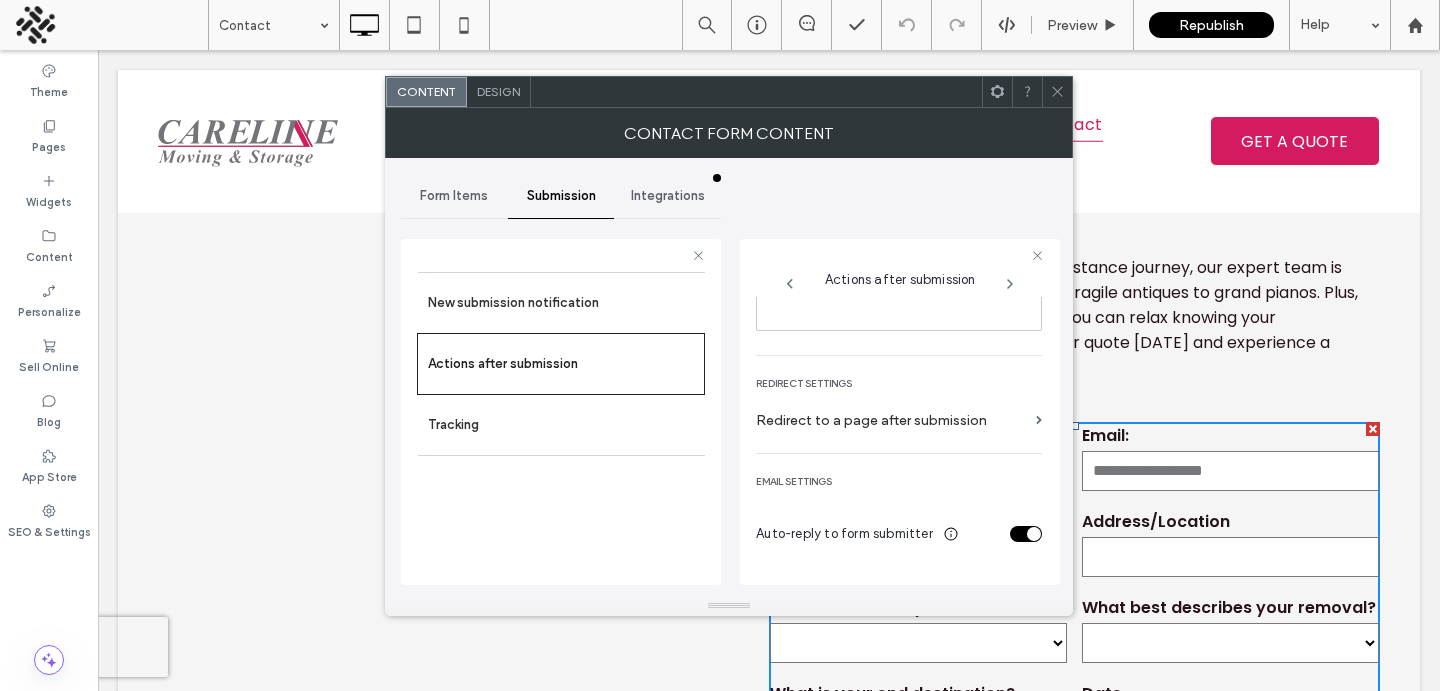 click on "Redirect to a page after submission" at bounding box center [892, 420] 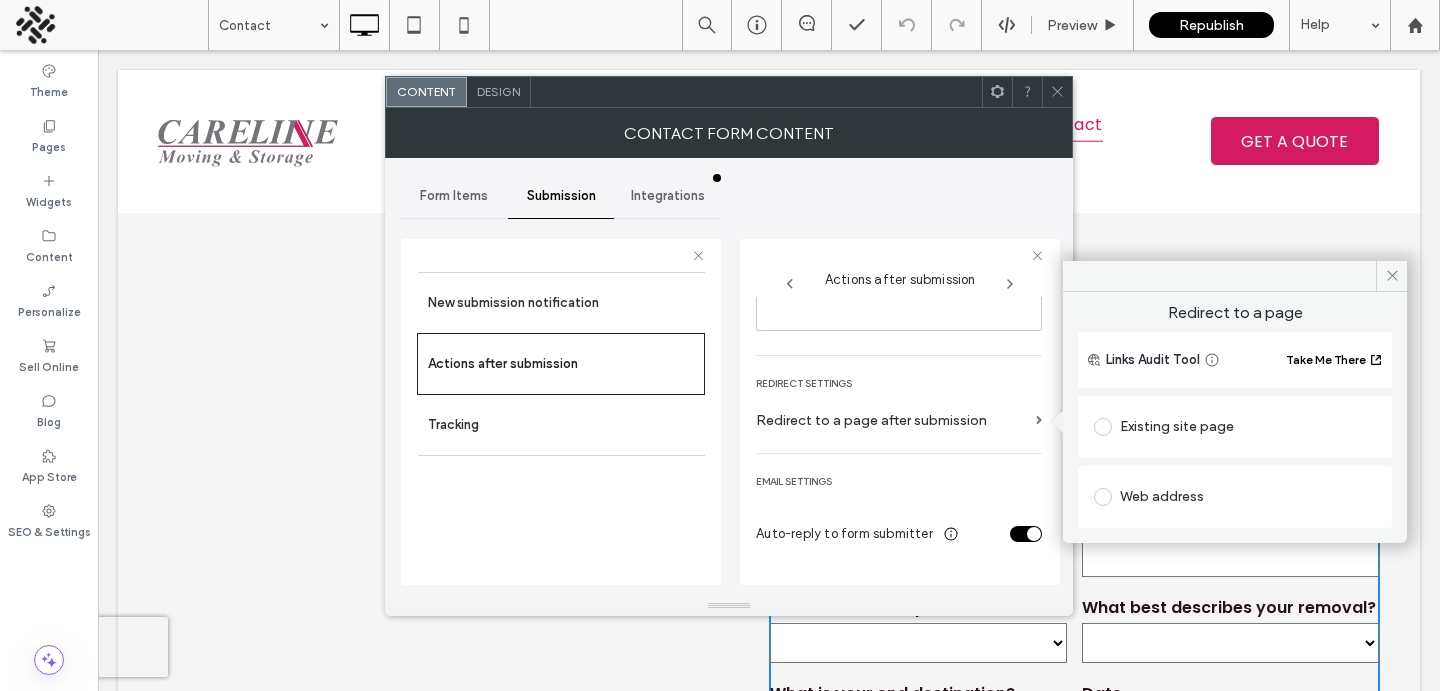 click on "Existing site page" at bounding box center [1235, 427] 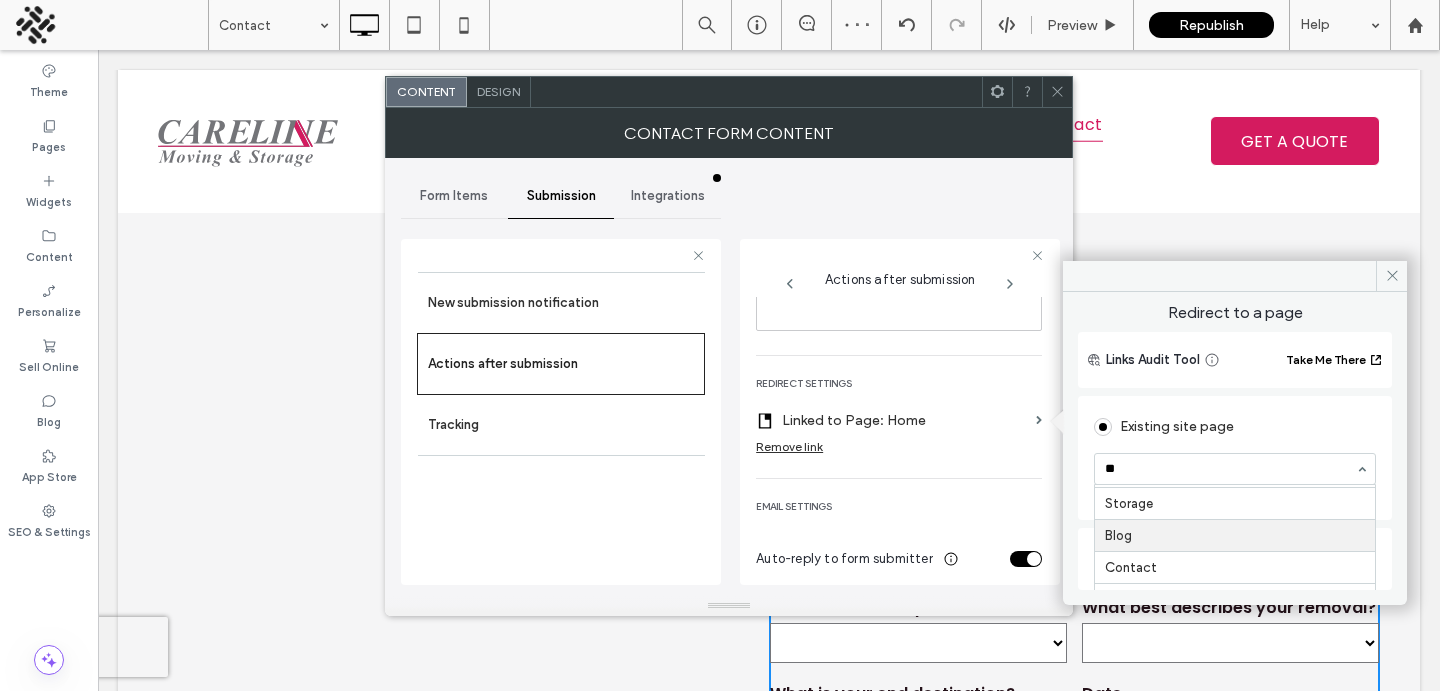 scroll, scrollTop: 0, scrollLeft: 0, axis: both 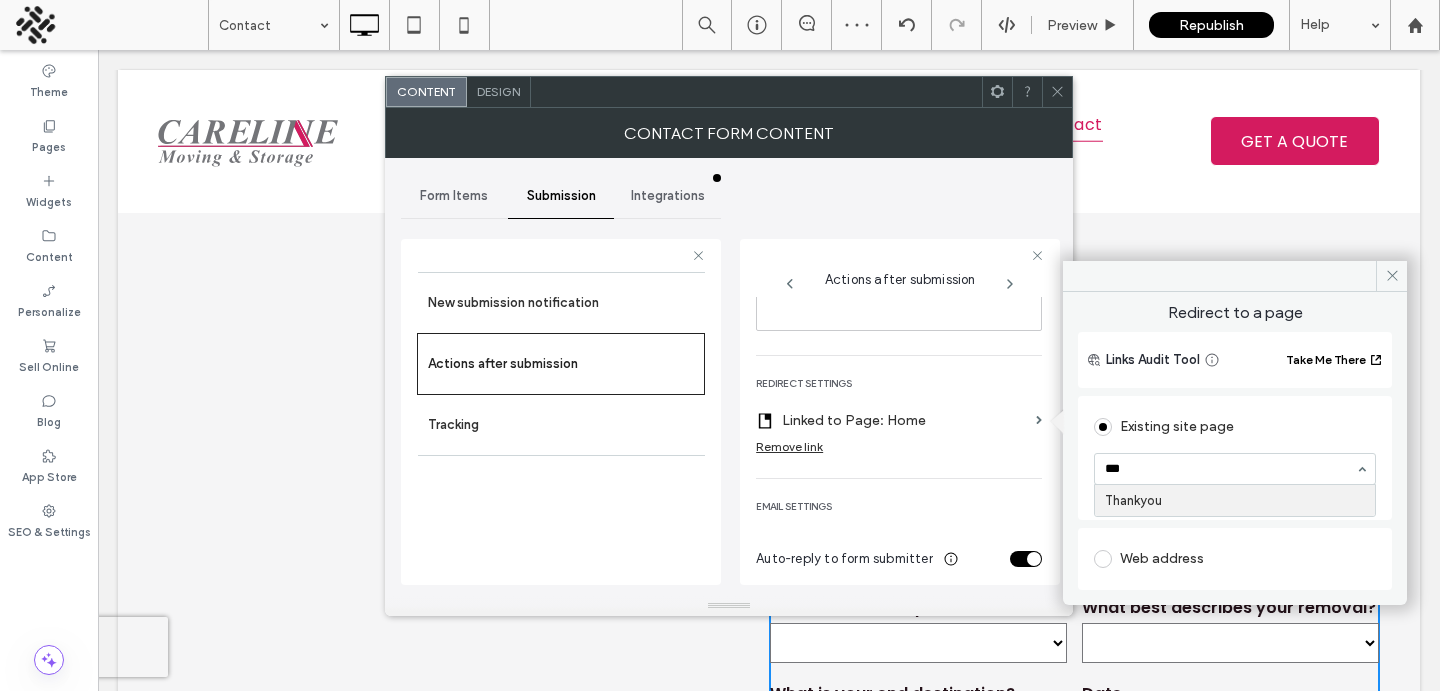 type on "****" 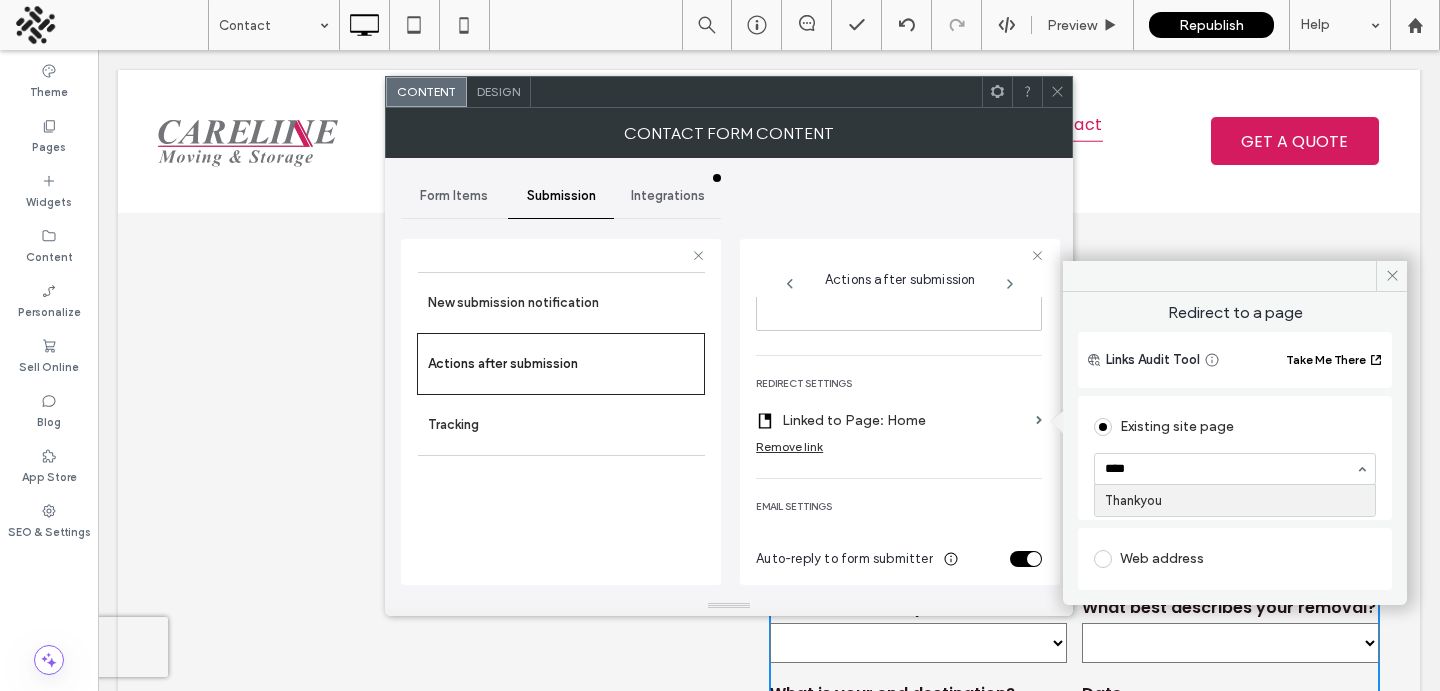 type 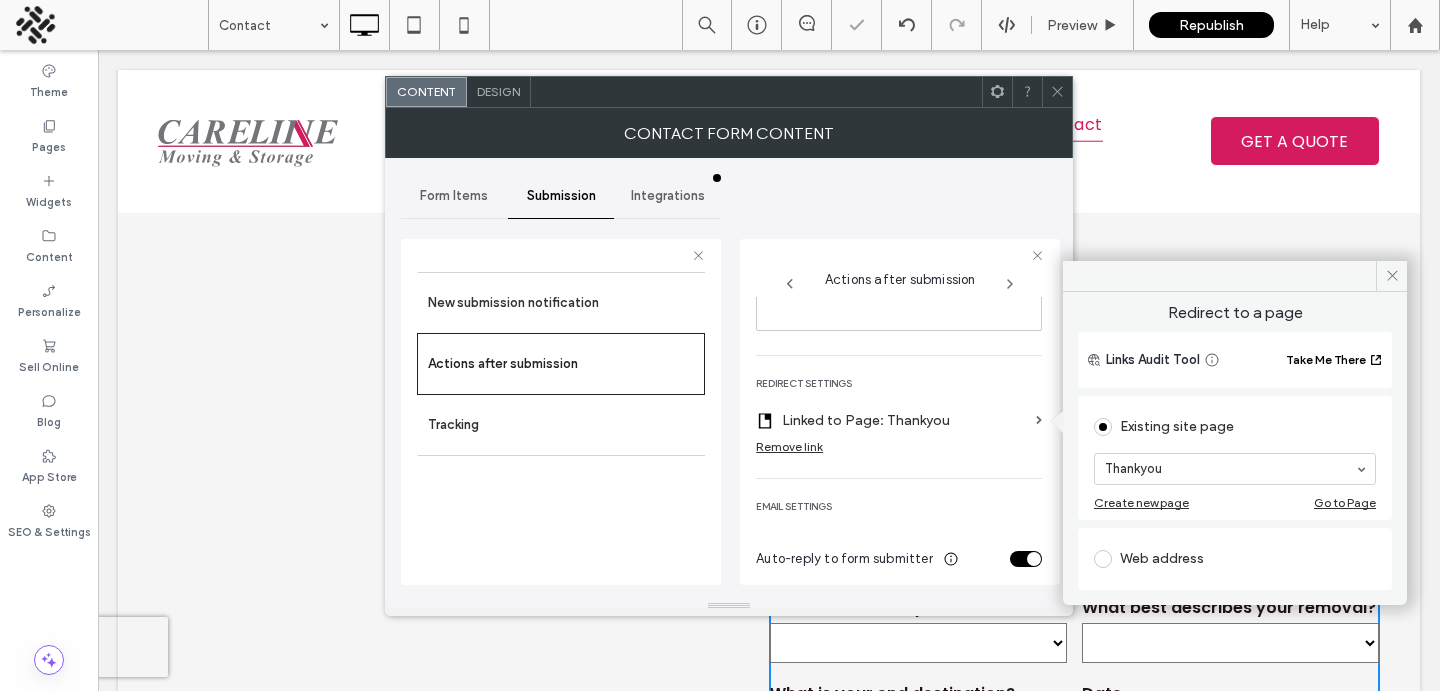 click on "**********" at bounding box center (899, 725) 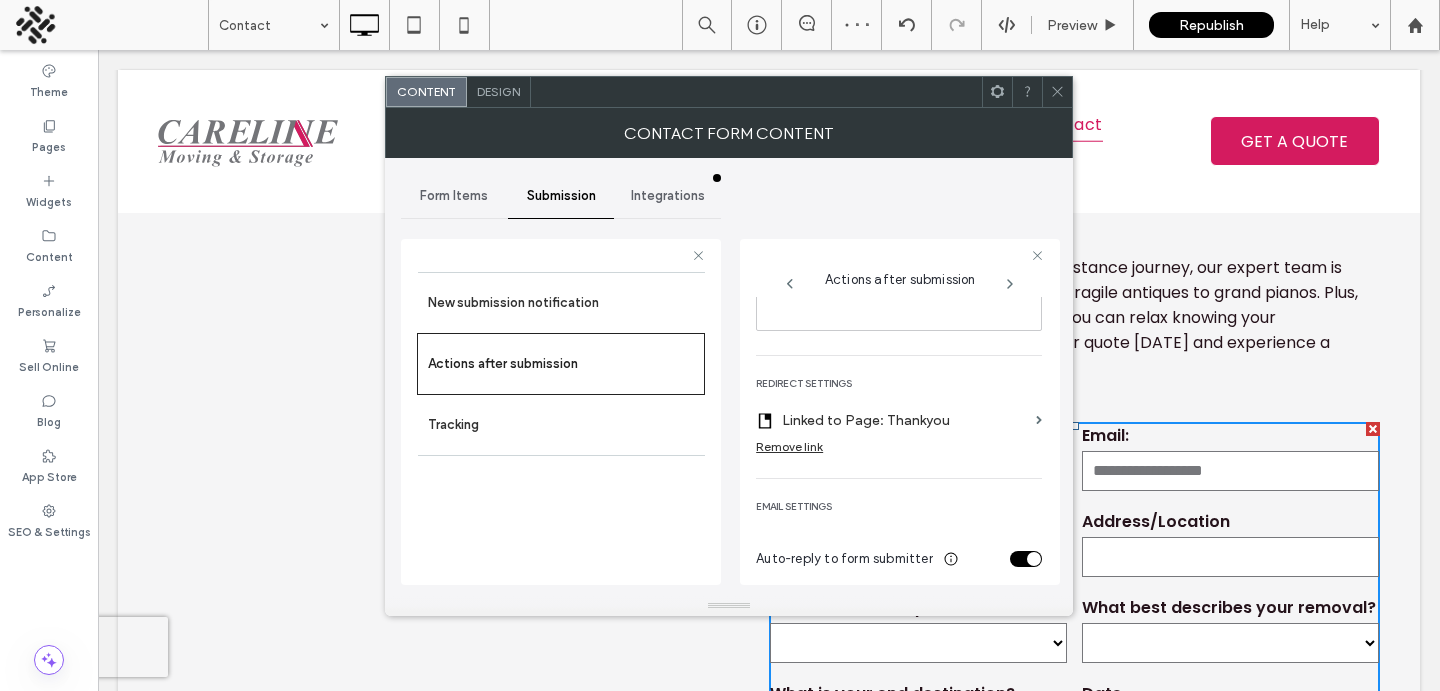 click 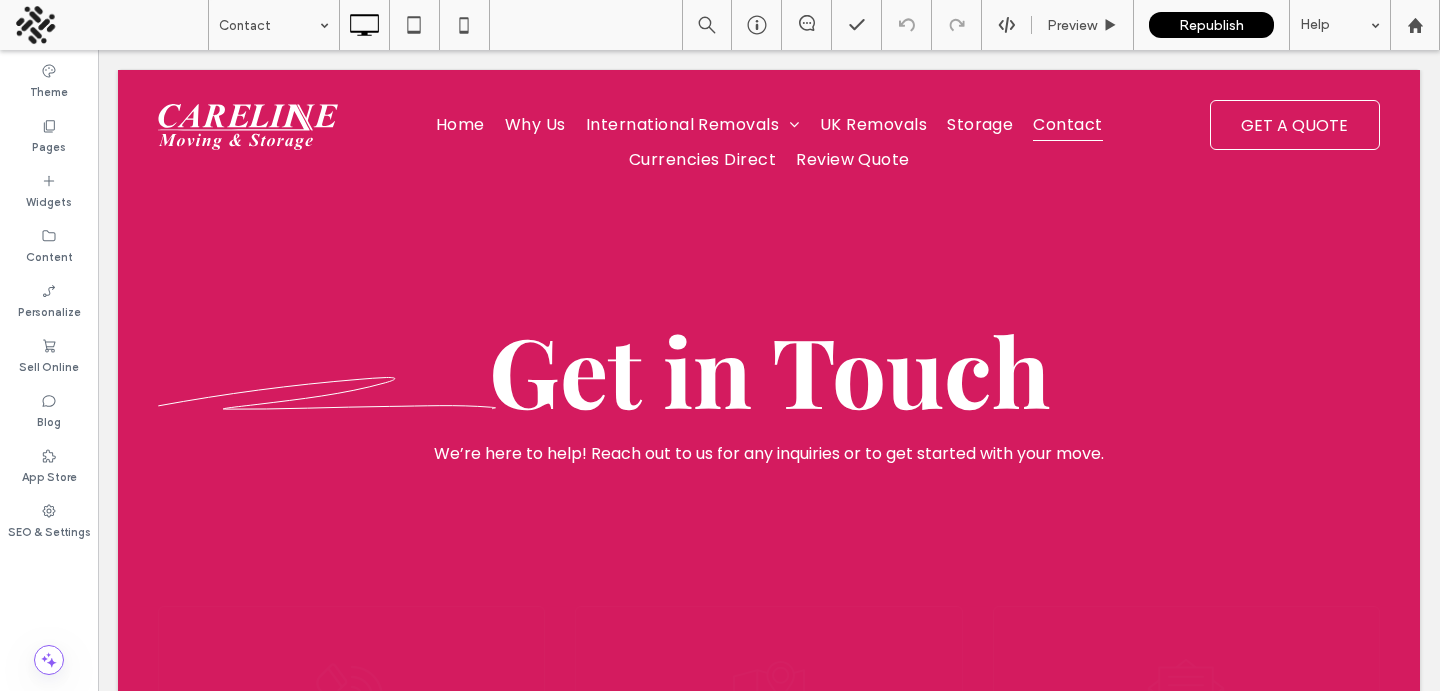 scroll, scrollTop: 0, scrollLeft: 0, axis: both 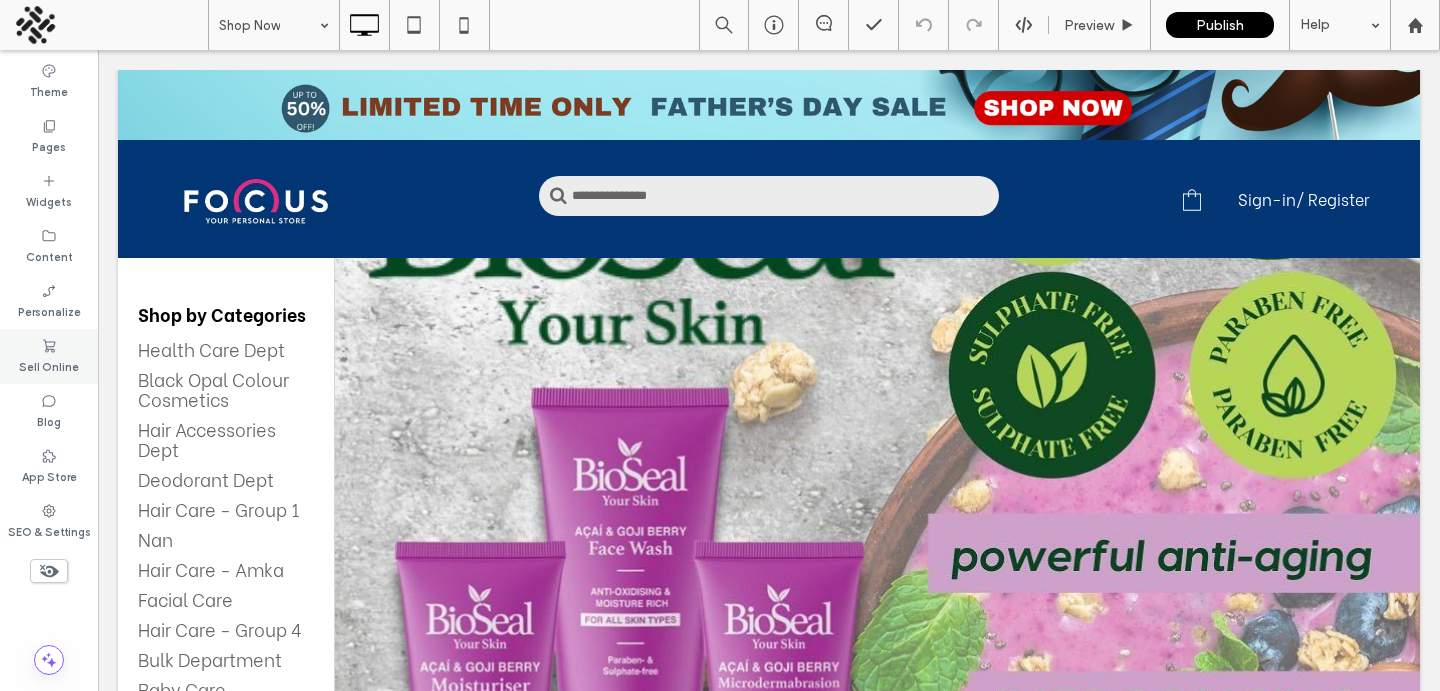 click on "Sell Online" at bounding box center (49, 365) 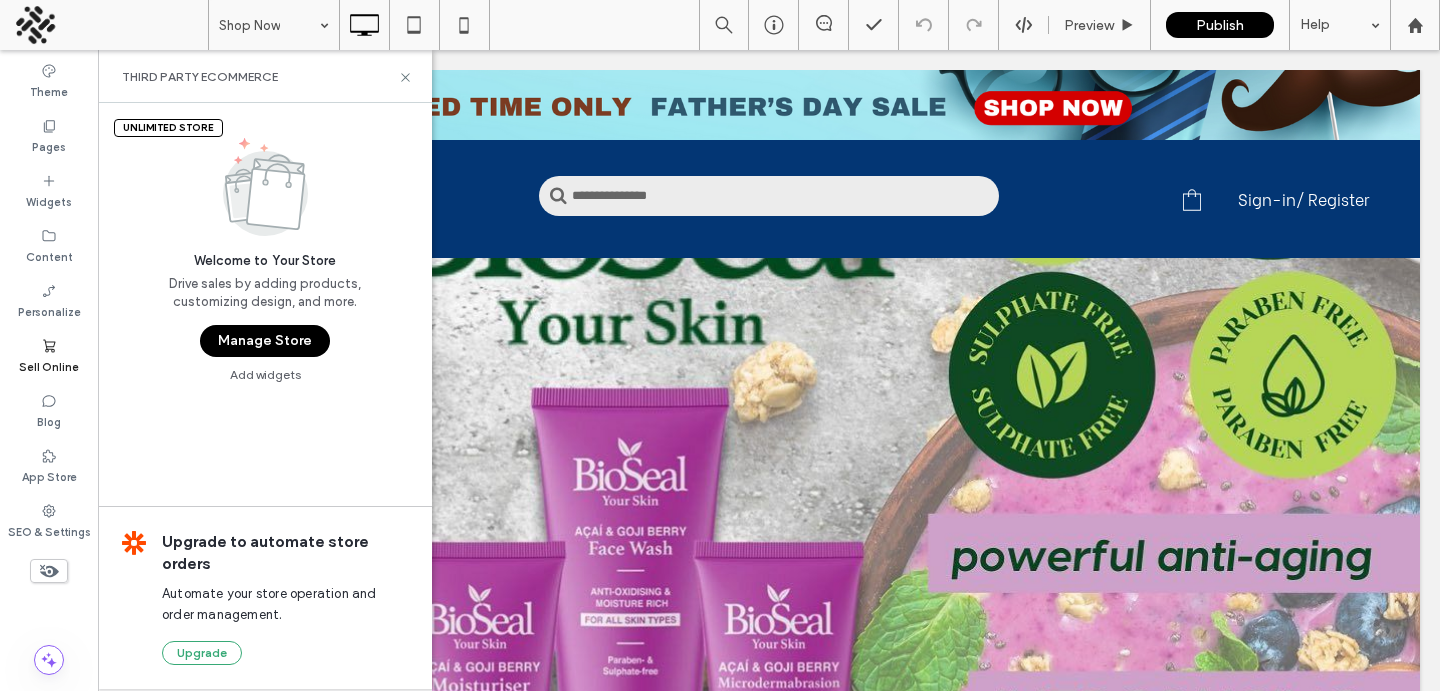 click on "Manage Store" at bounding box center (265, 341) 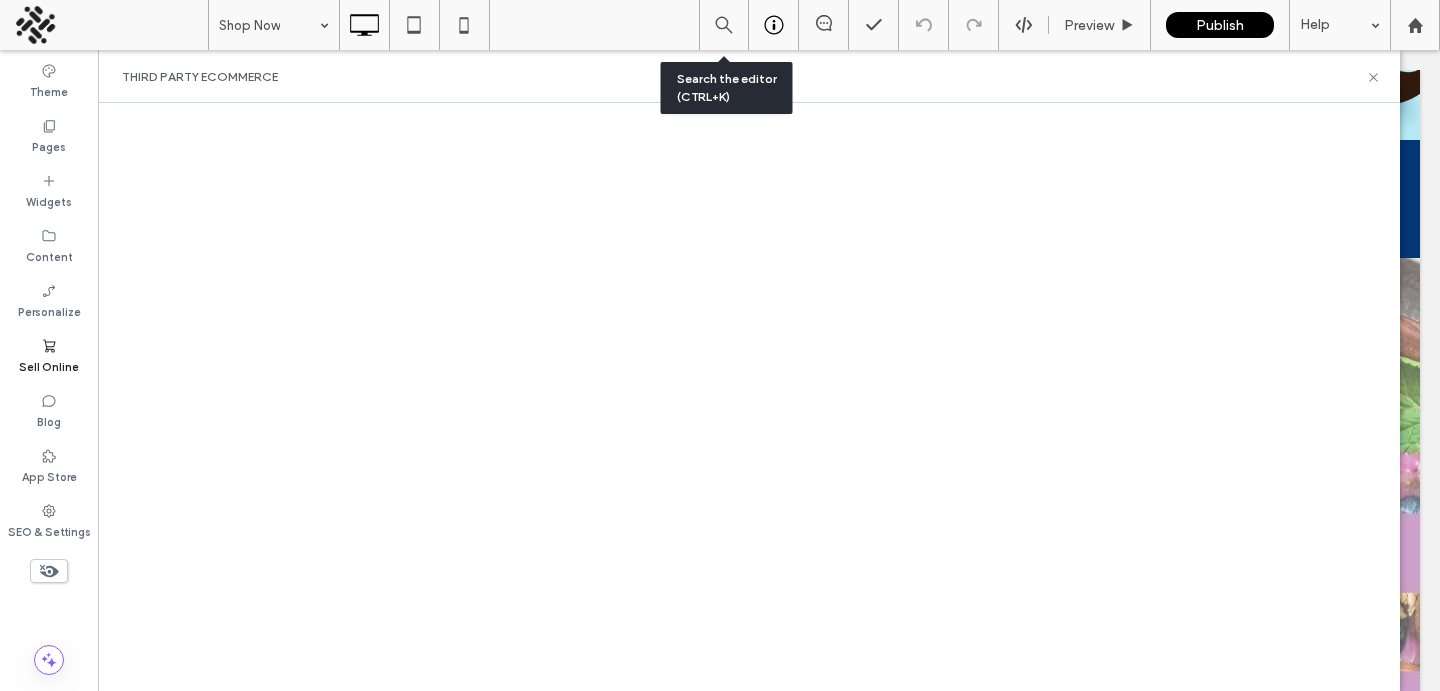 click 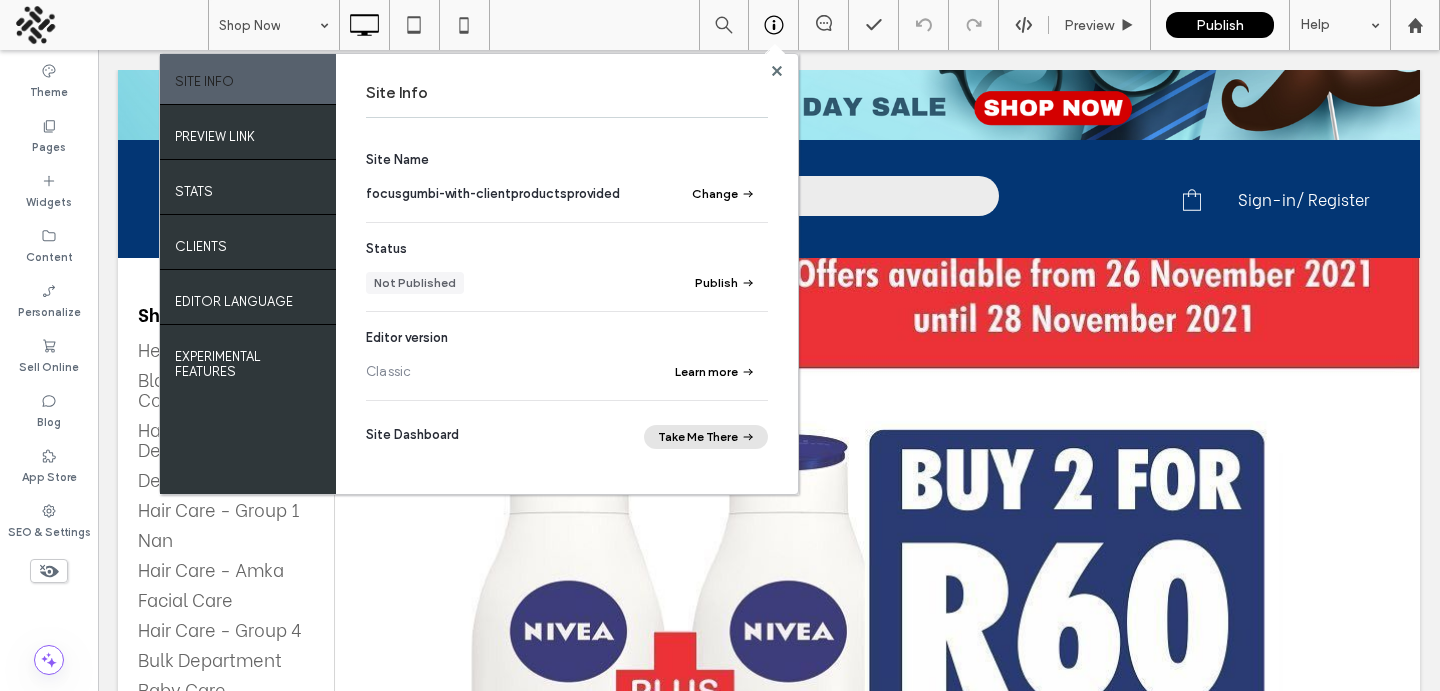 click on "Take Me There" at bounding box center [706, 437] 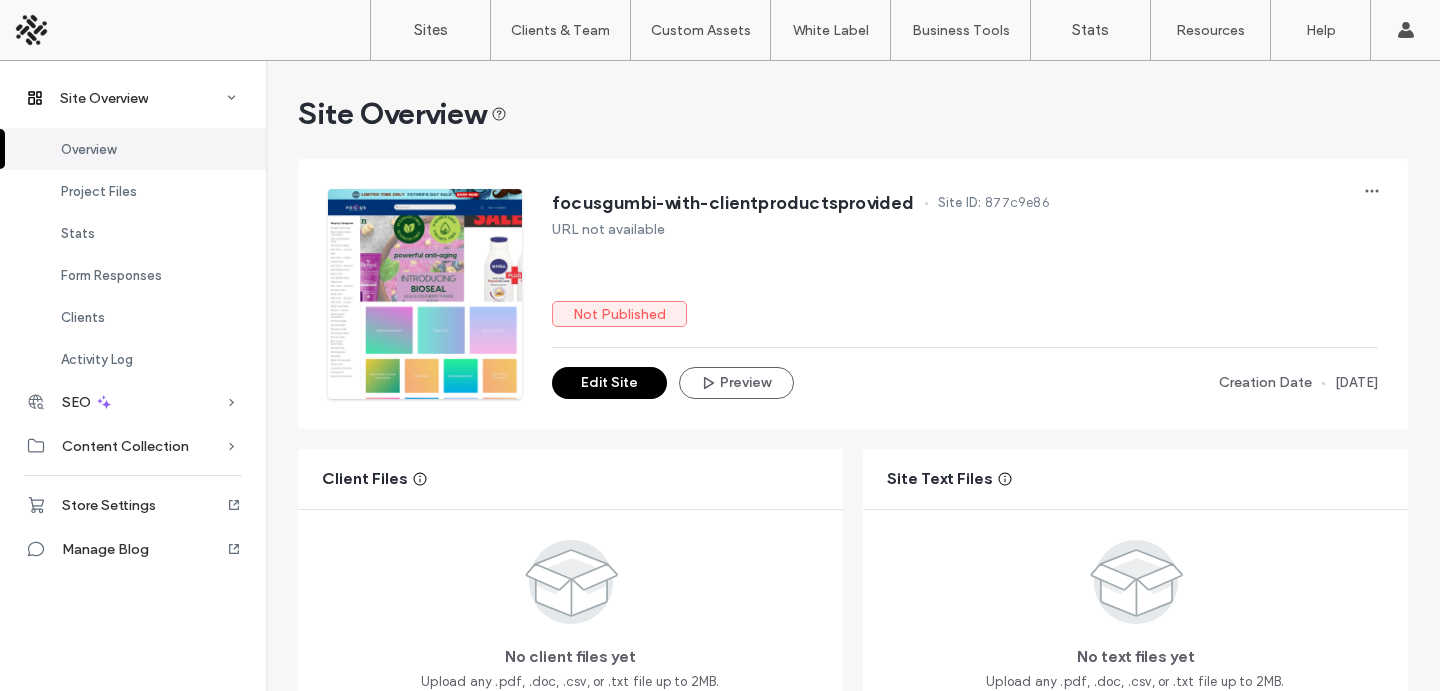 scroll, scrollTop: 0, scrollLeft: 0, axis: both 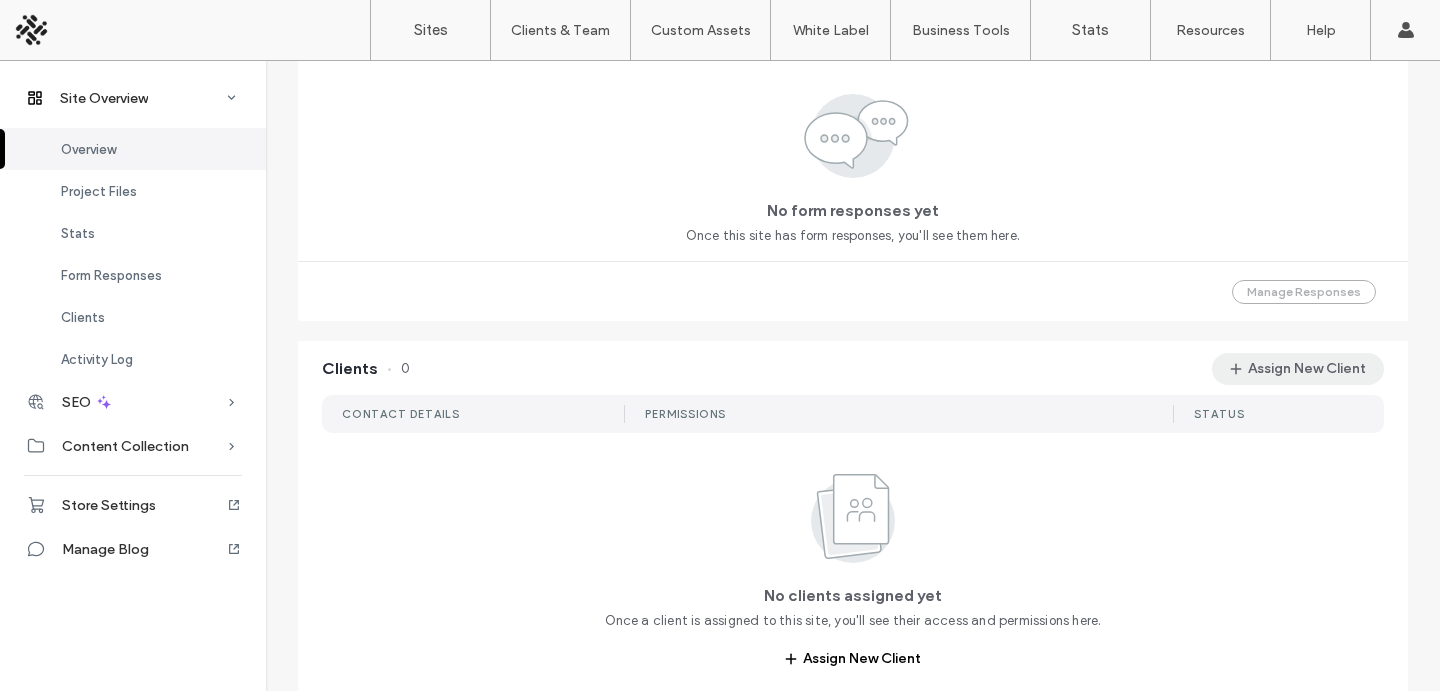 click on "Assign New Client" at bounding box center (1298, 369) 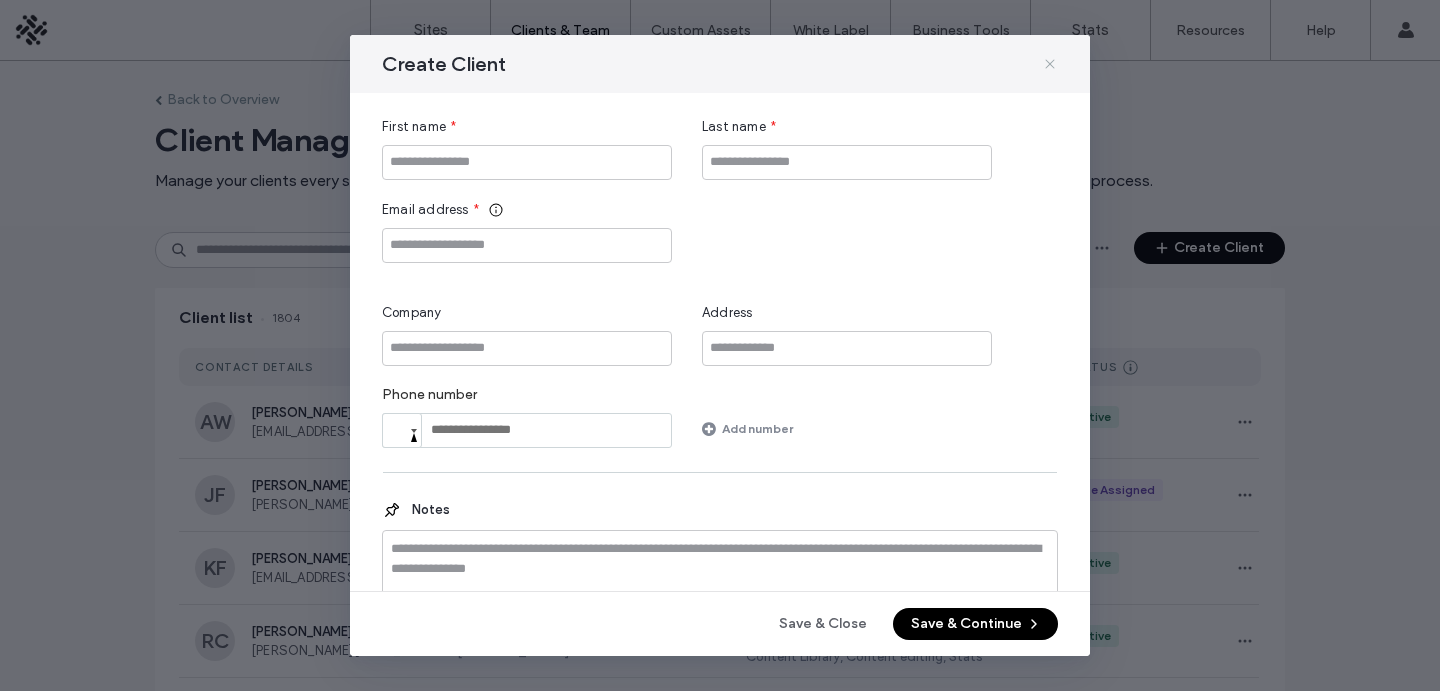 click 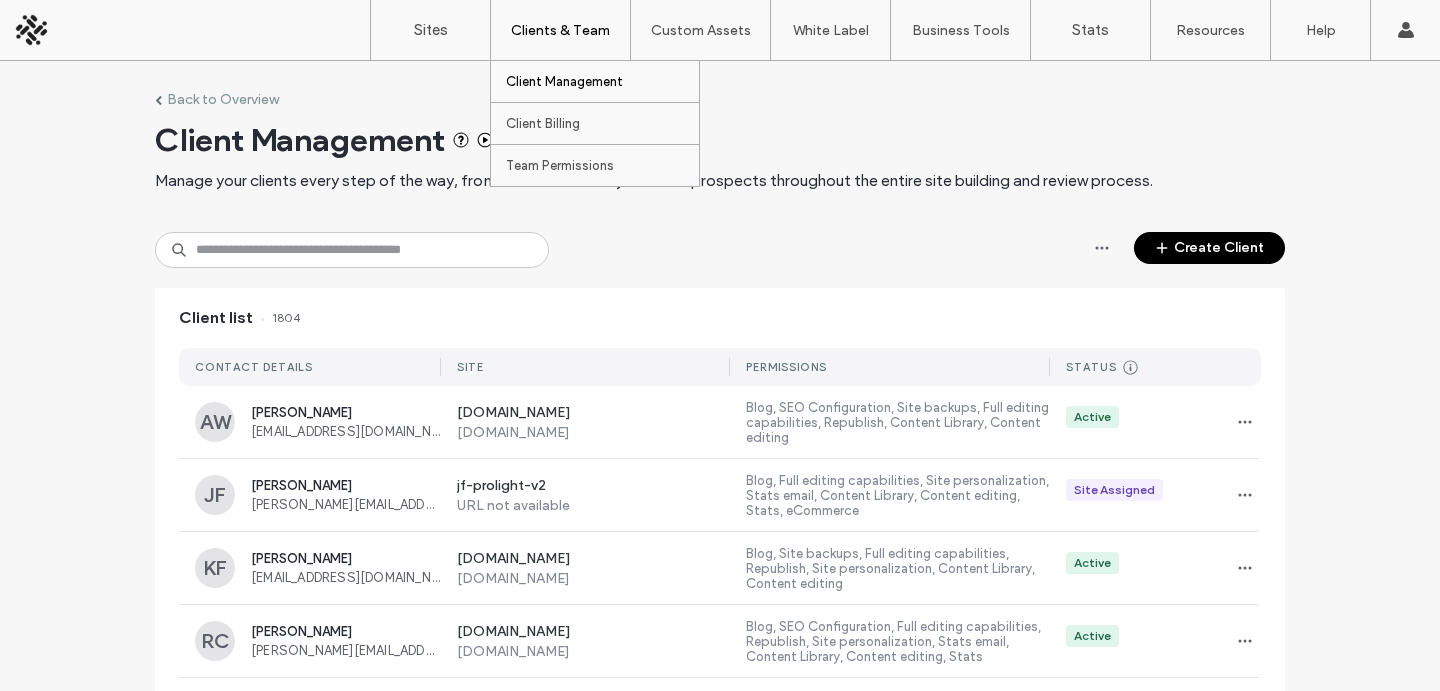 click on "Clients & Team" at bounding box center (560, 30) 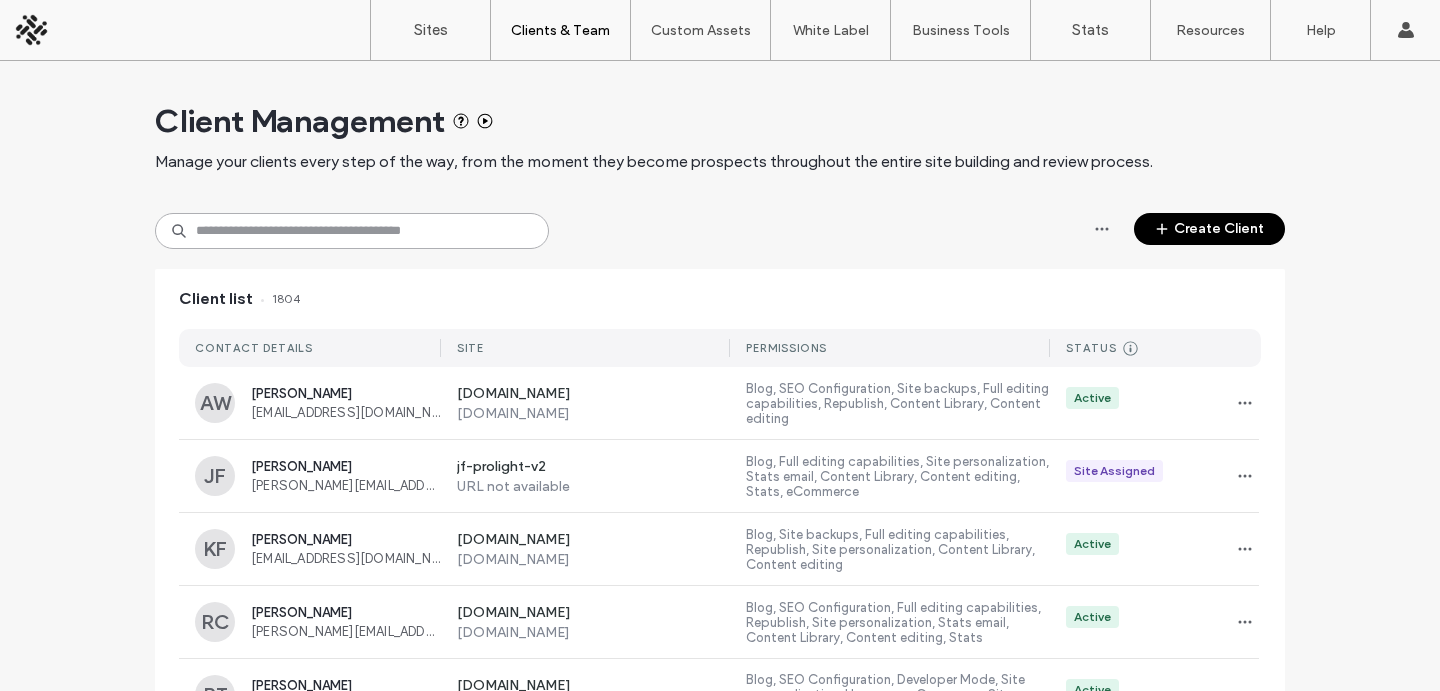 click at bounding box center (352, 231) 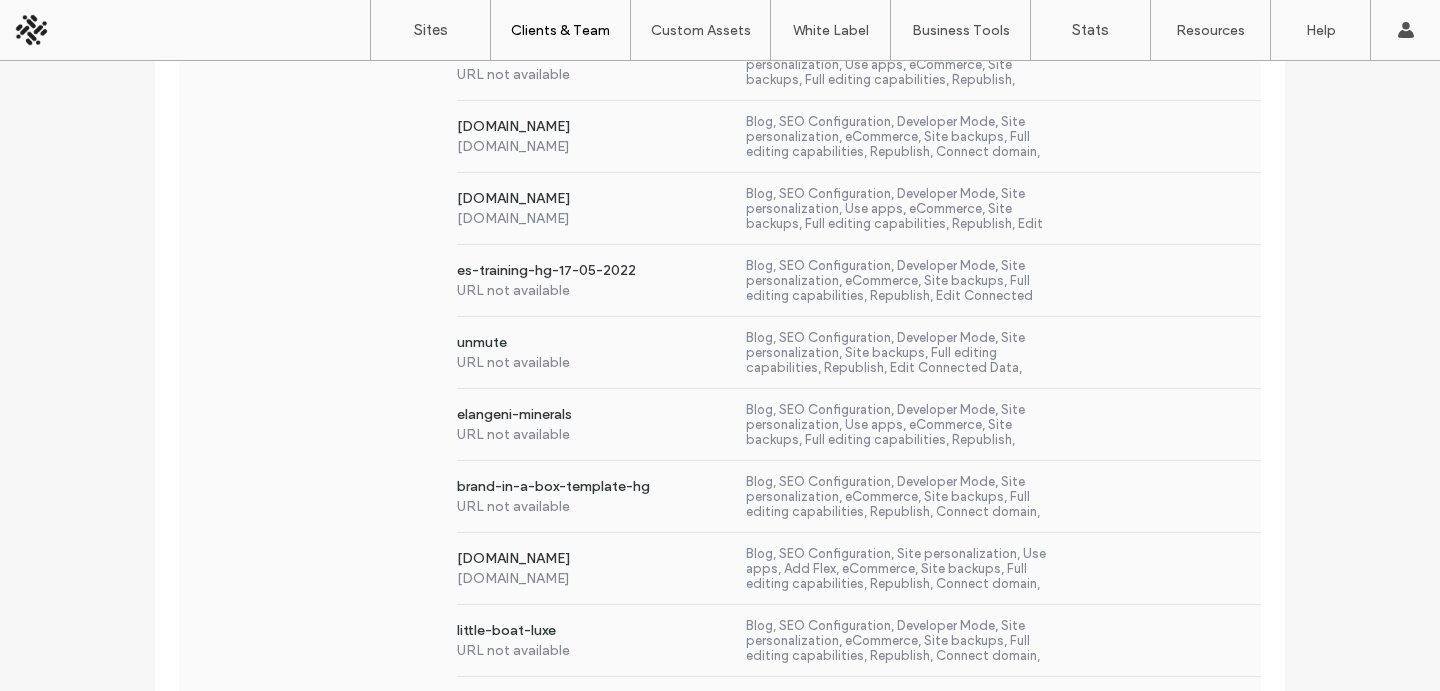 scroll, scrollTop: 340, scrollLeft: 0, axis: vertical 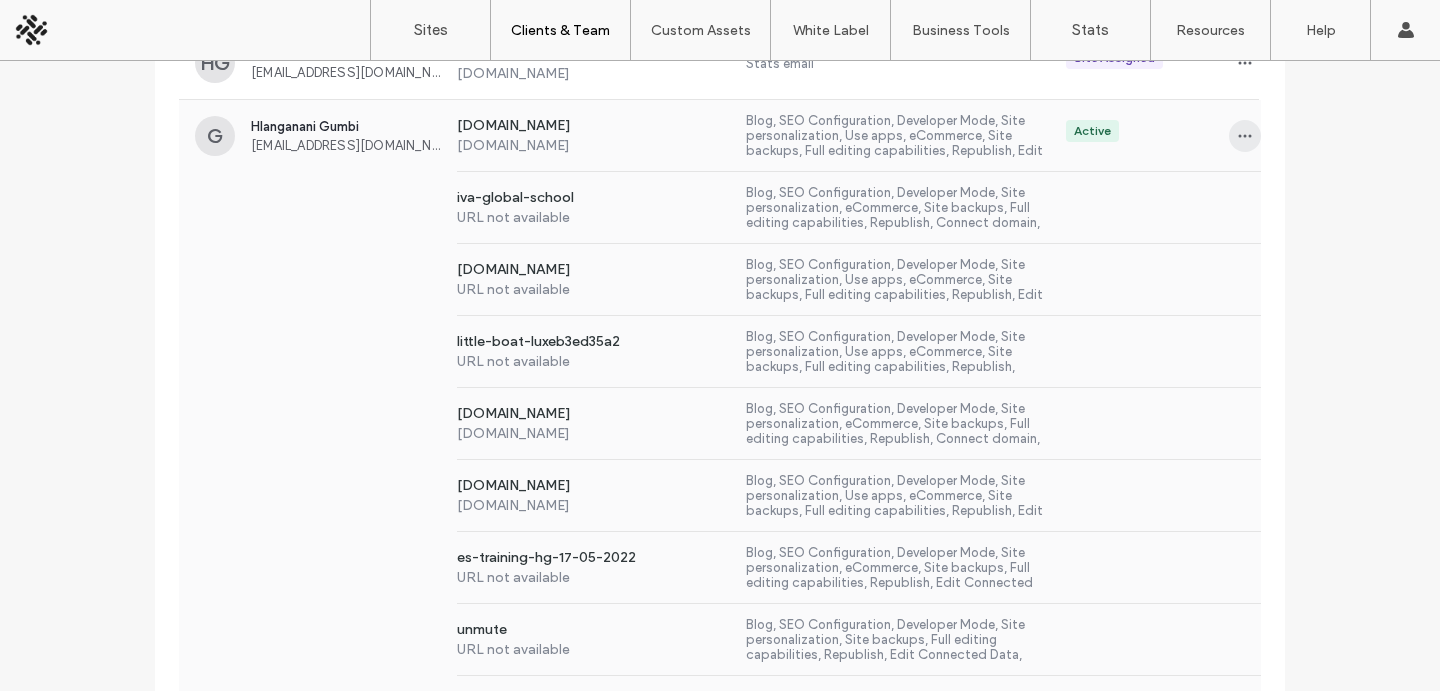 type on "****" 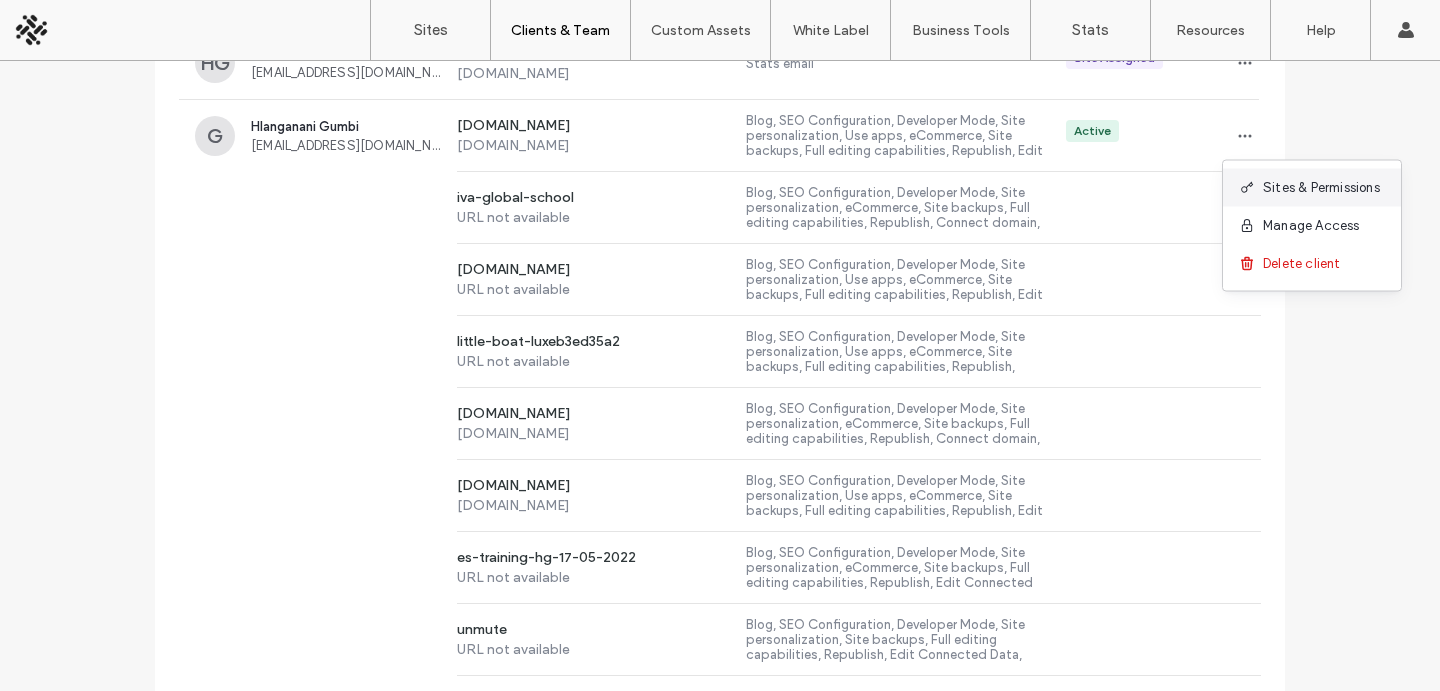 click 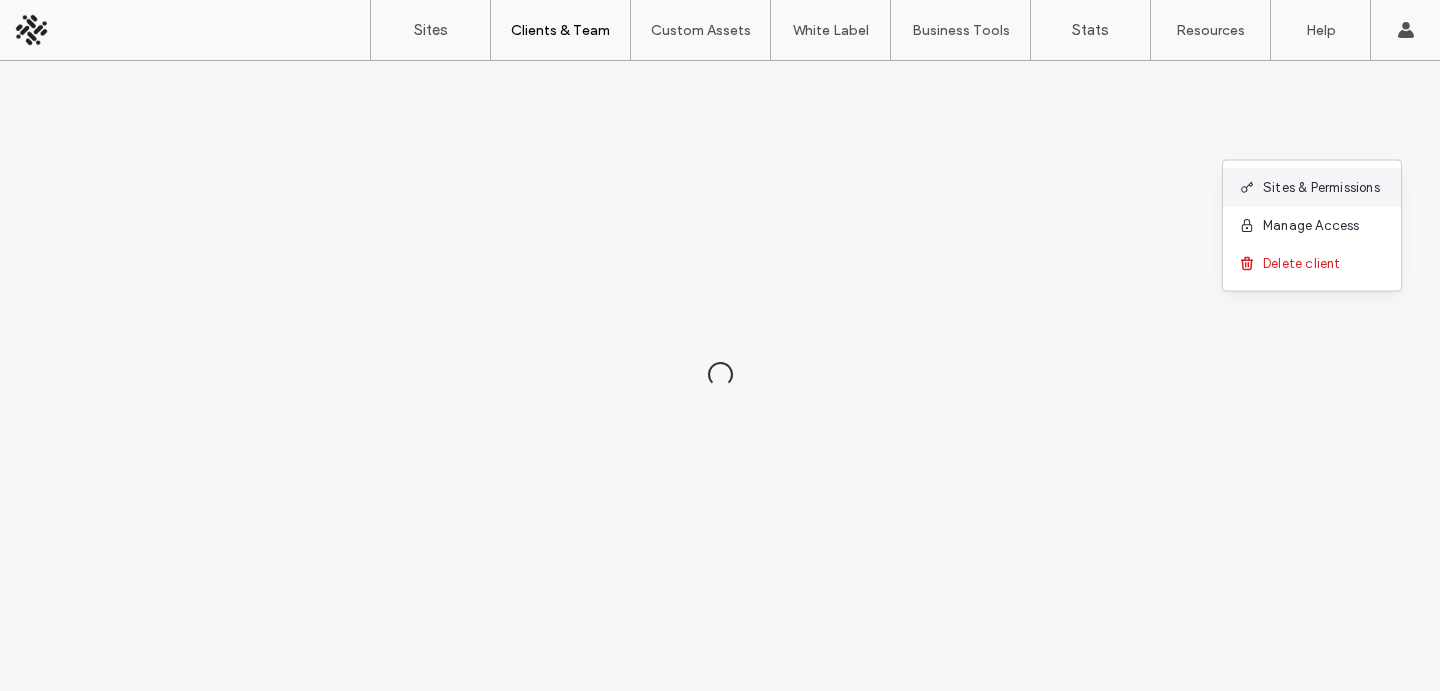 scroll, scrollTop: 0, scrollLeft: 0, axis: both 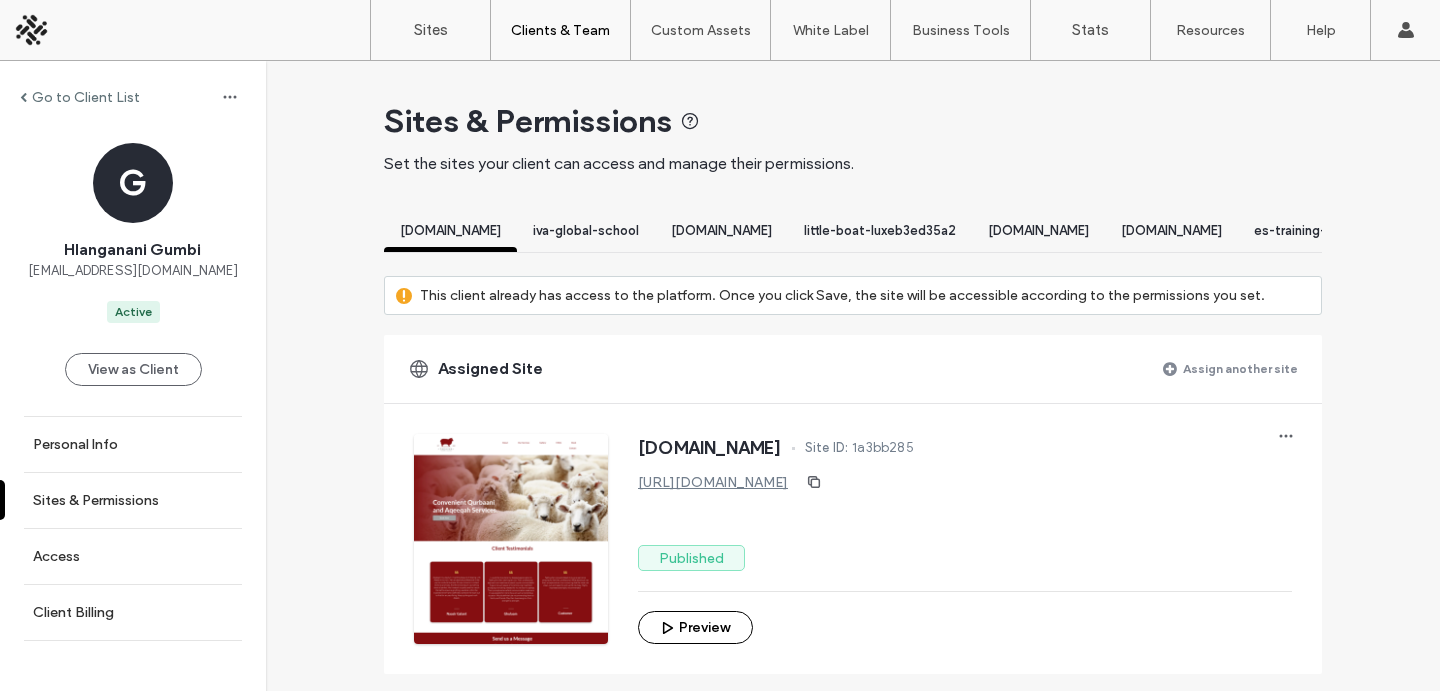 click on "Assign another site" at bounding box center (1240, 368) 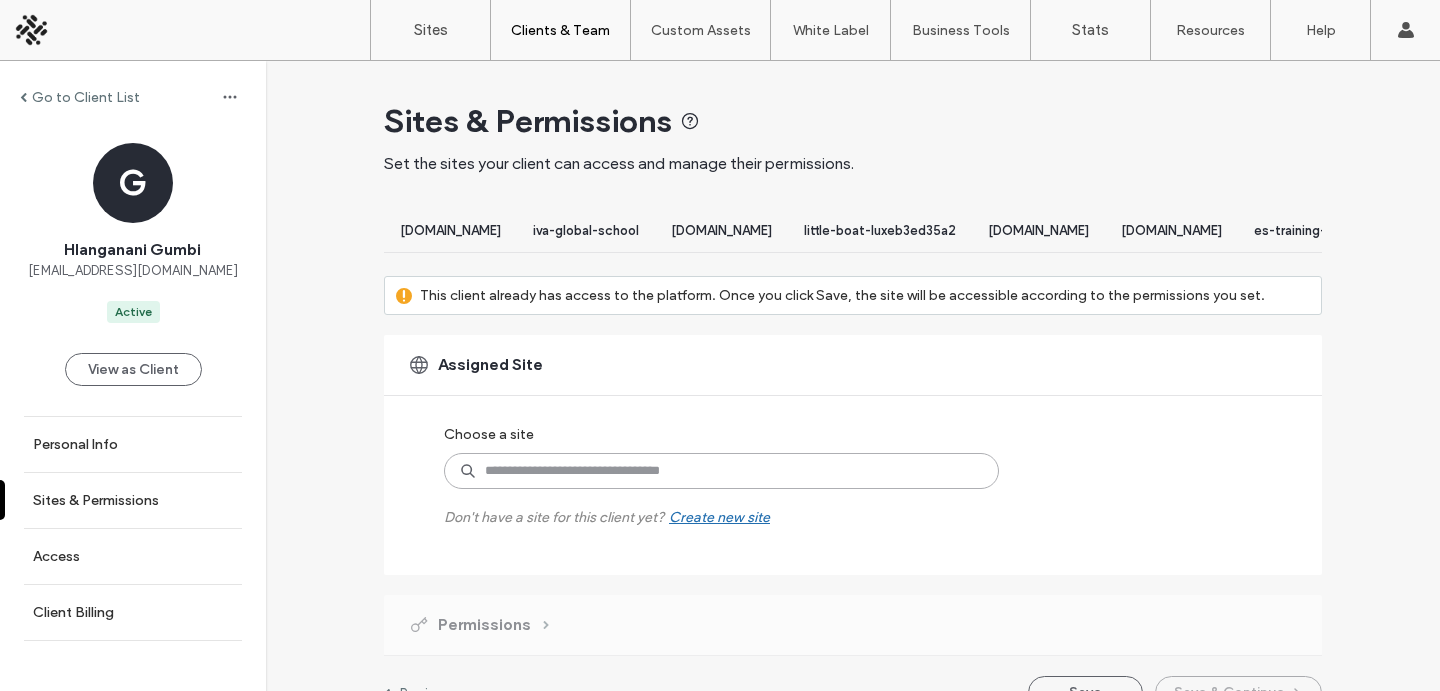 click at bounding box center [721, 471] 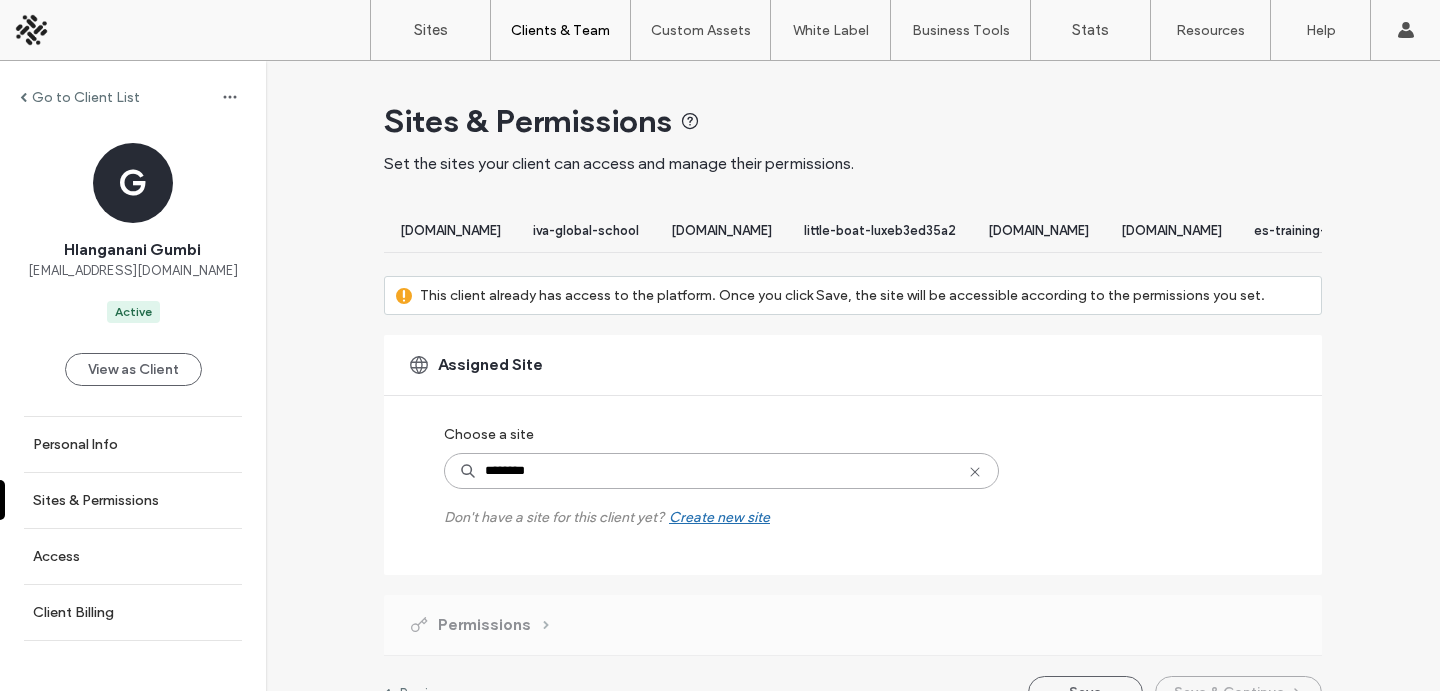 scroll, scrollTop: 56, scrollLeft: 0, axis: vertical 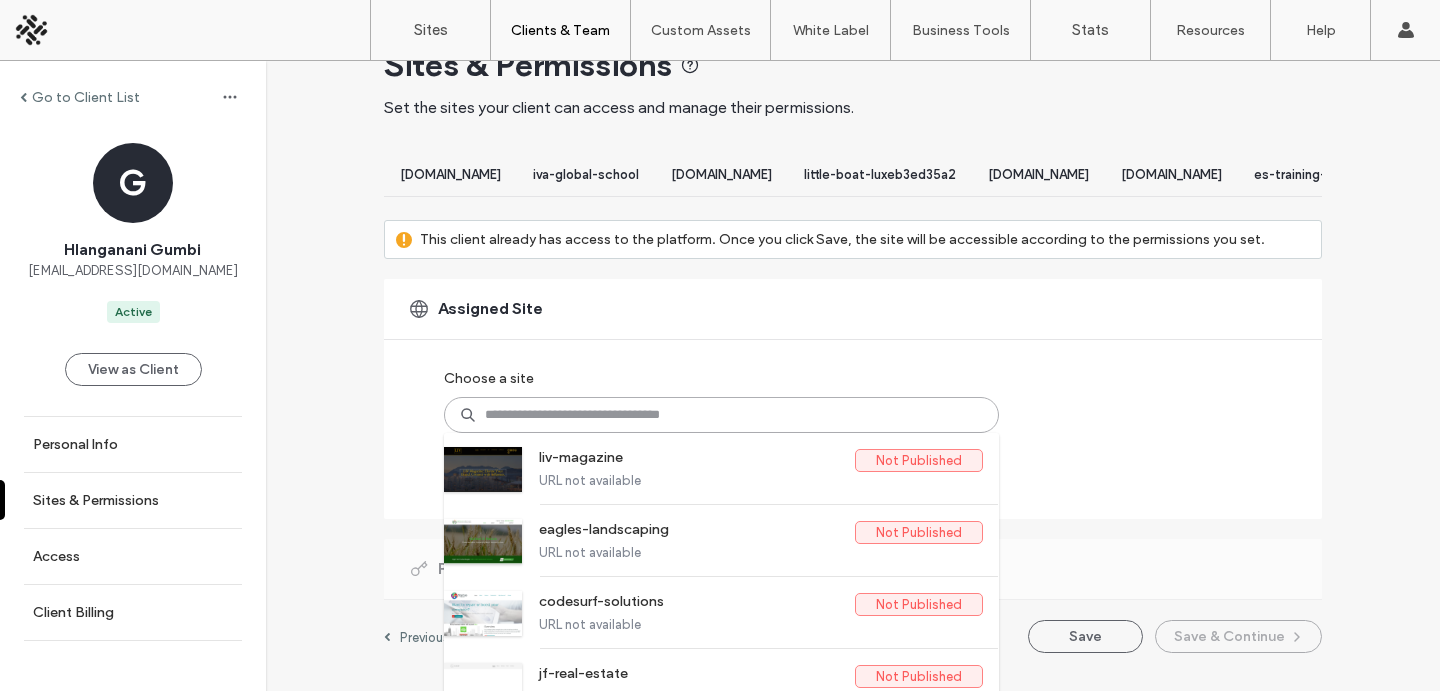 paste on "********" 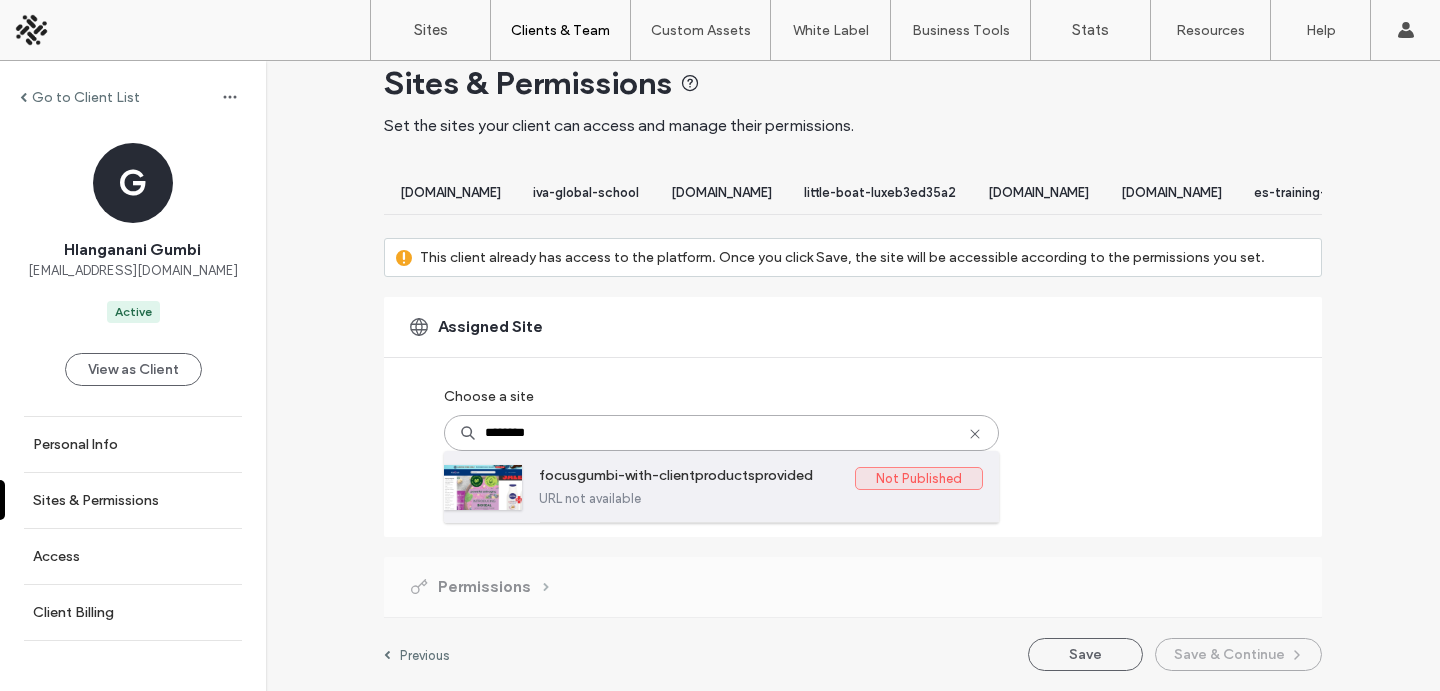 click on "focusgumbi-with-clientproductsprovided" at bounding box center [697, 479] 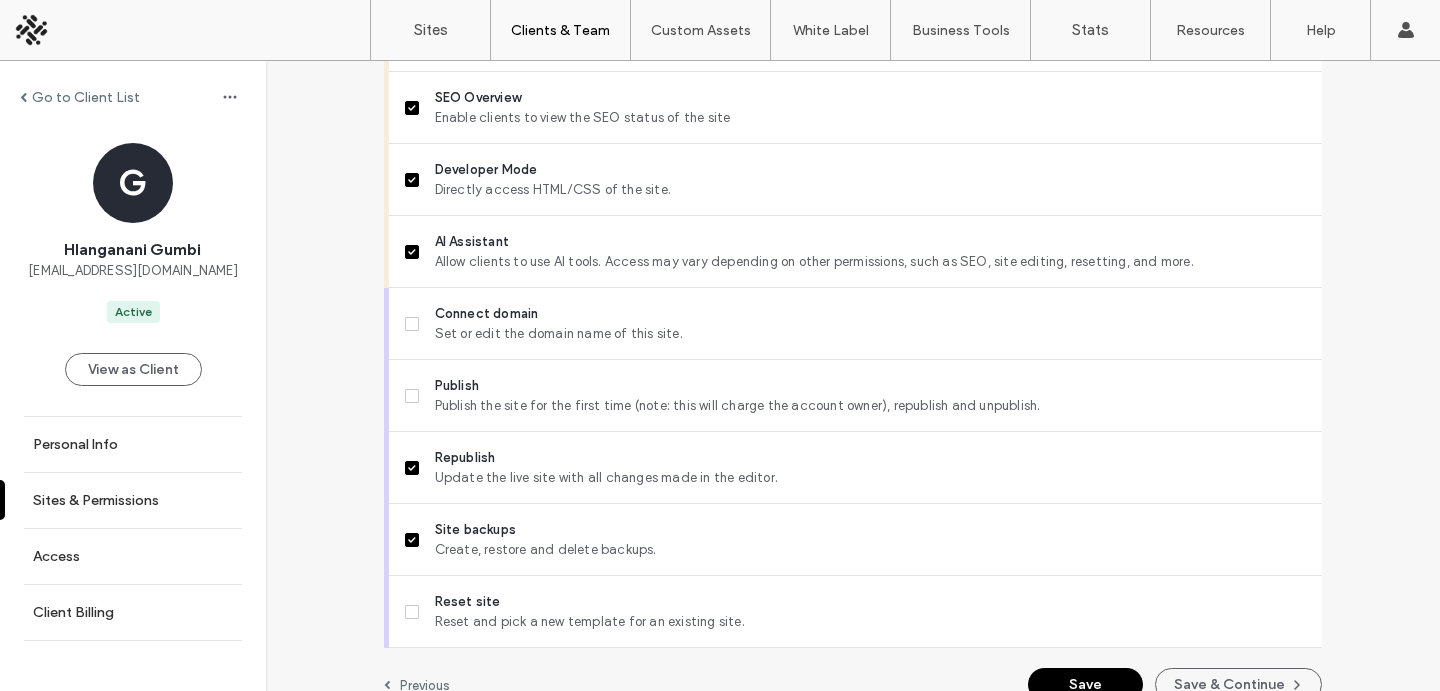 scroll, scrollTop: 1922, scrollLeft: 0, axis: vertical 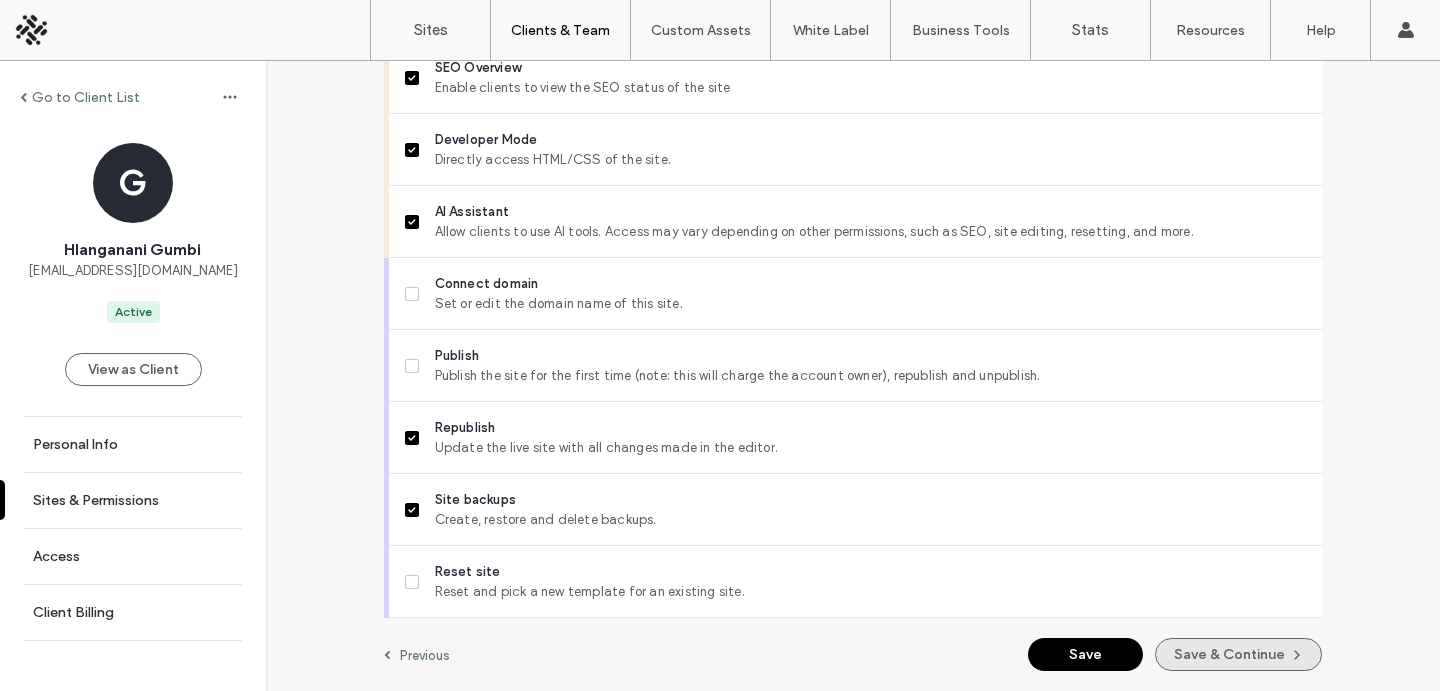 click on "Save & Continue" at bounding box center (1238, 654) 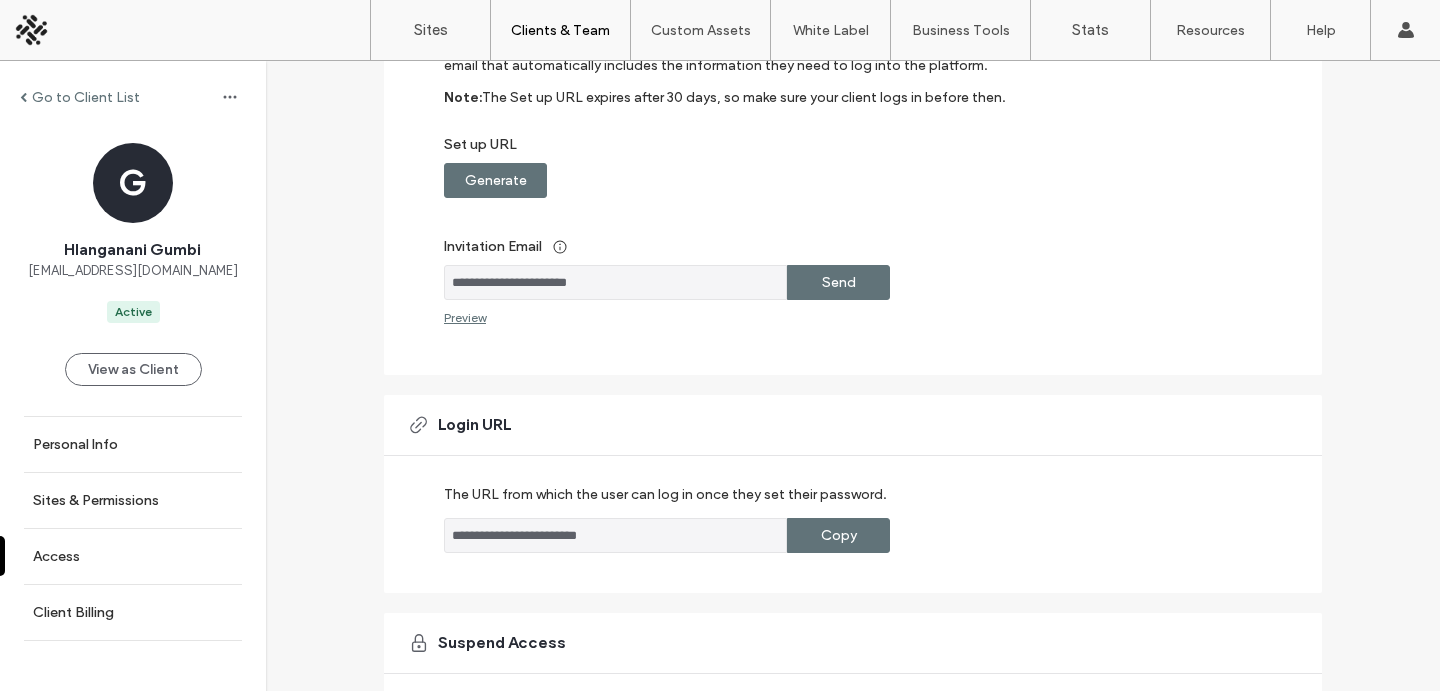 scroll, scrollTop: 453, scrollLeft: 0, axis: vertical 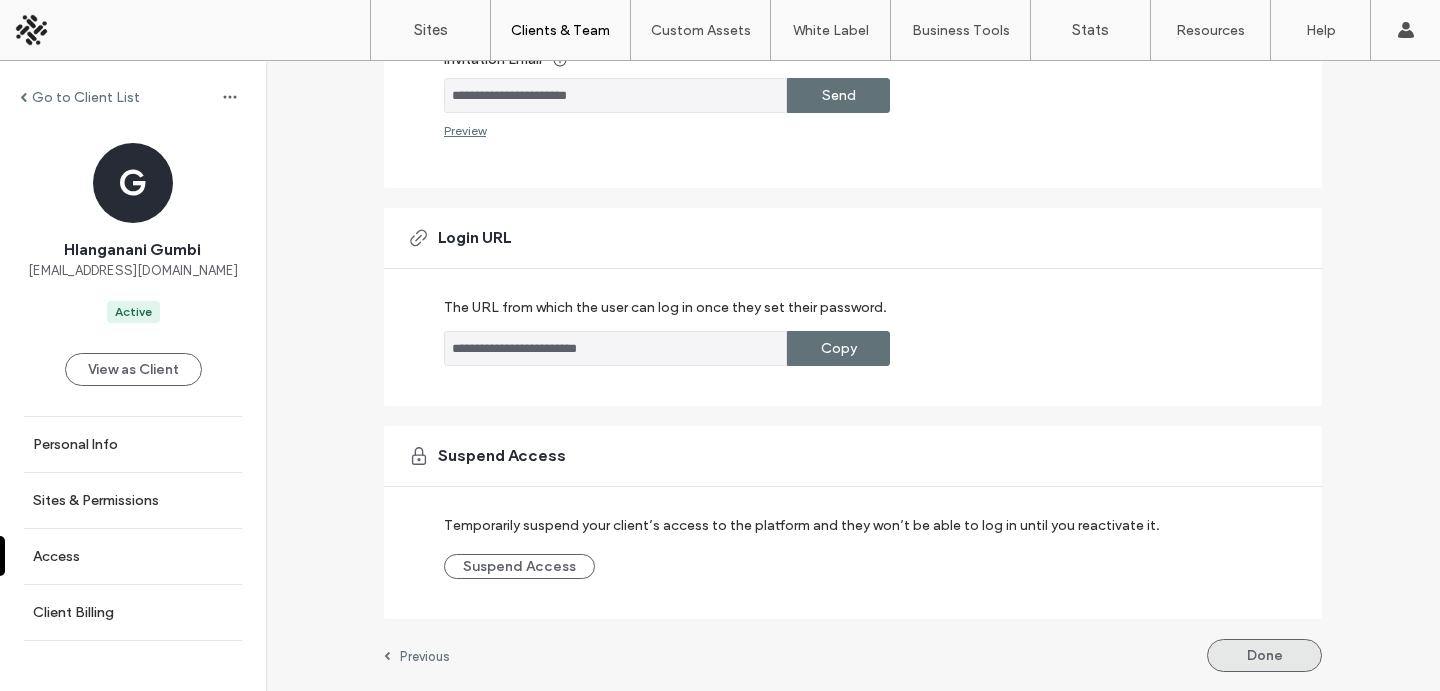 click on "Done" at bounding box center (1264, 655) 